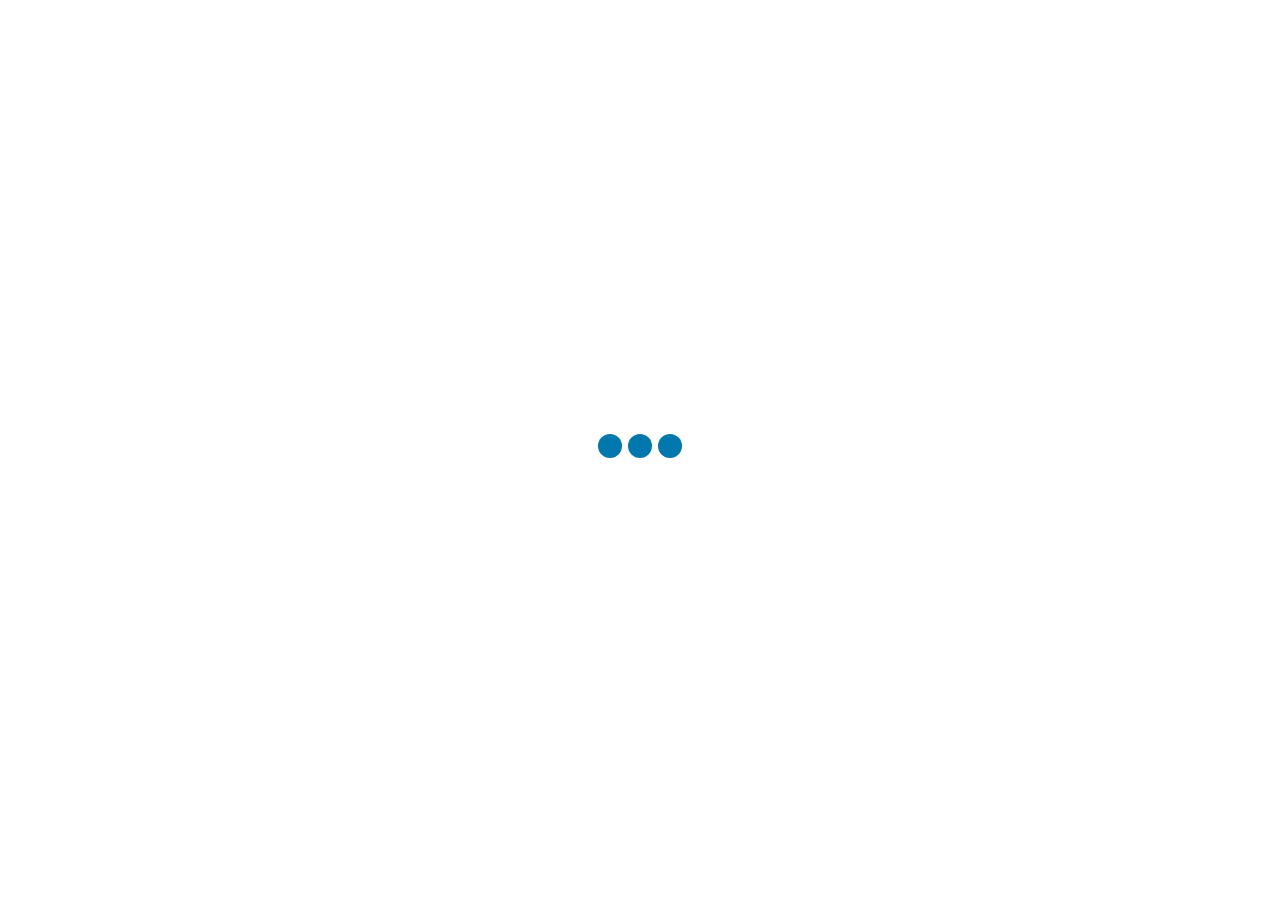 scroll, scrollTop: 0, scrollLeft: 0, axis: both 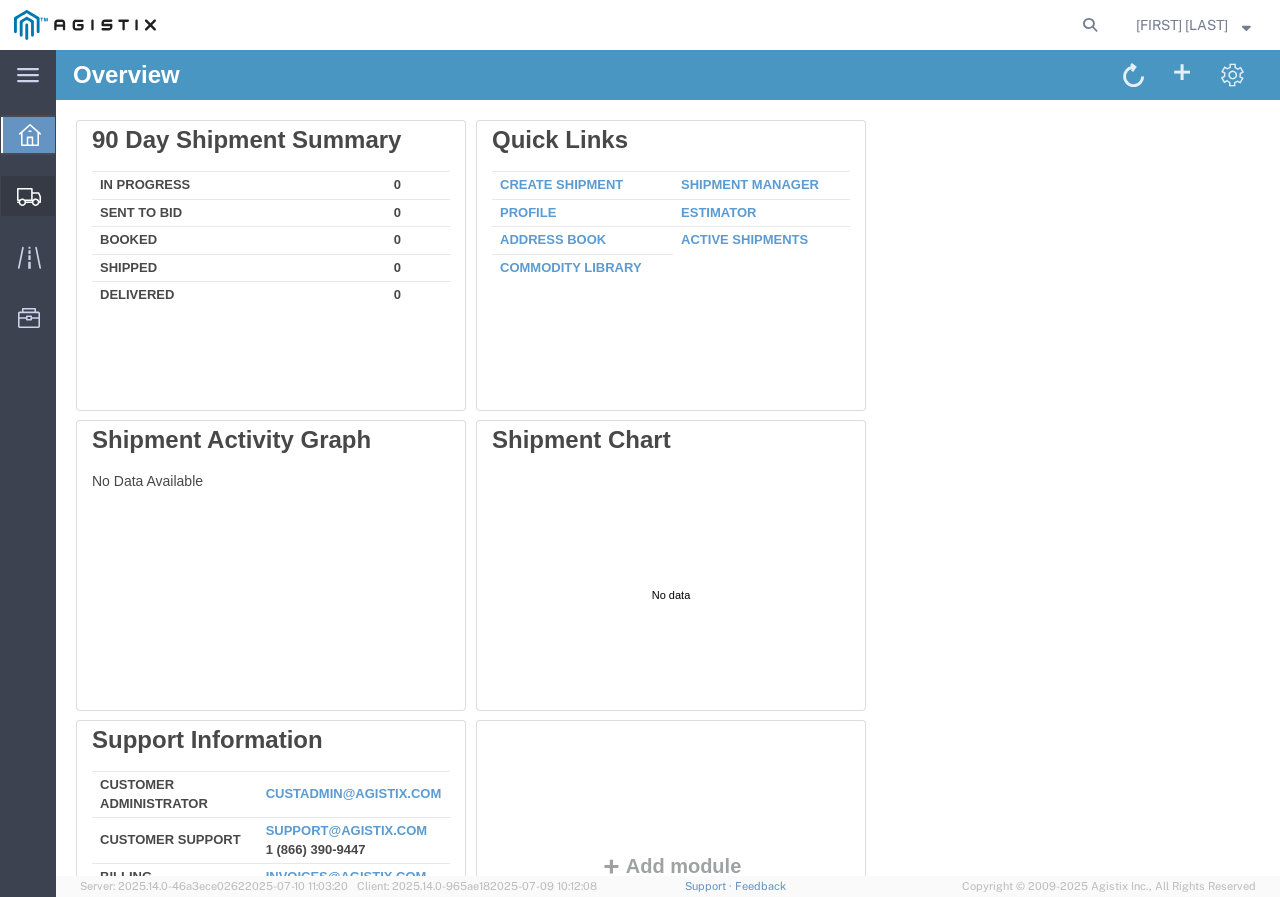 click on "Create Shipment" 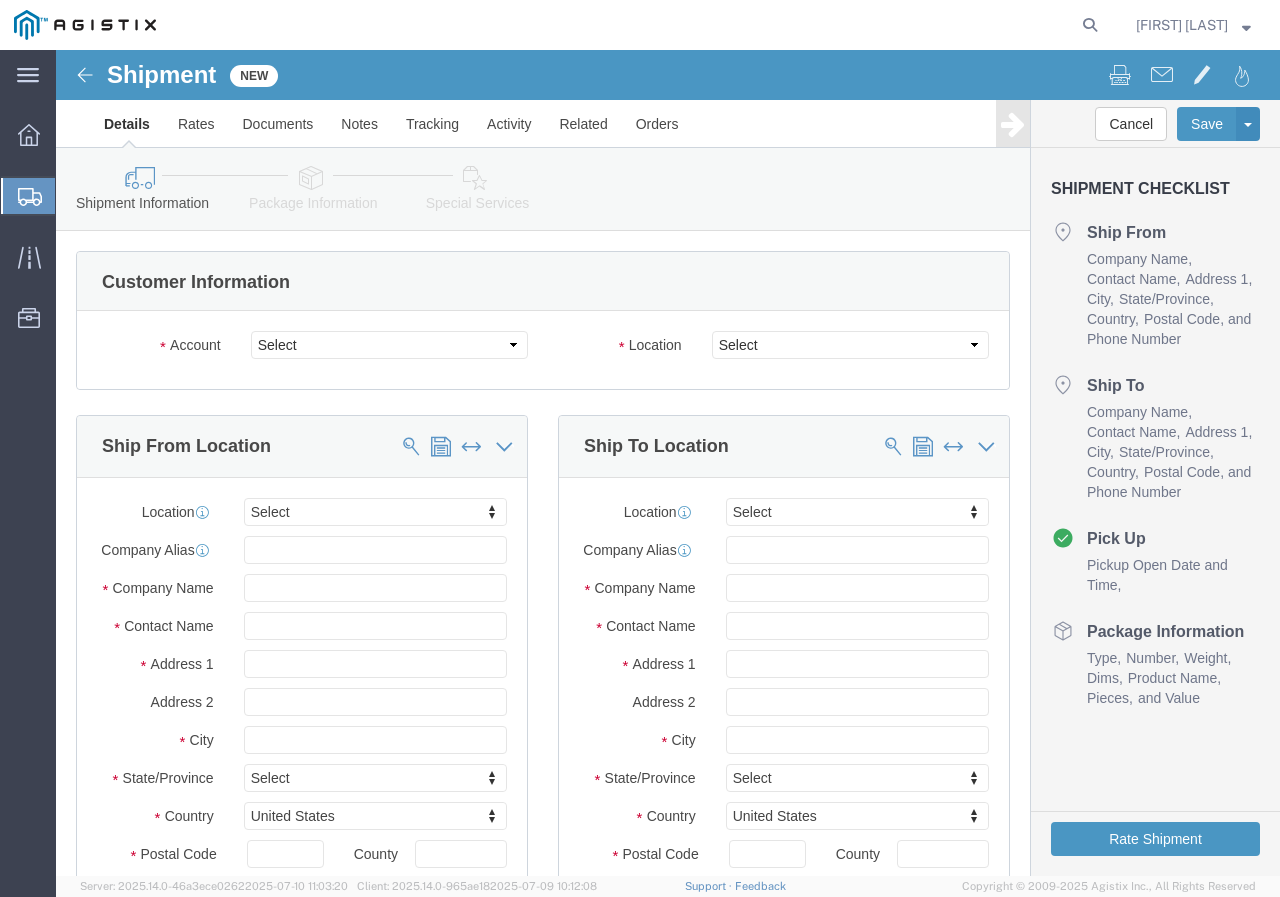 select 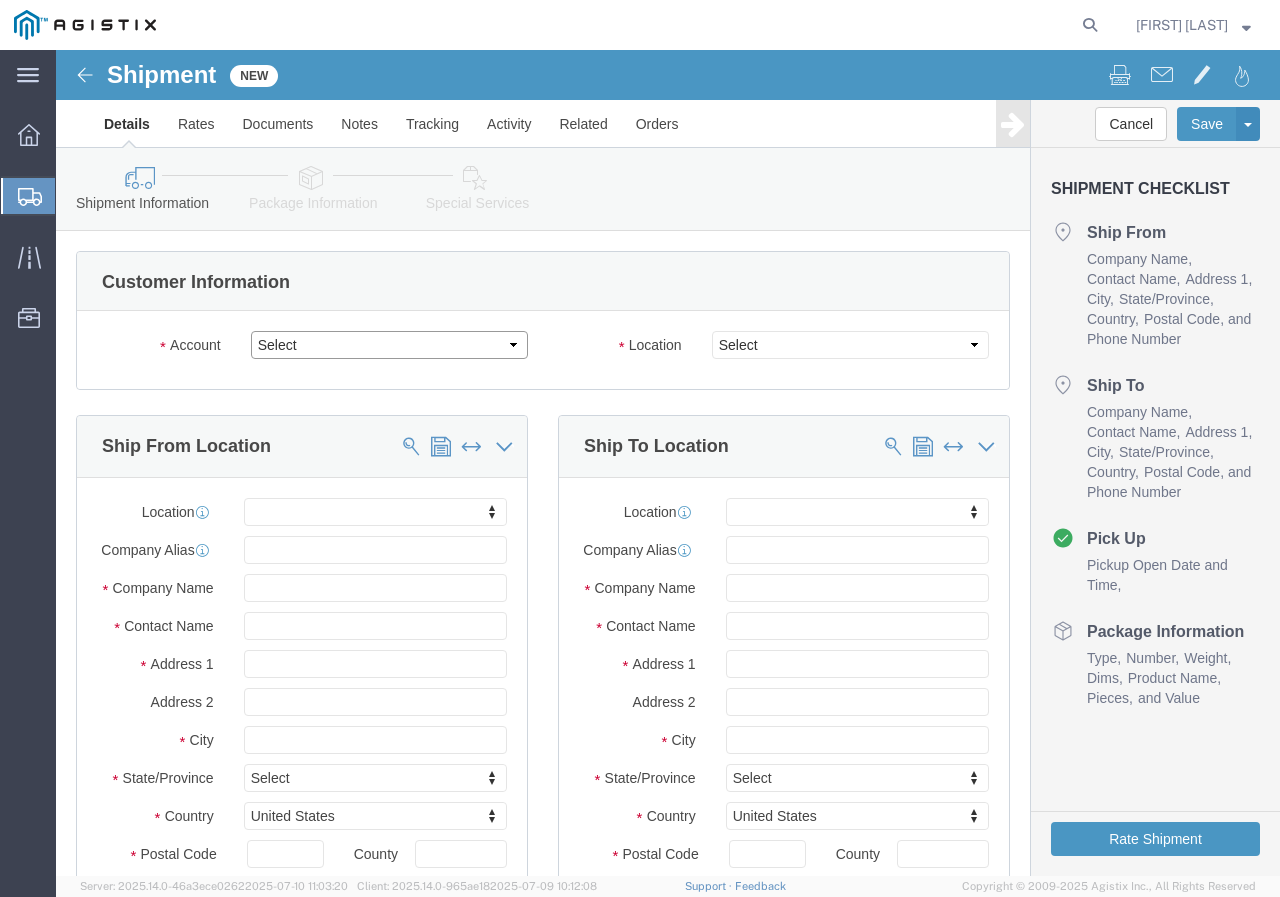 click on "Select MK Battery PG&E" 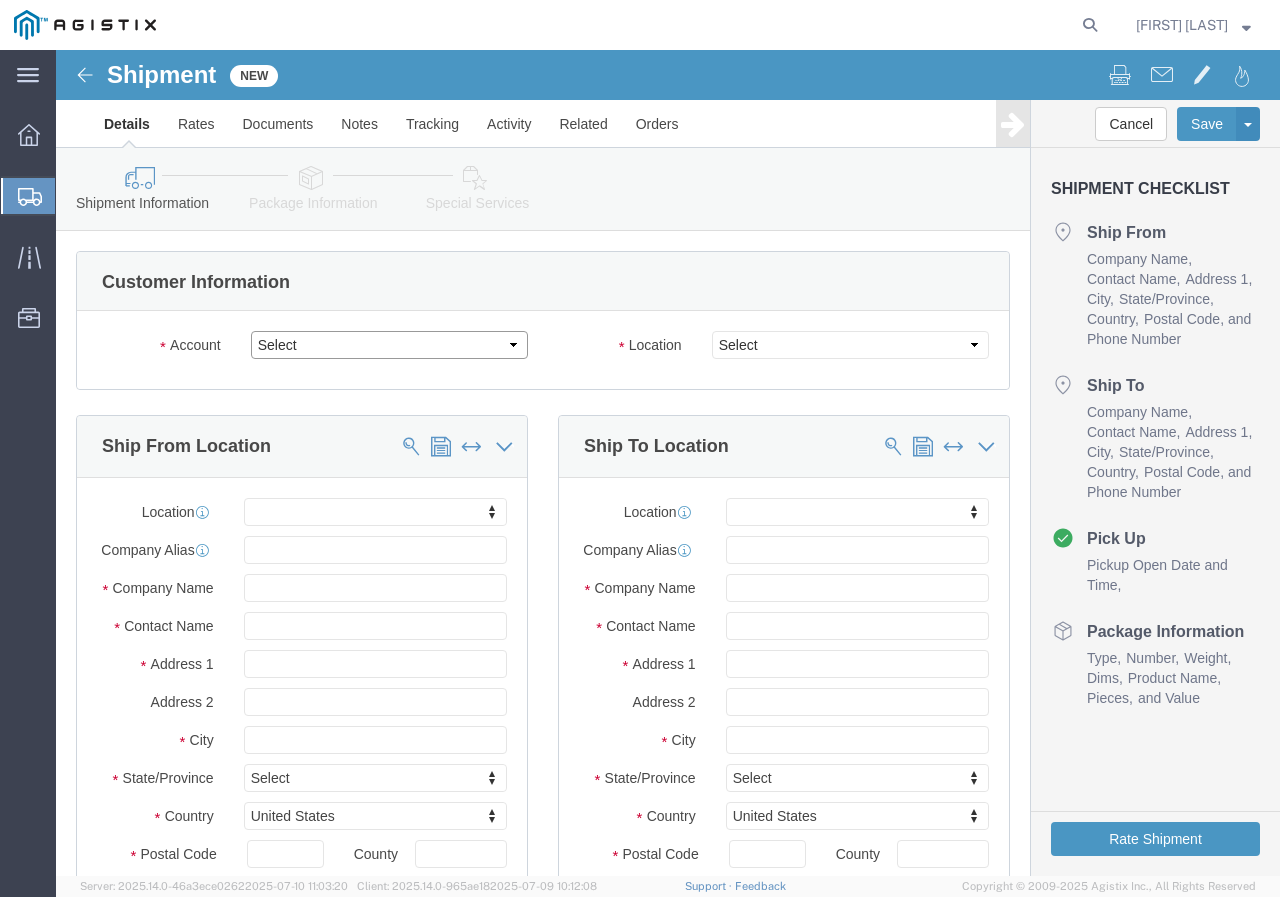 select on "9596" 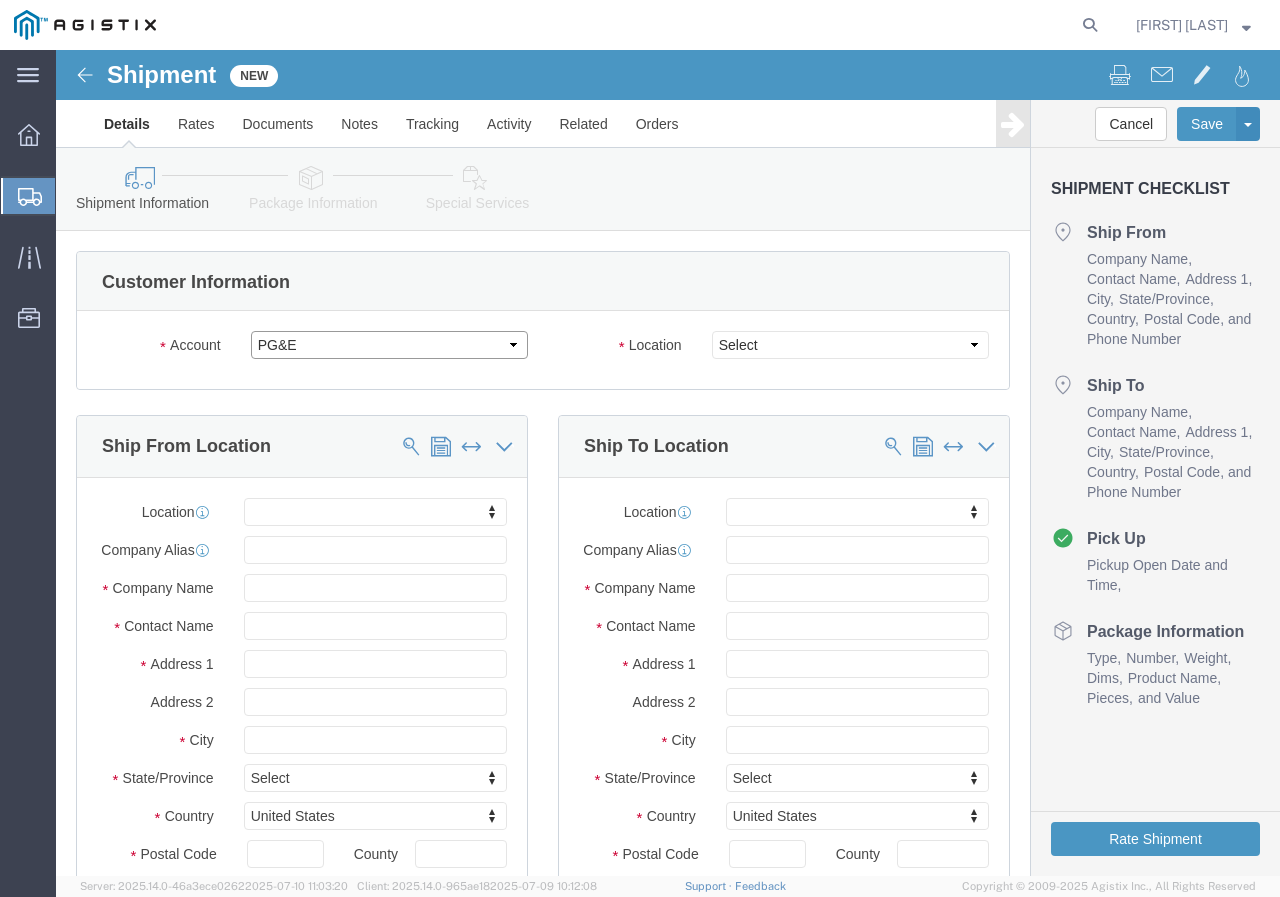 click on "Select MK Battery PG&E" 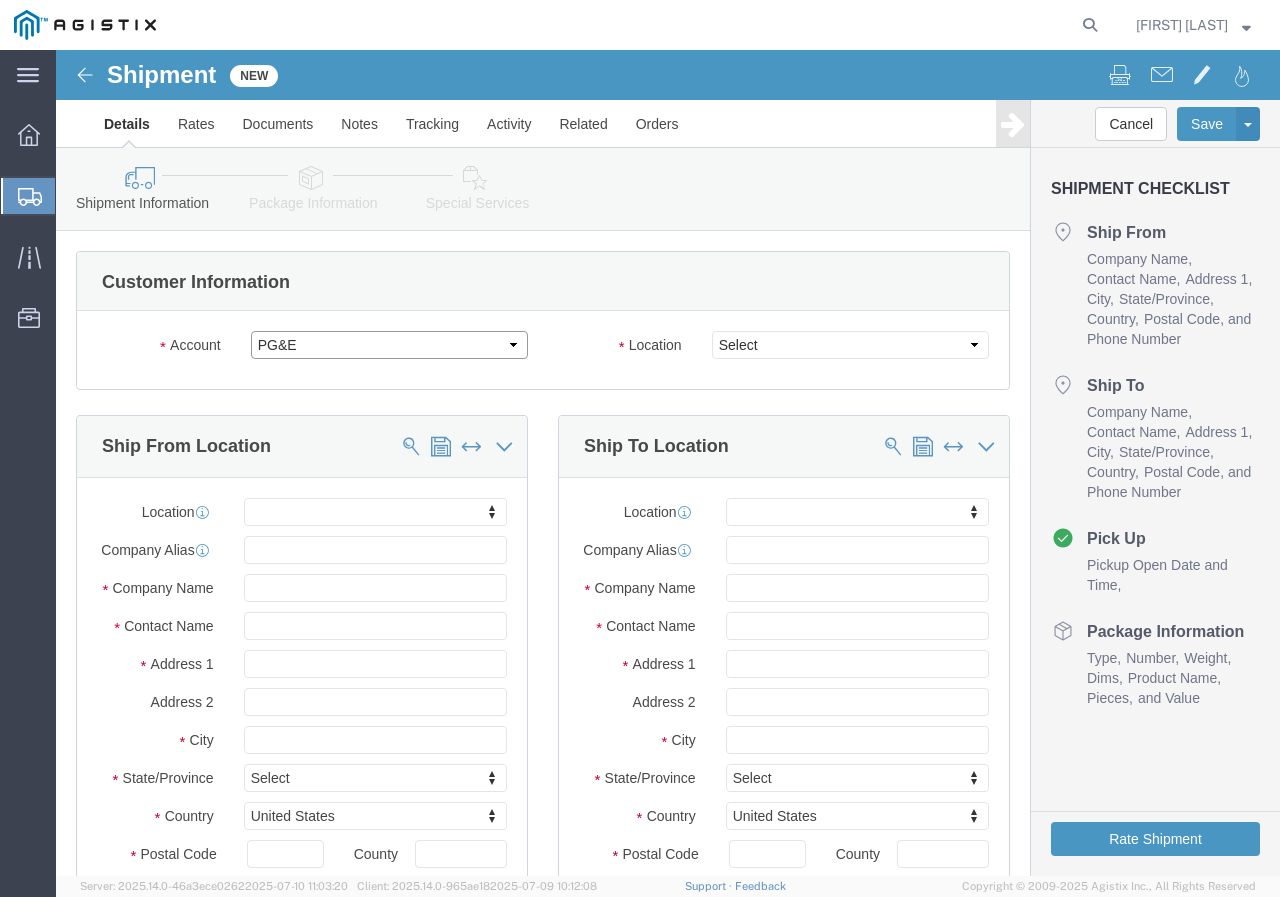 select 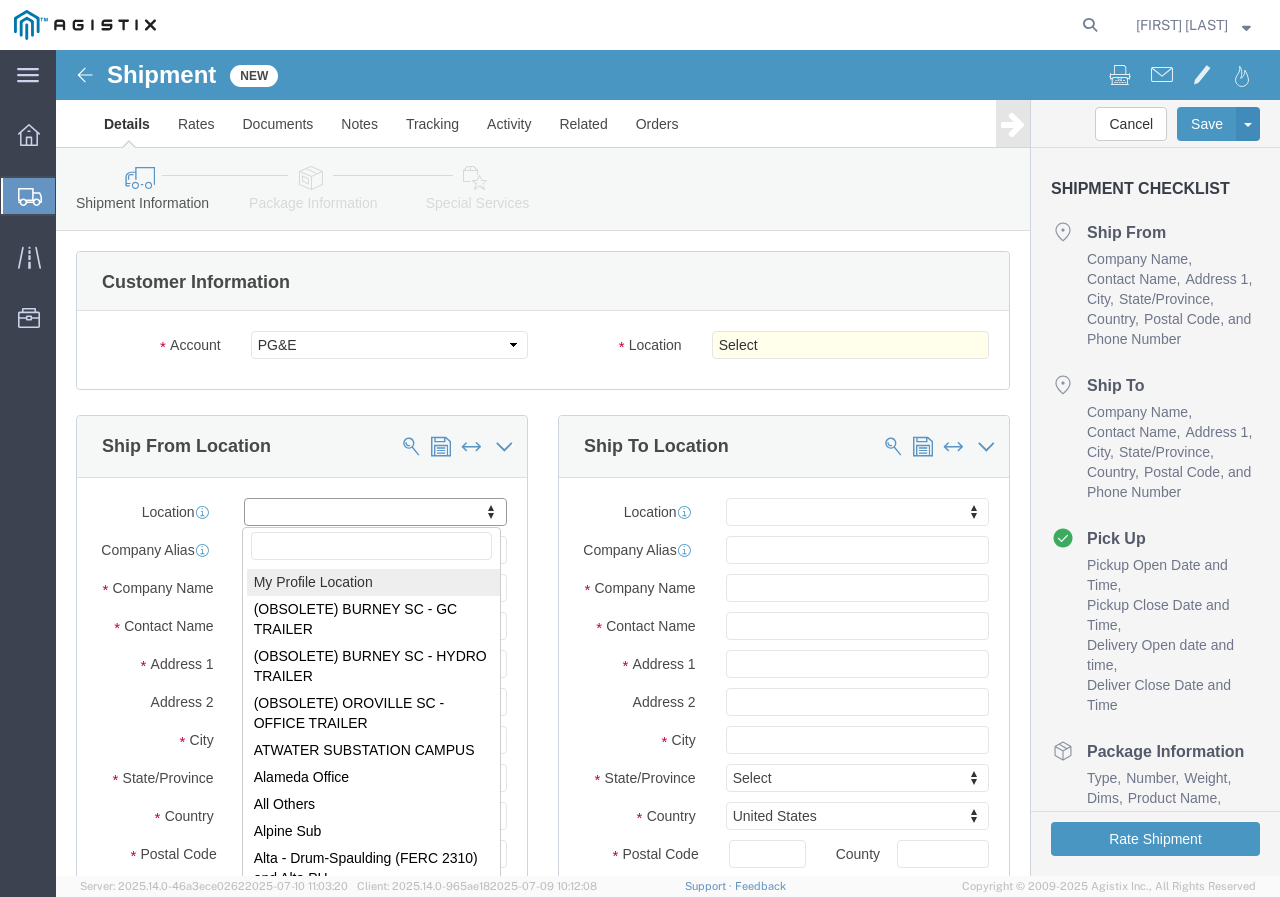 select on "MYPROFILE" 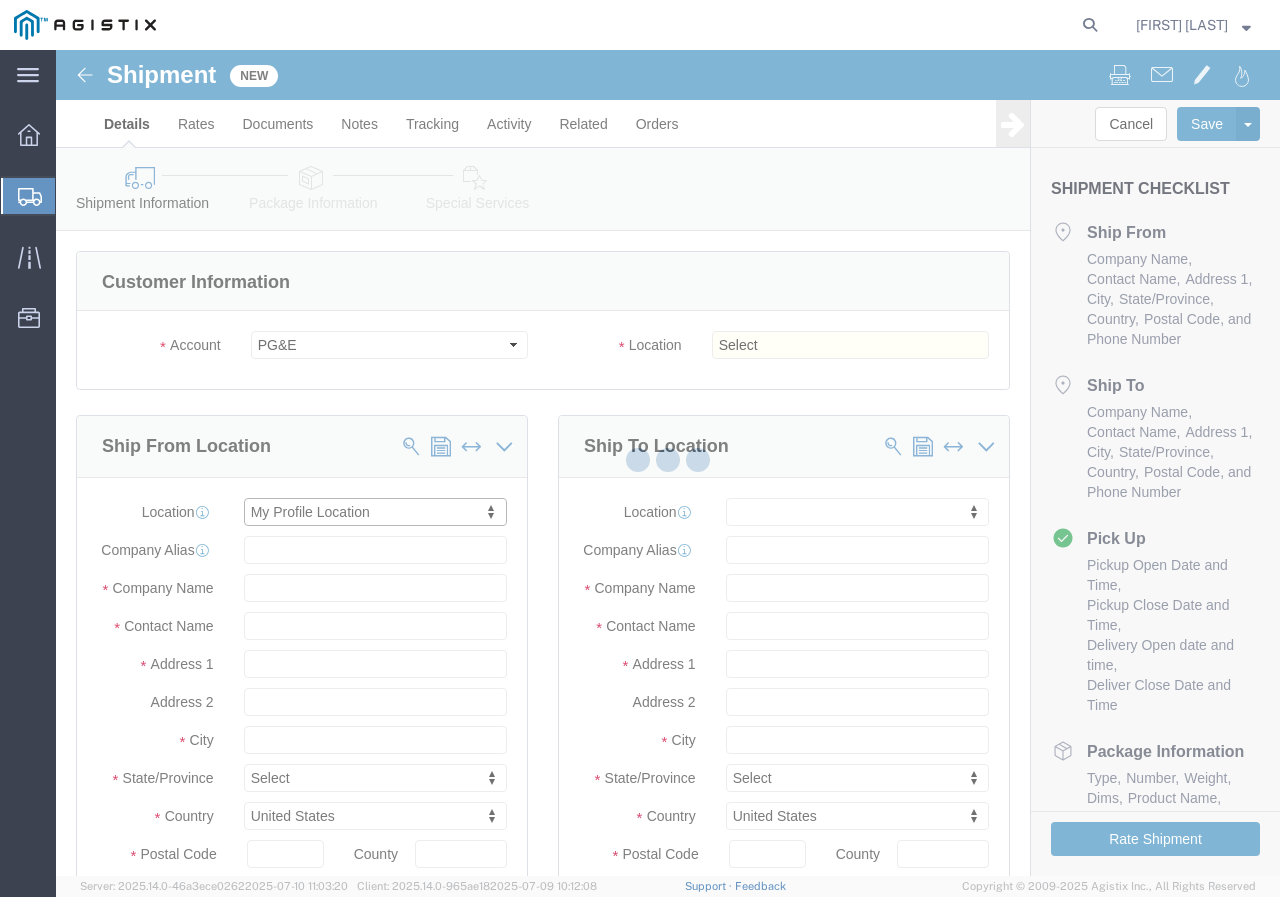 type on "[NUMBER] [STREET] [STREET_NAME]" 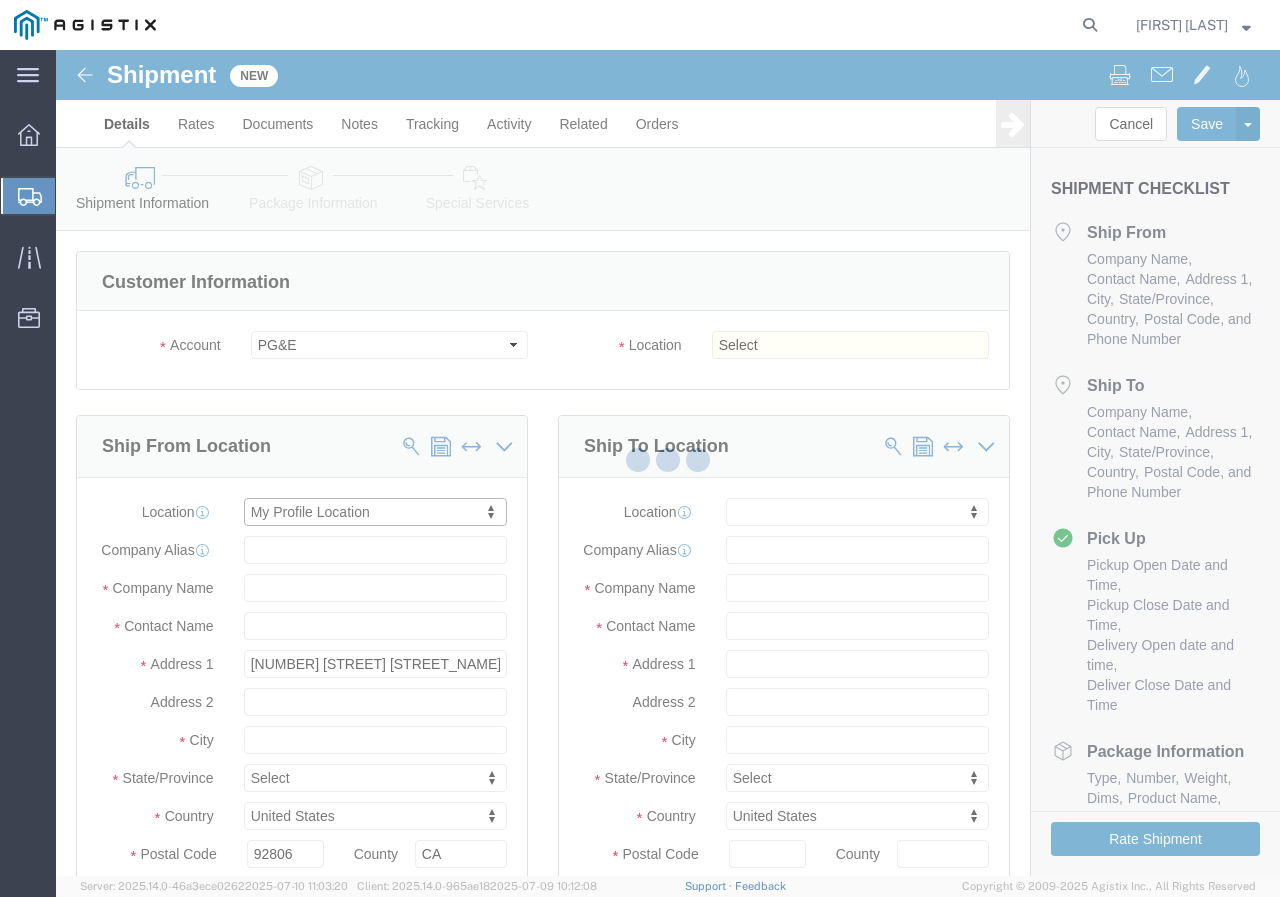 type on "[EMAIL]" 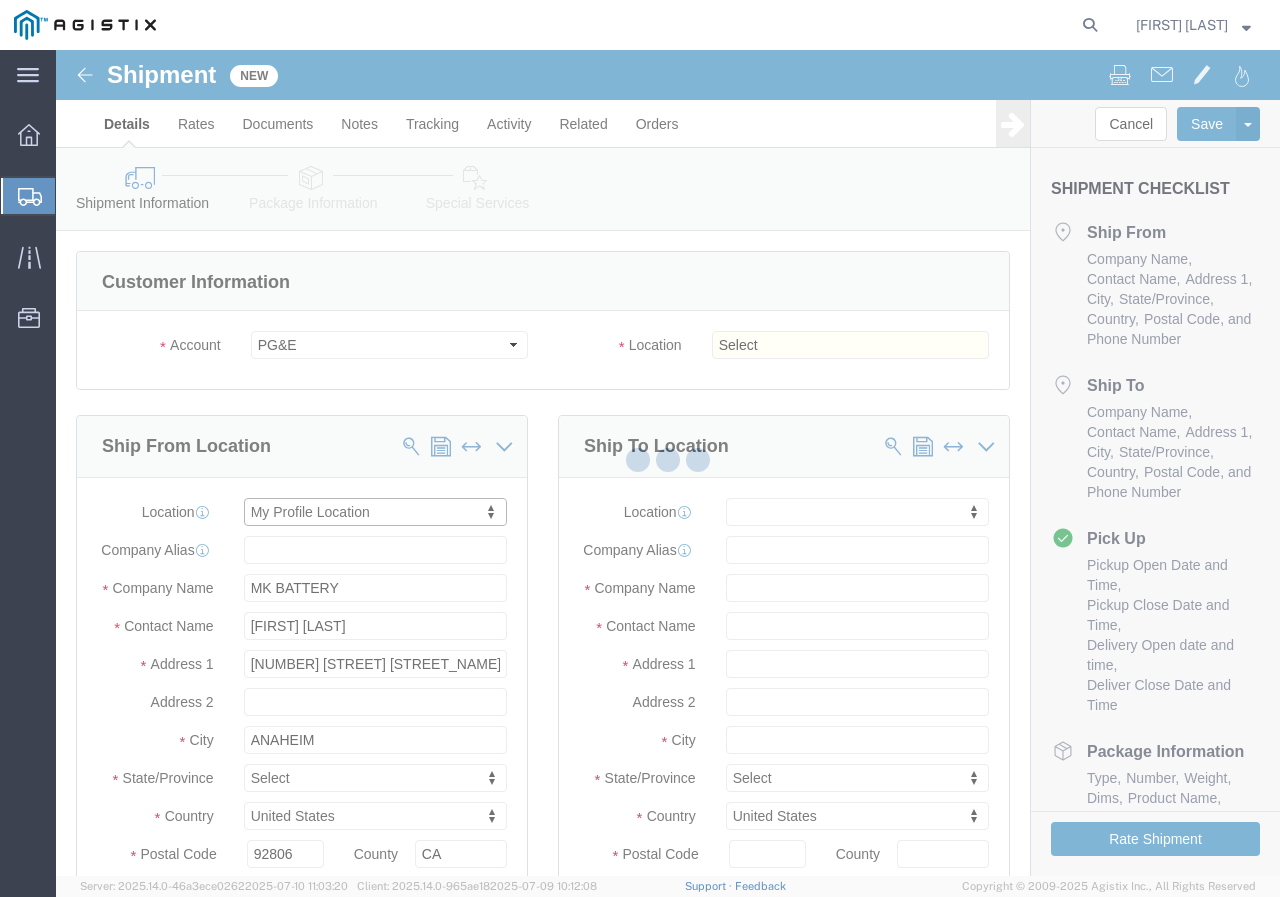 select on "CA" 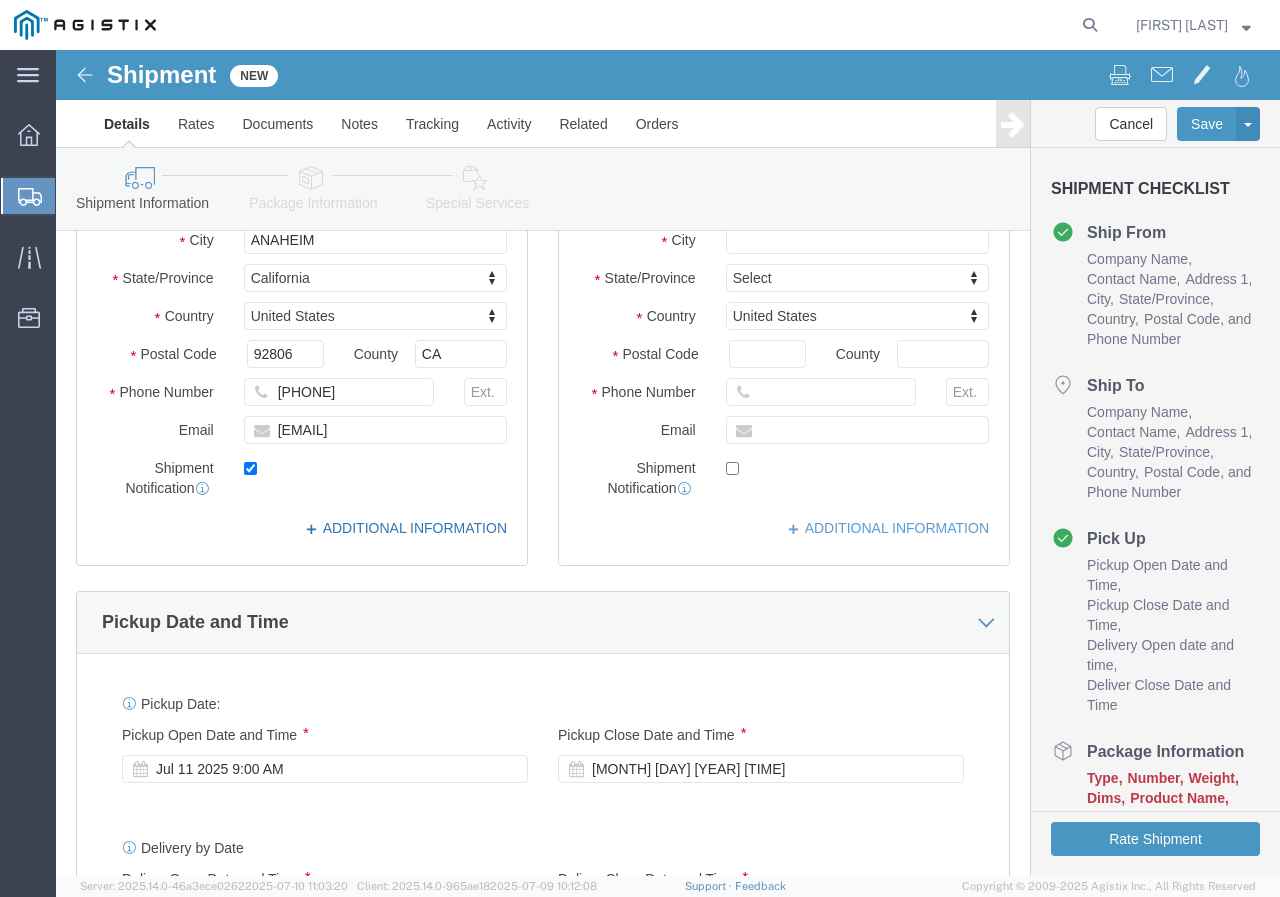 scroll, scrollTop: 200, scrollLeft: 0, axis: vertical 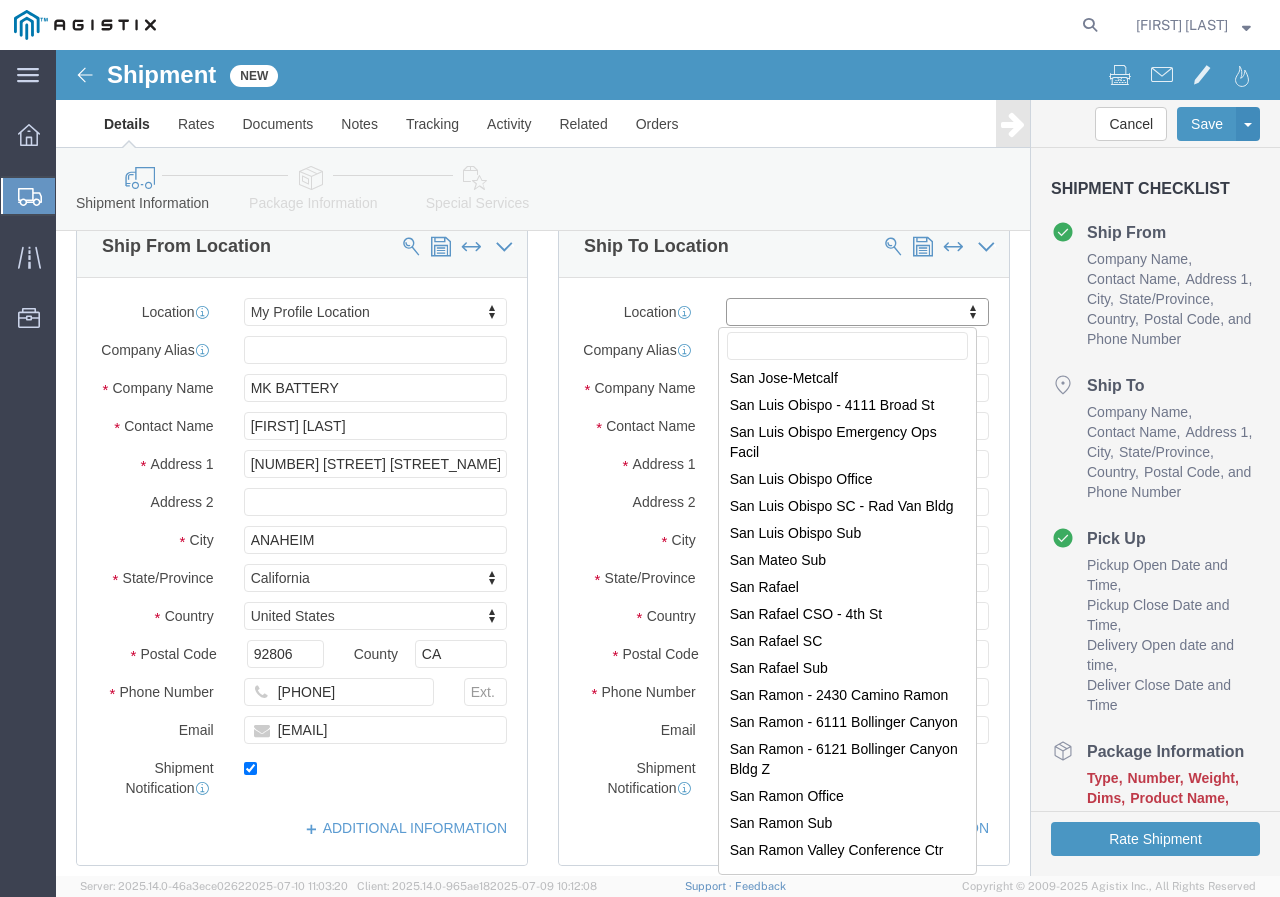 type on "p" 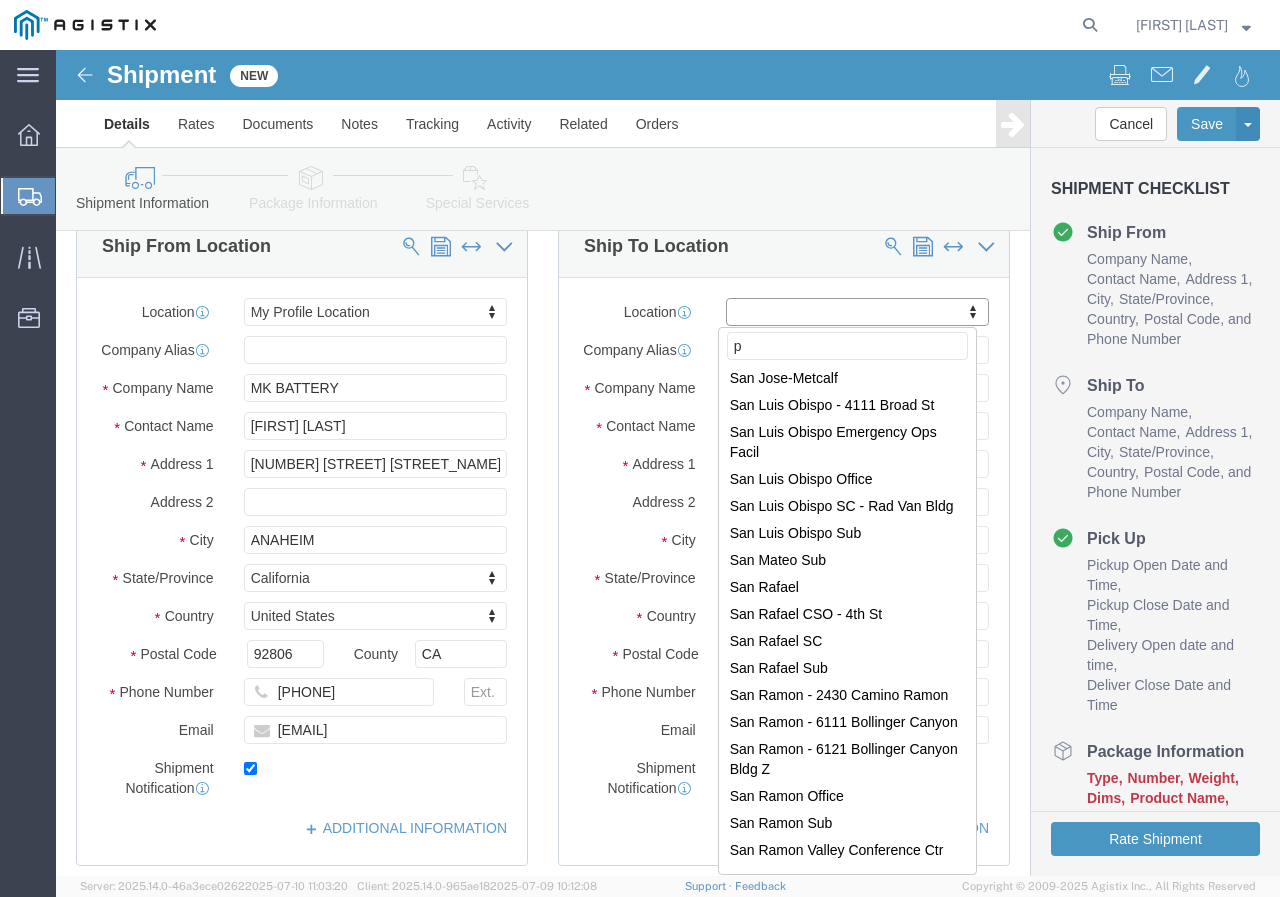 scroll, scrollTop: 0, scrollLeft: 0, axis: both 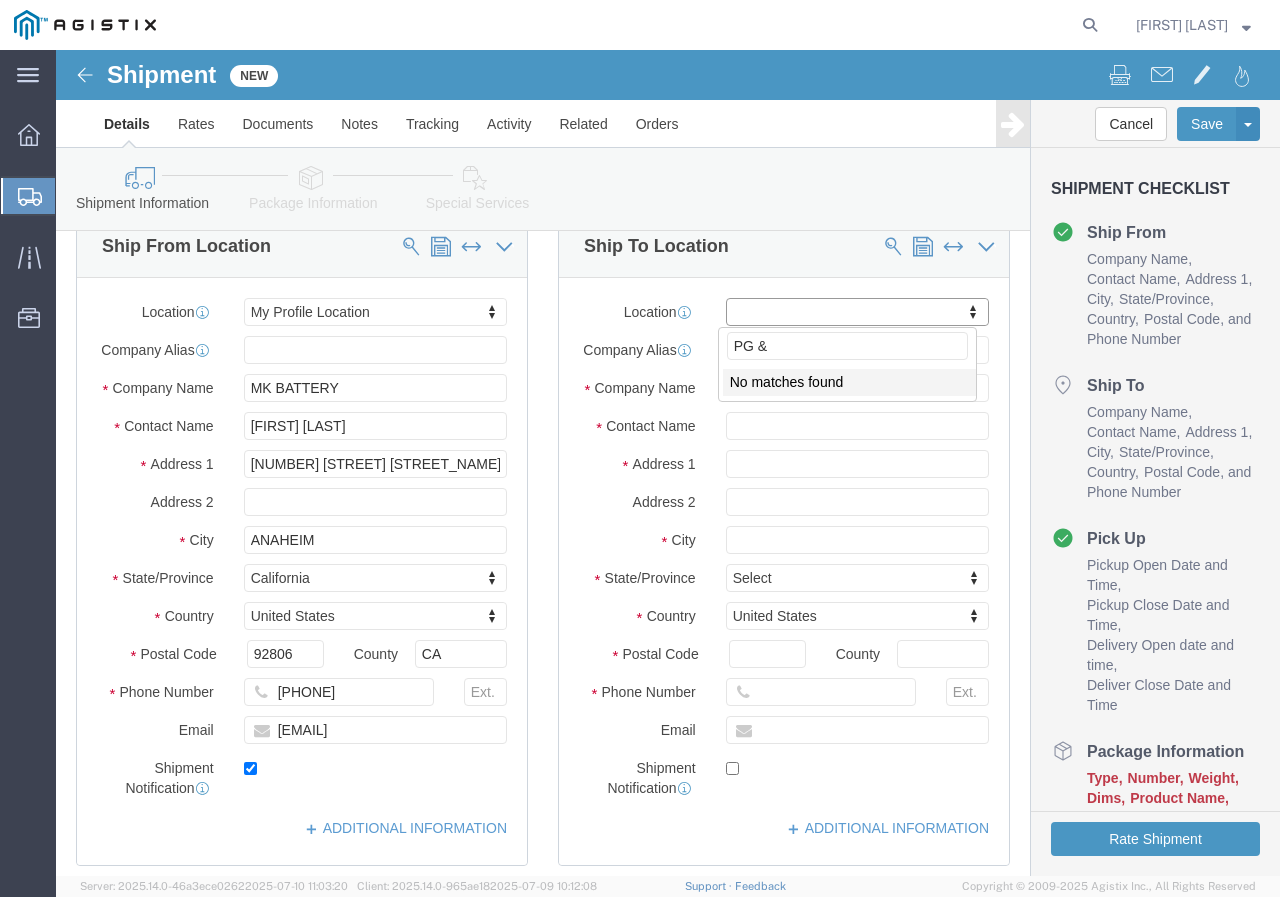 type on "PG & E" 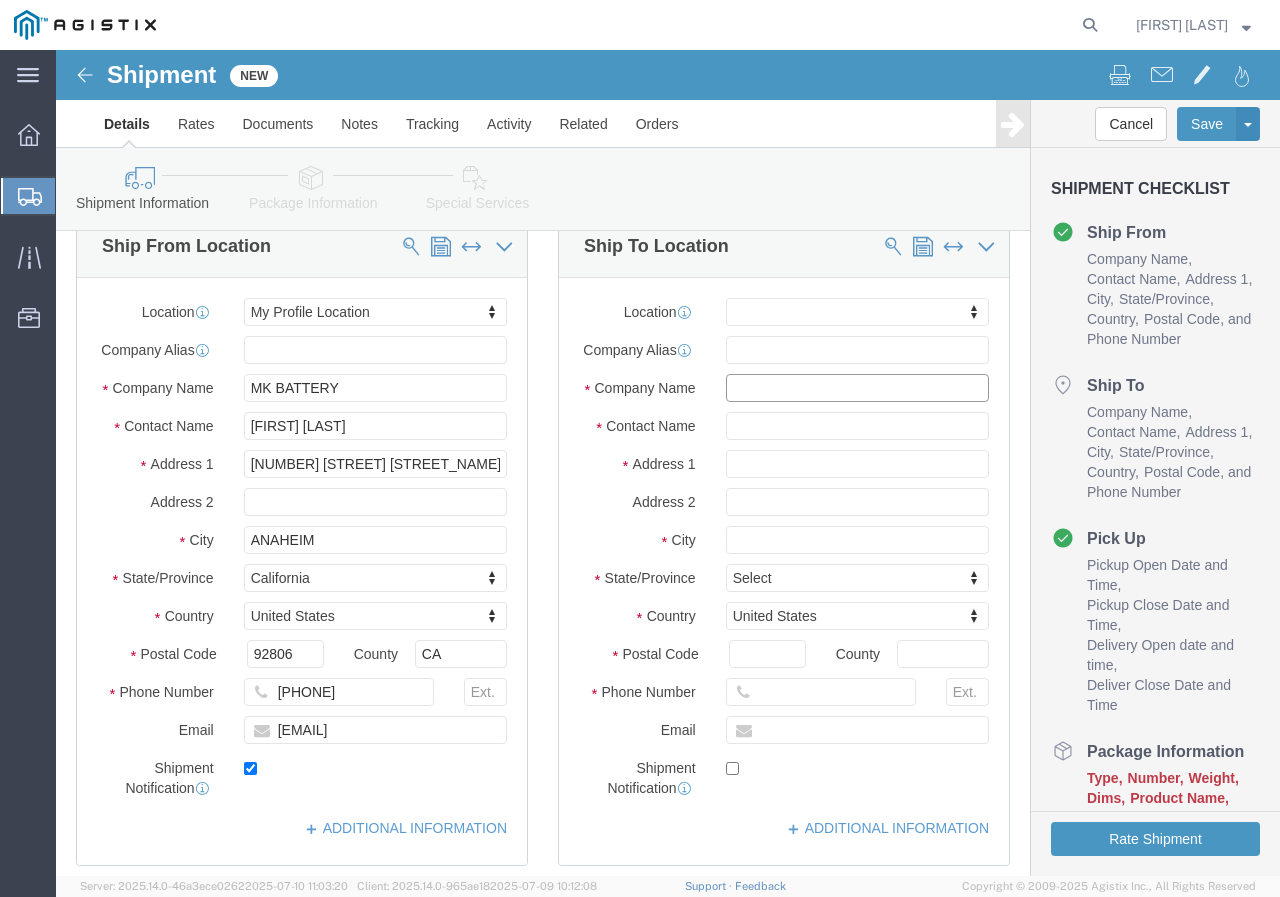 click 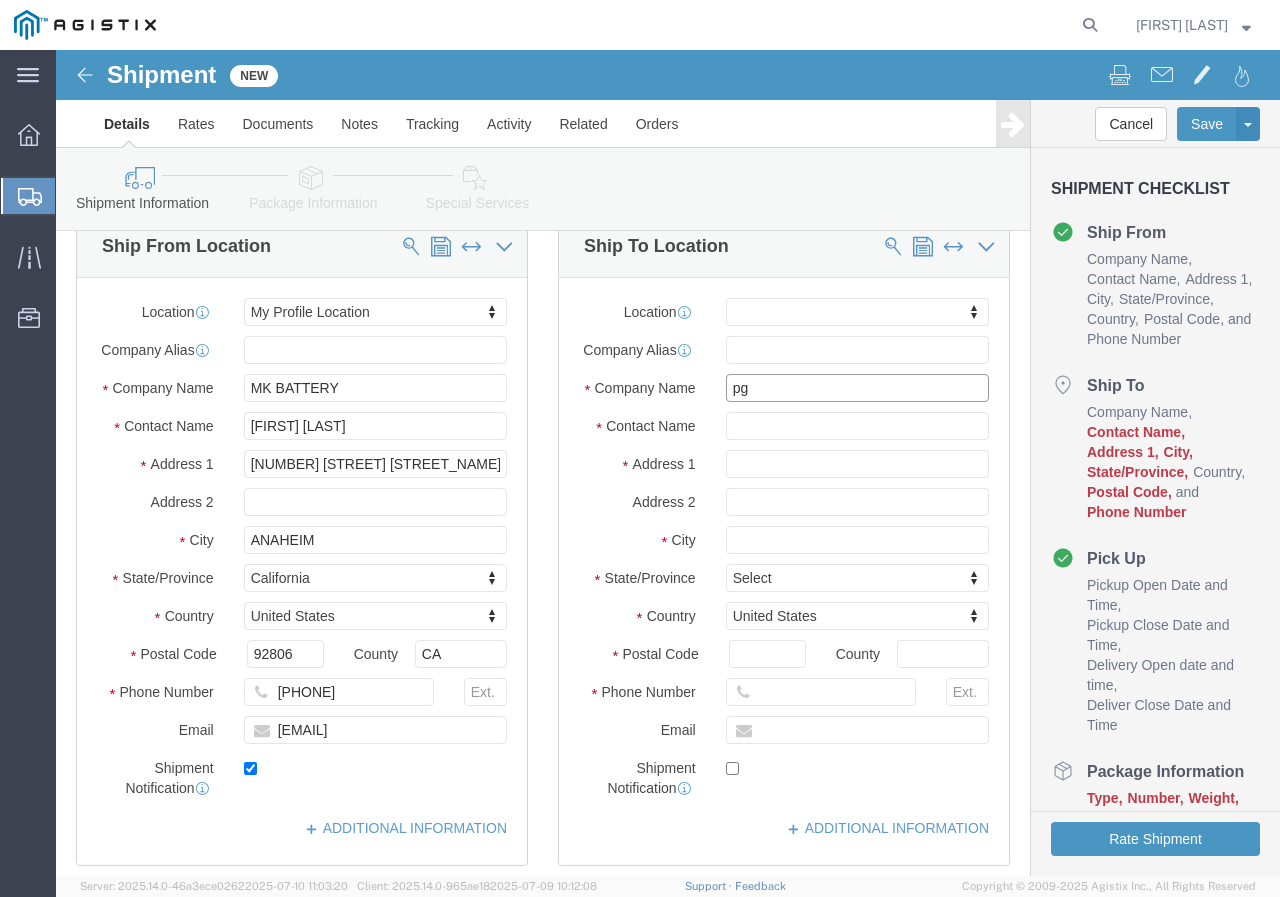 type on "p" 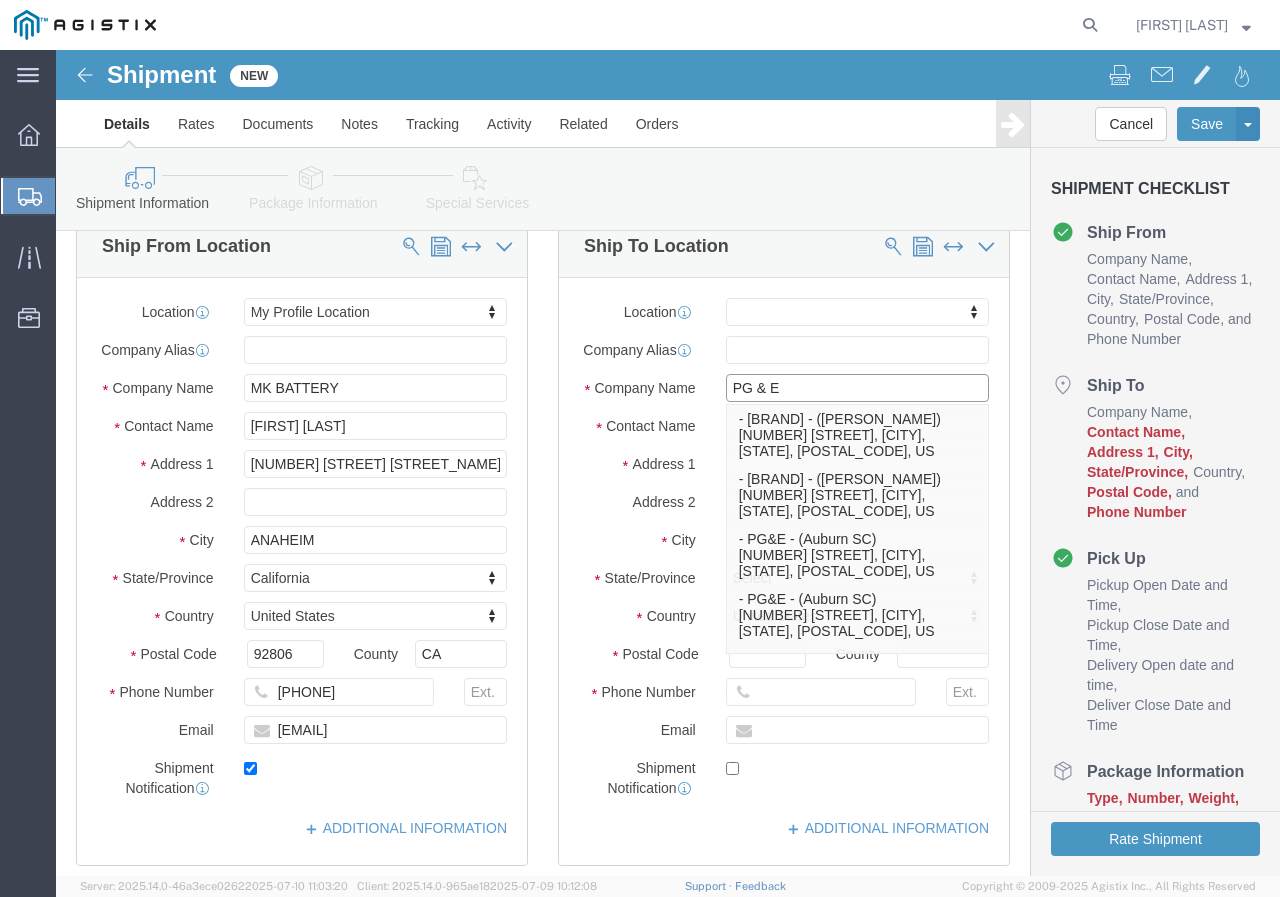 type on "PG & E" 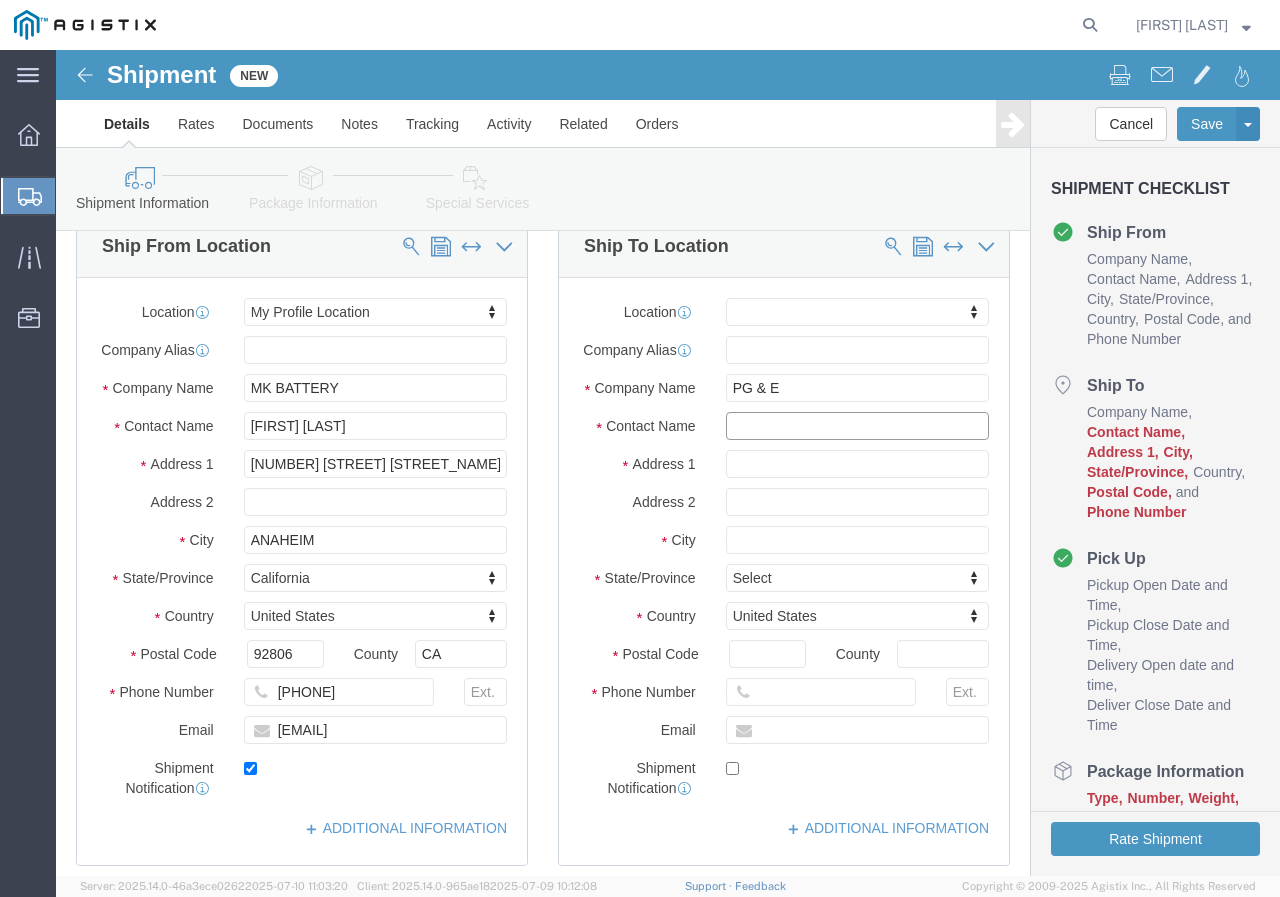 click 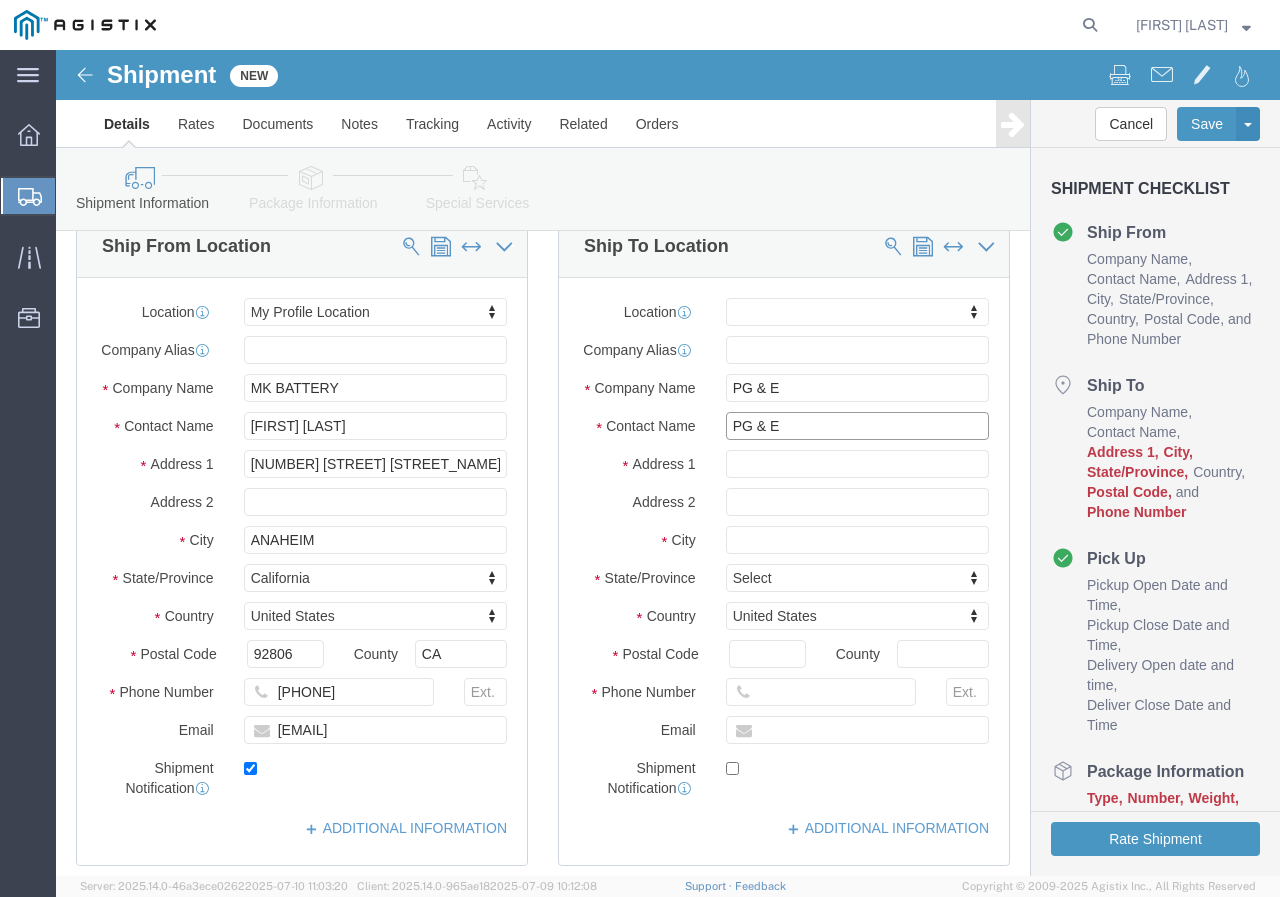 type on "PG & E" 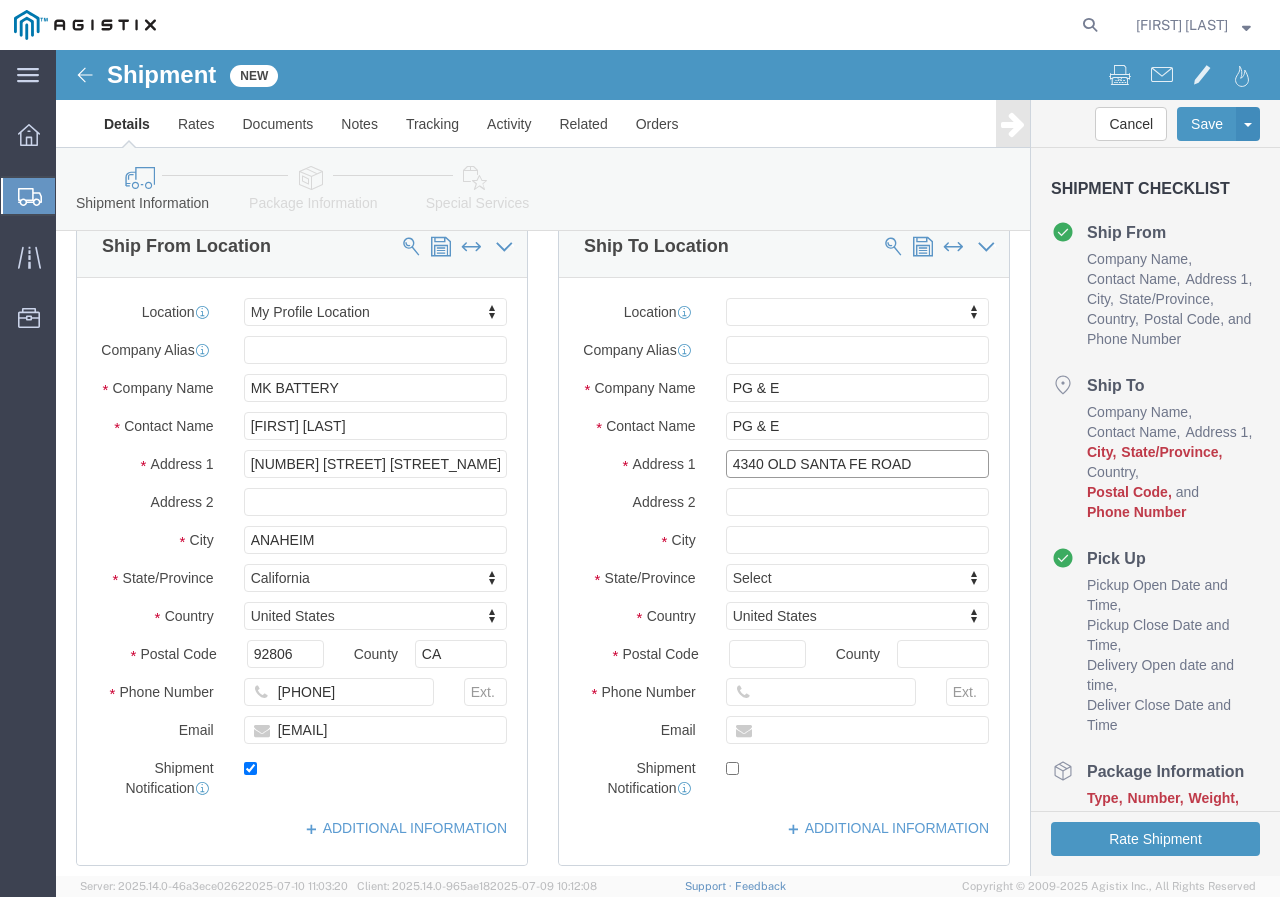 type on "4340 OLD SANTA FE ROAD" 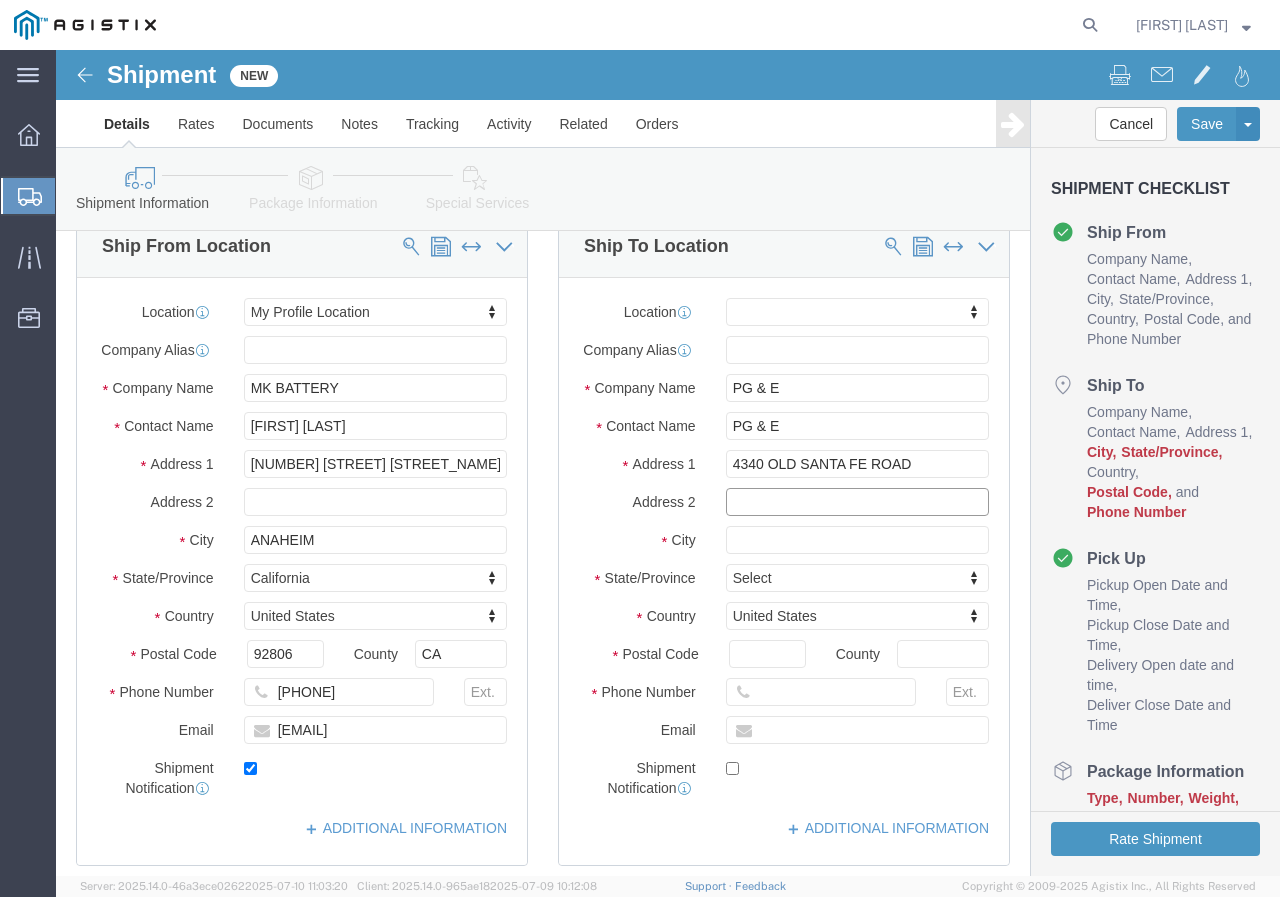 select 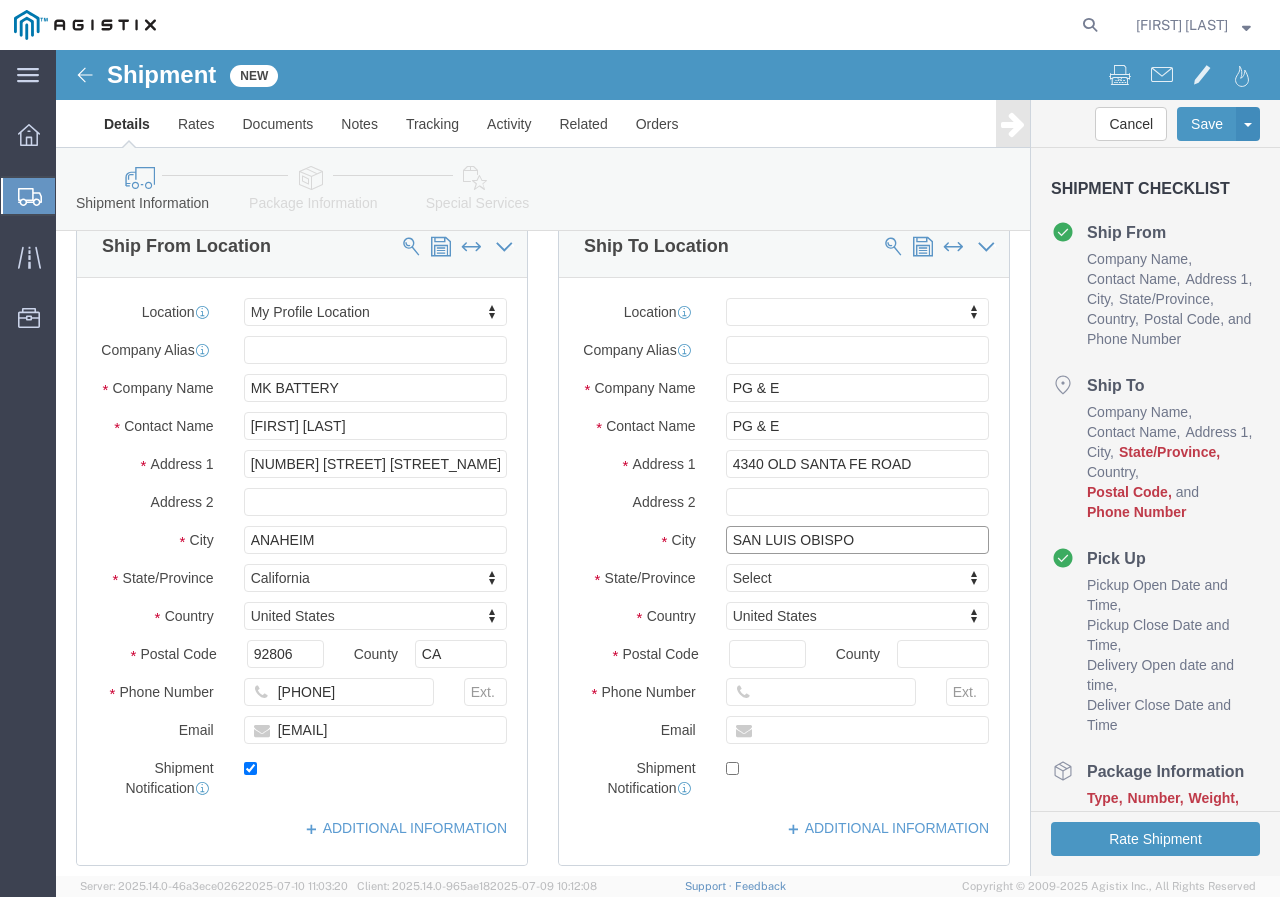type on "SAN LUIS OBISPO" 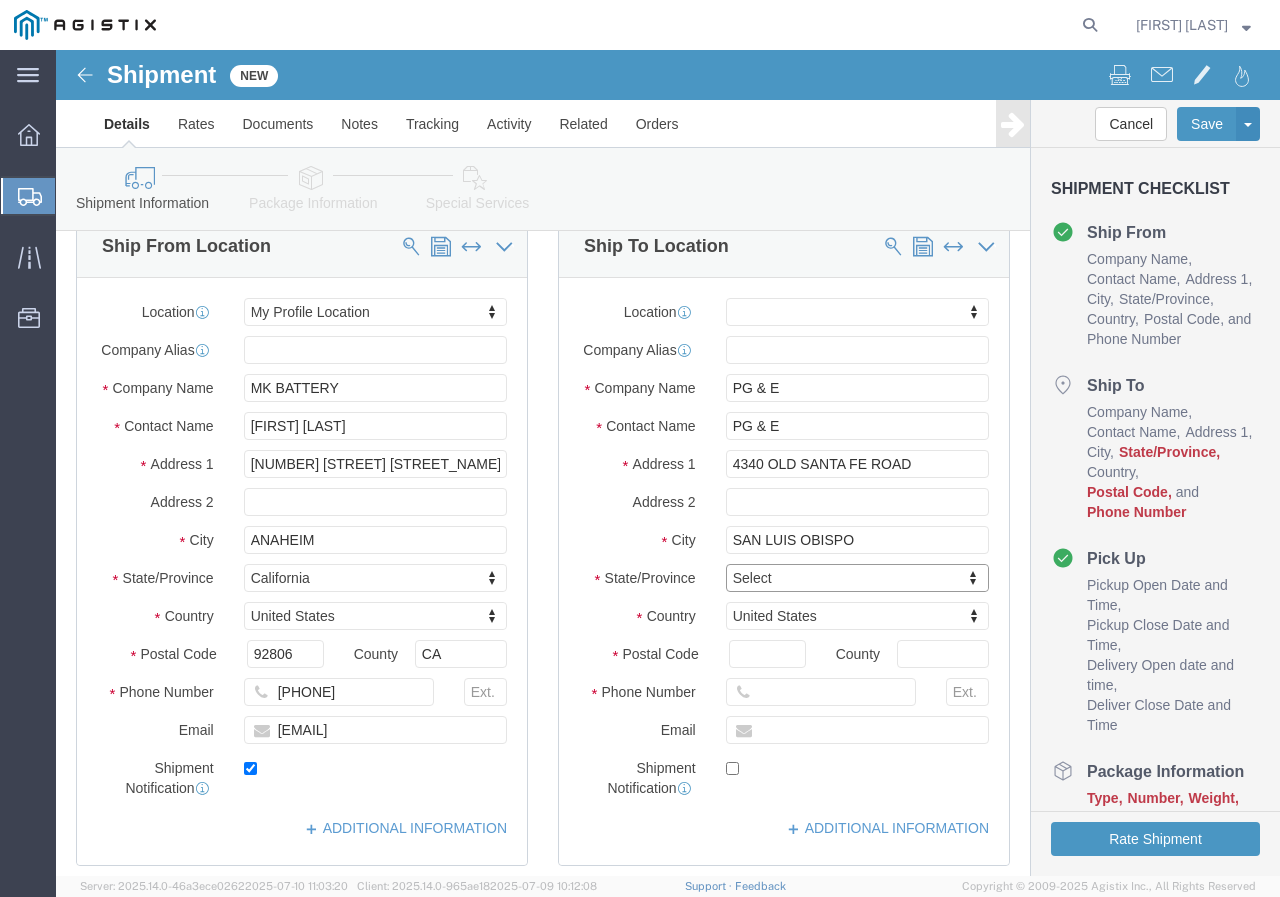 select 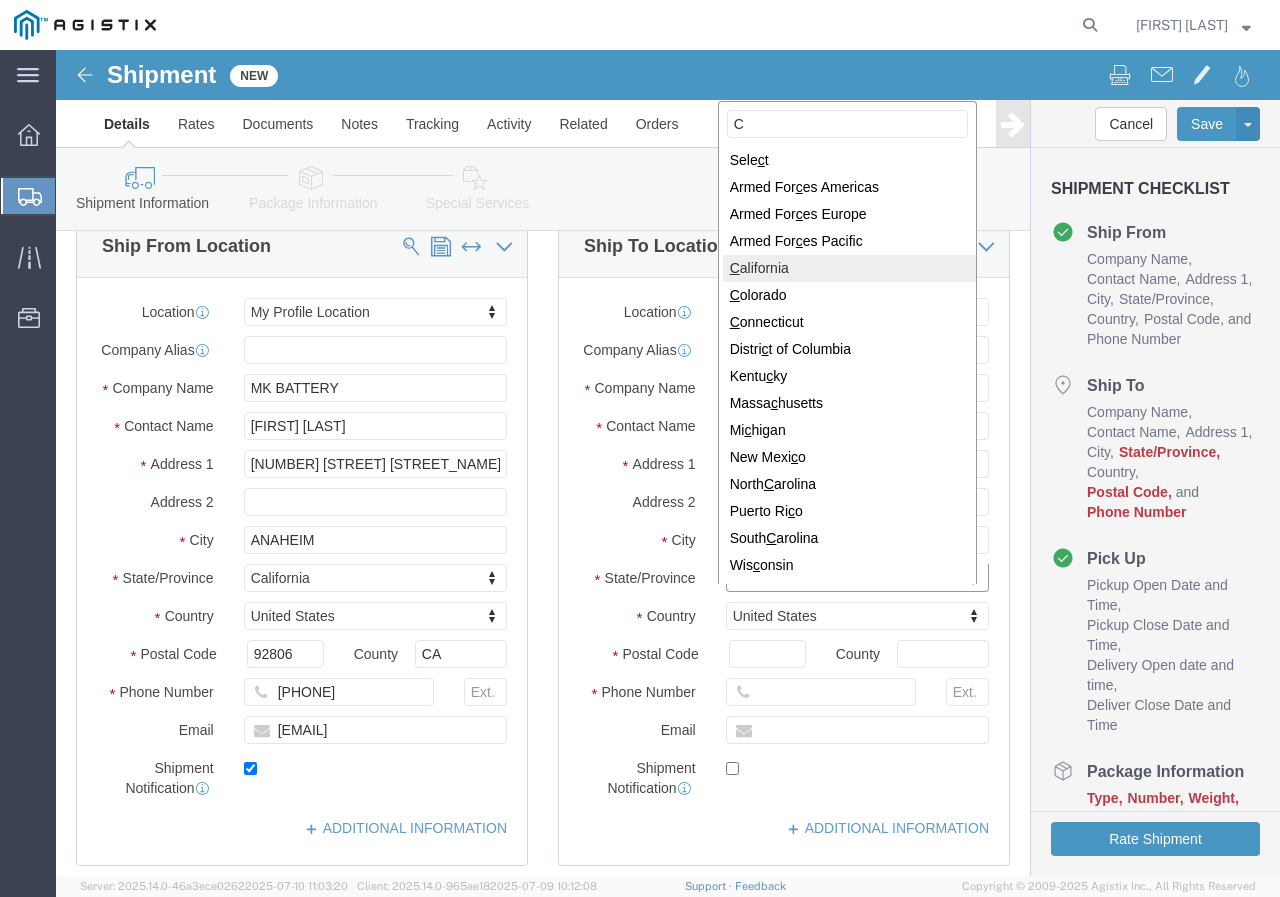 select 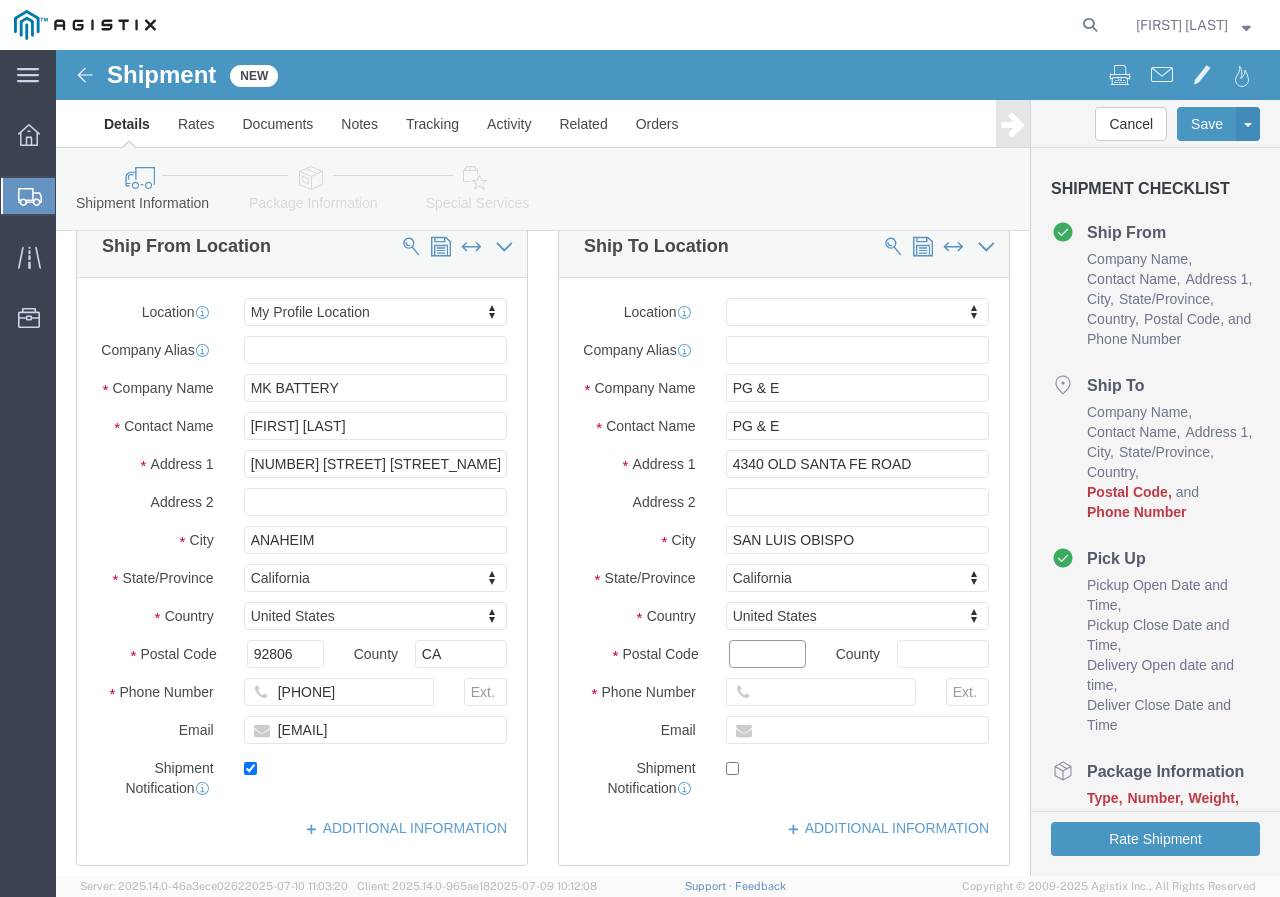 click on "Postal Code" 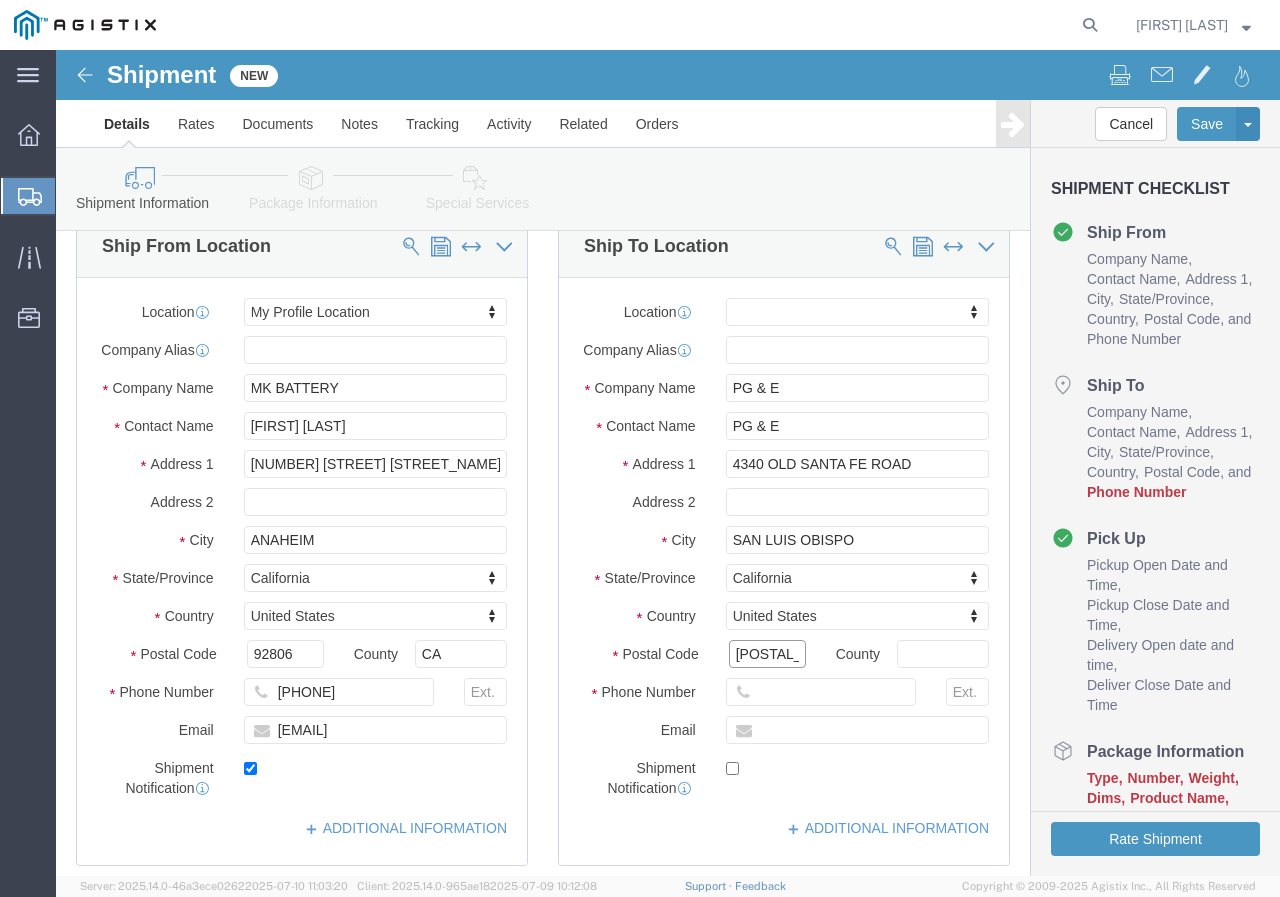 type on "[POSTAL_CODE]" 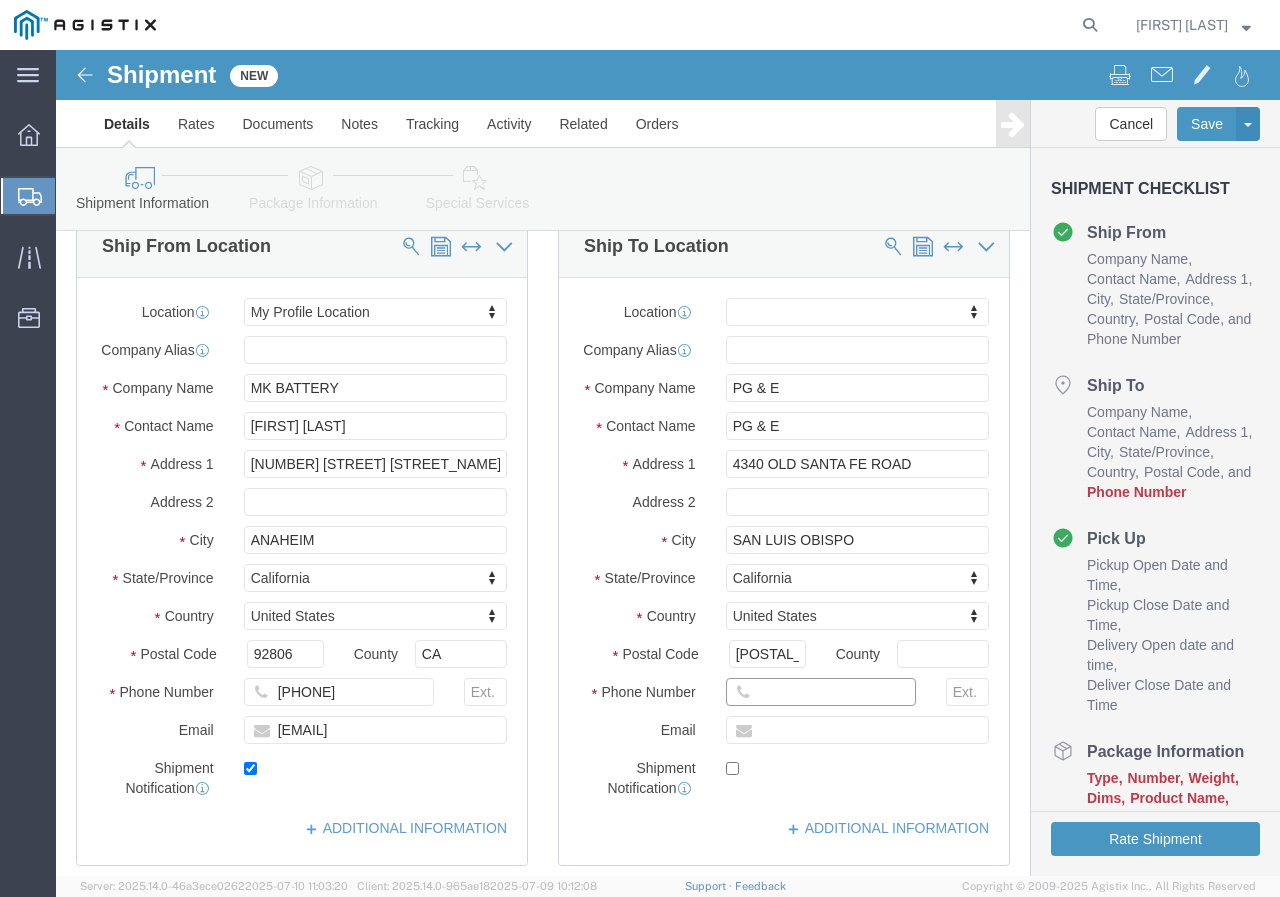 select 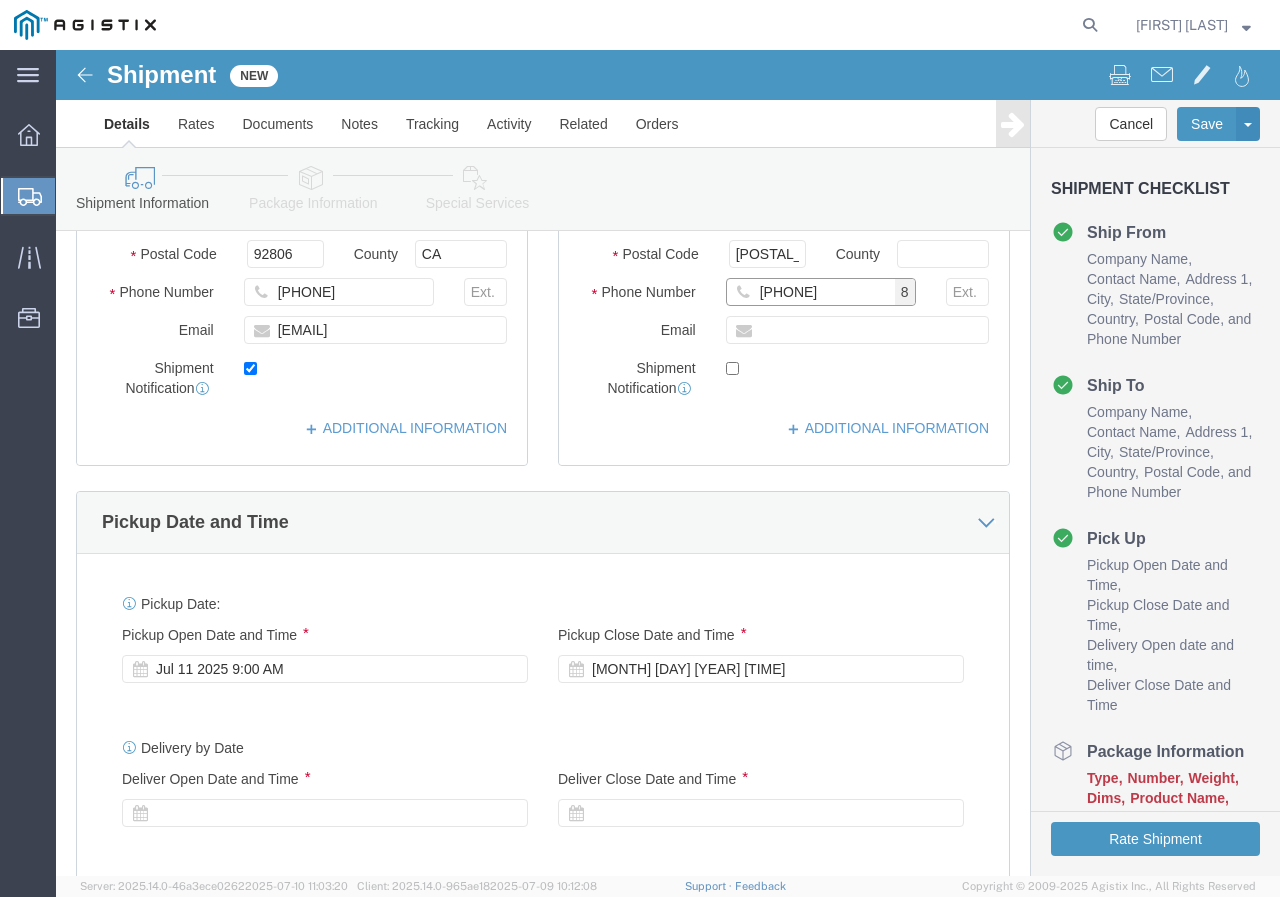 scroll, scrollTop: 700, scrollLeft: 0, axis: vertical 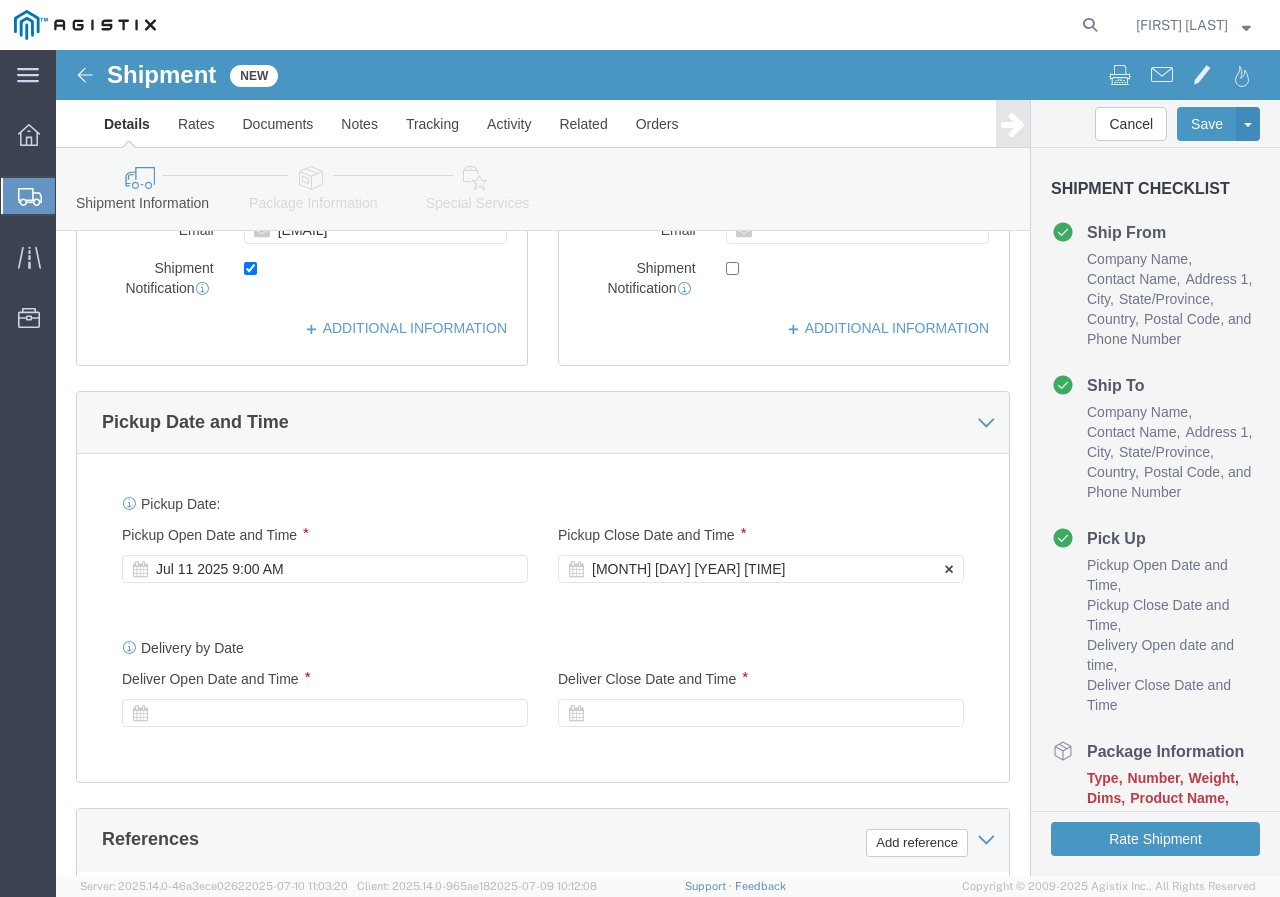 type on "[PHONE]" 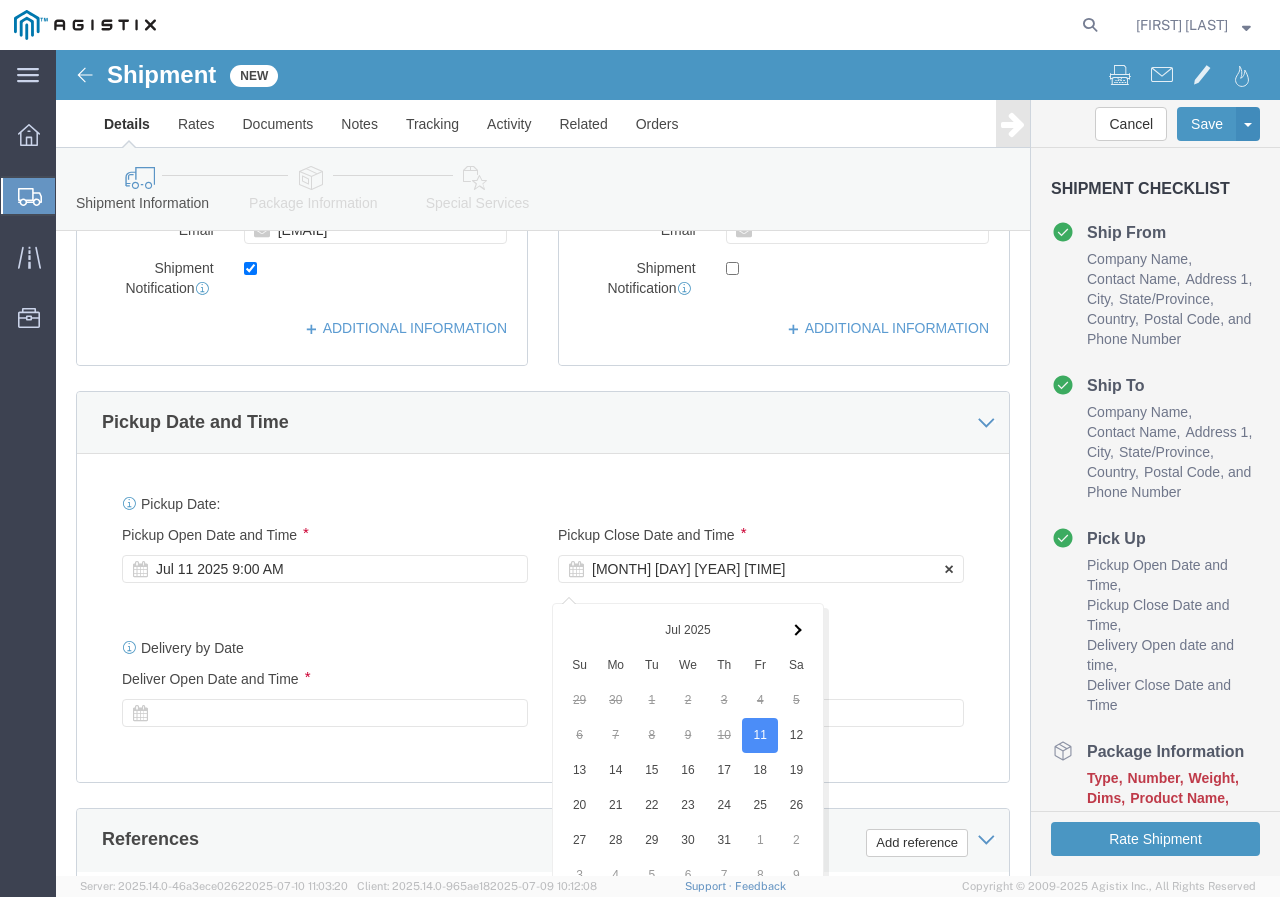 scroll, scrollTop: 1186, scrollLeft: 0, axis: vertical 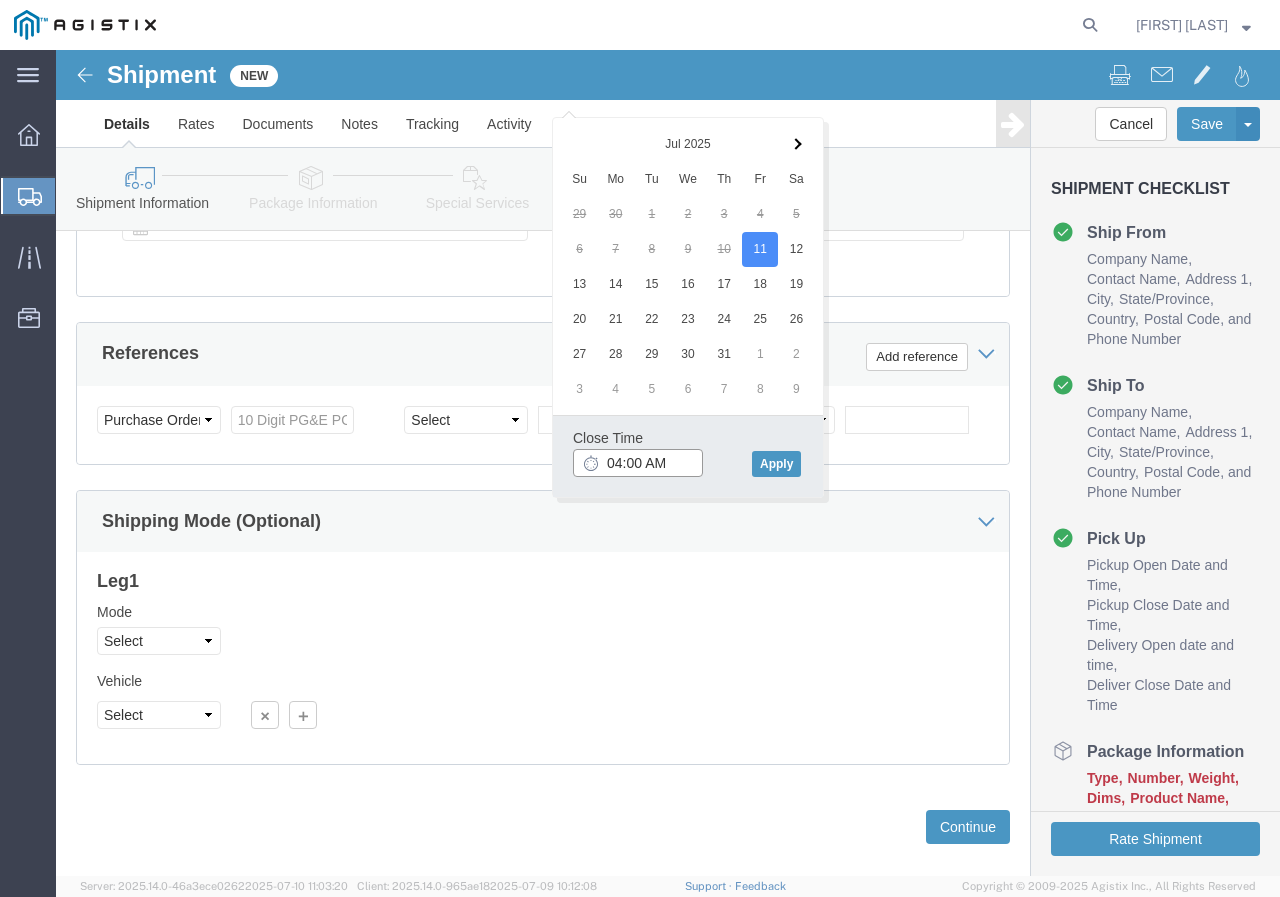 click on "04:00 AM" 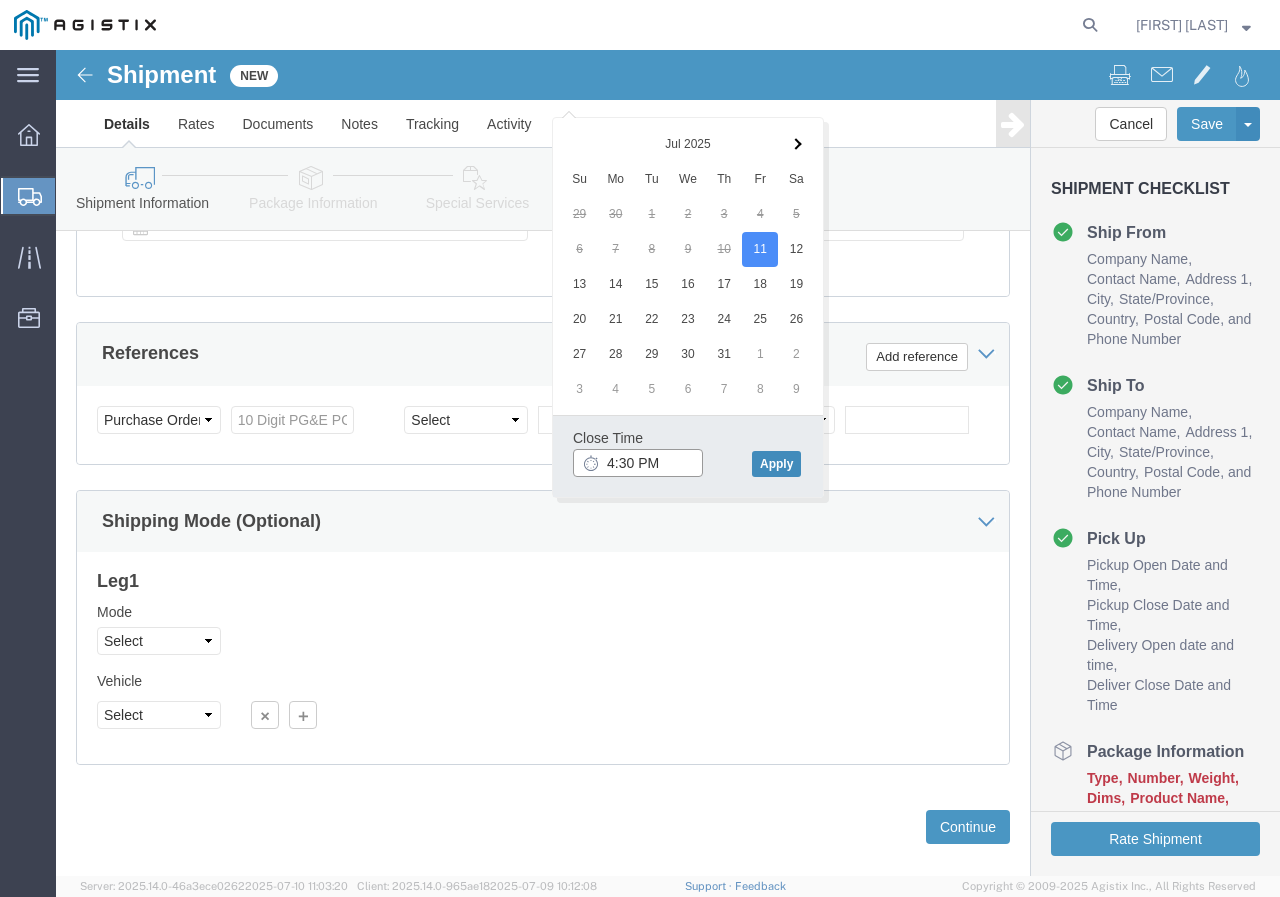 type on "4:30 PM" 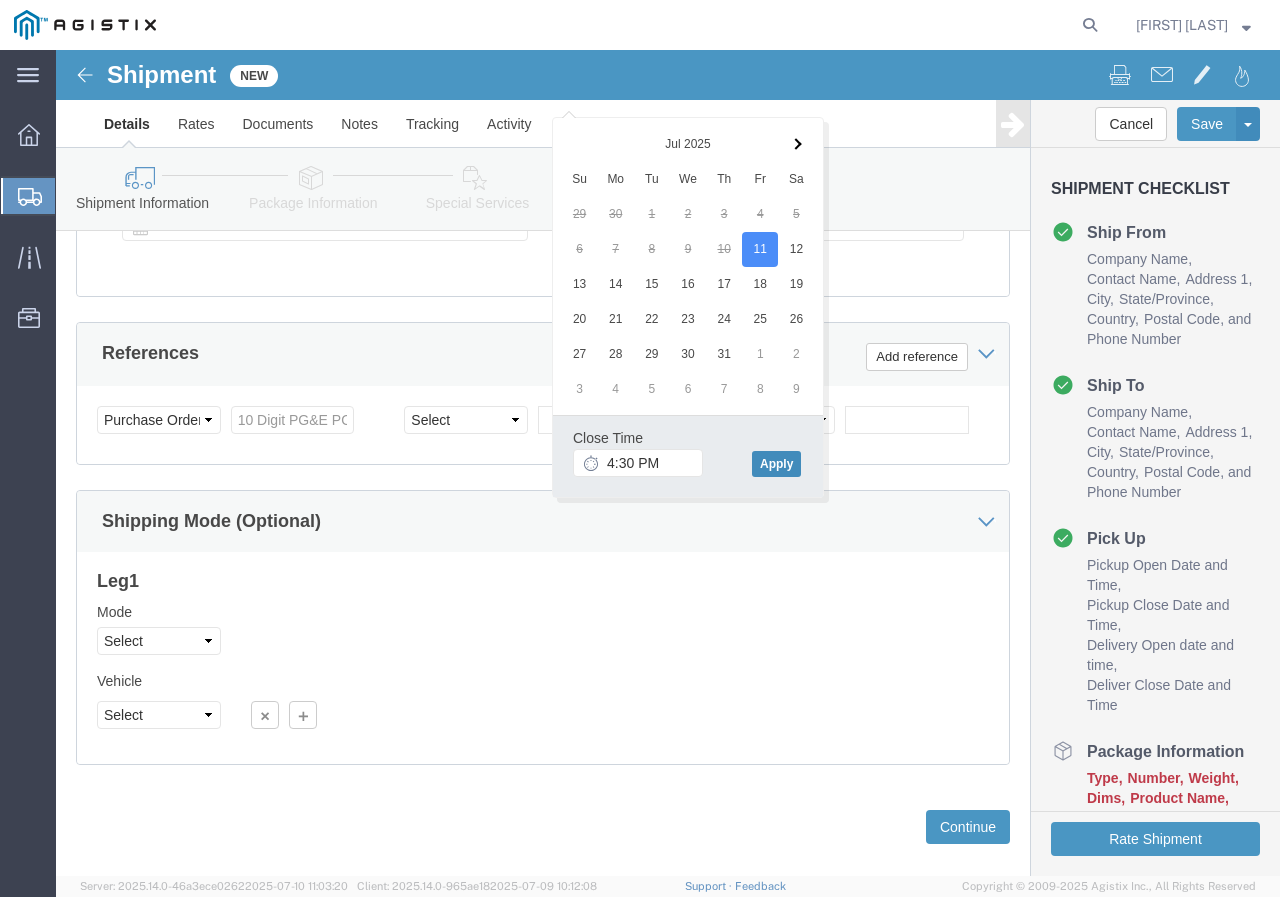 click on "Apply" 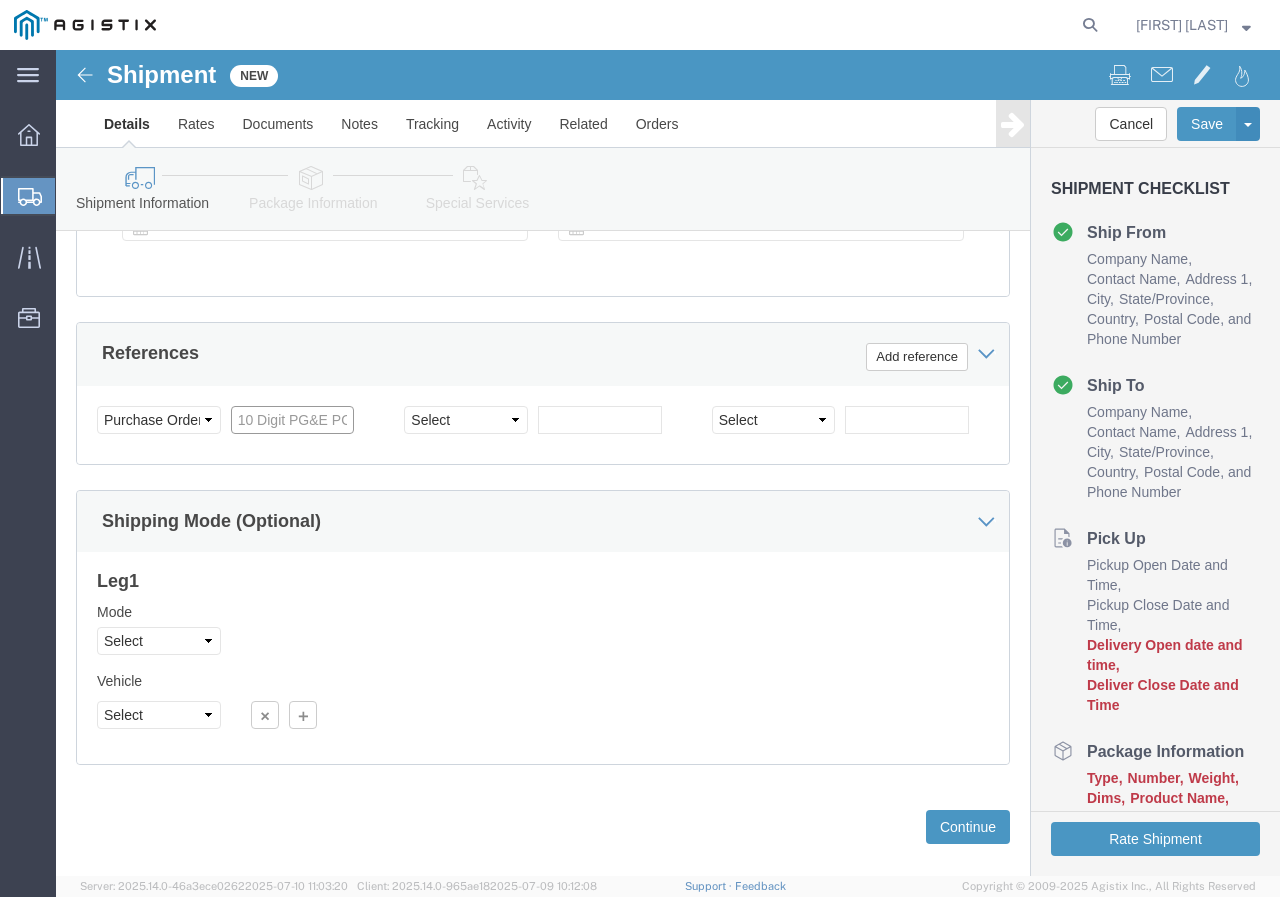 click 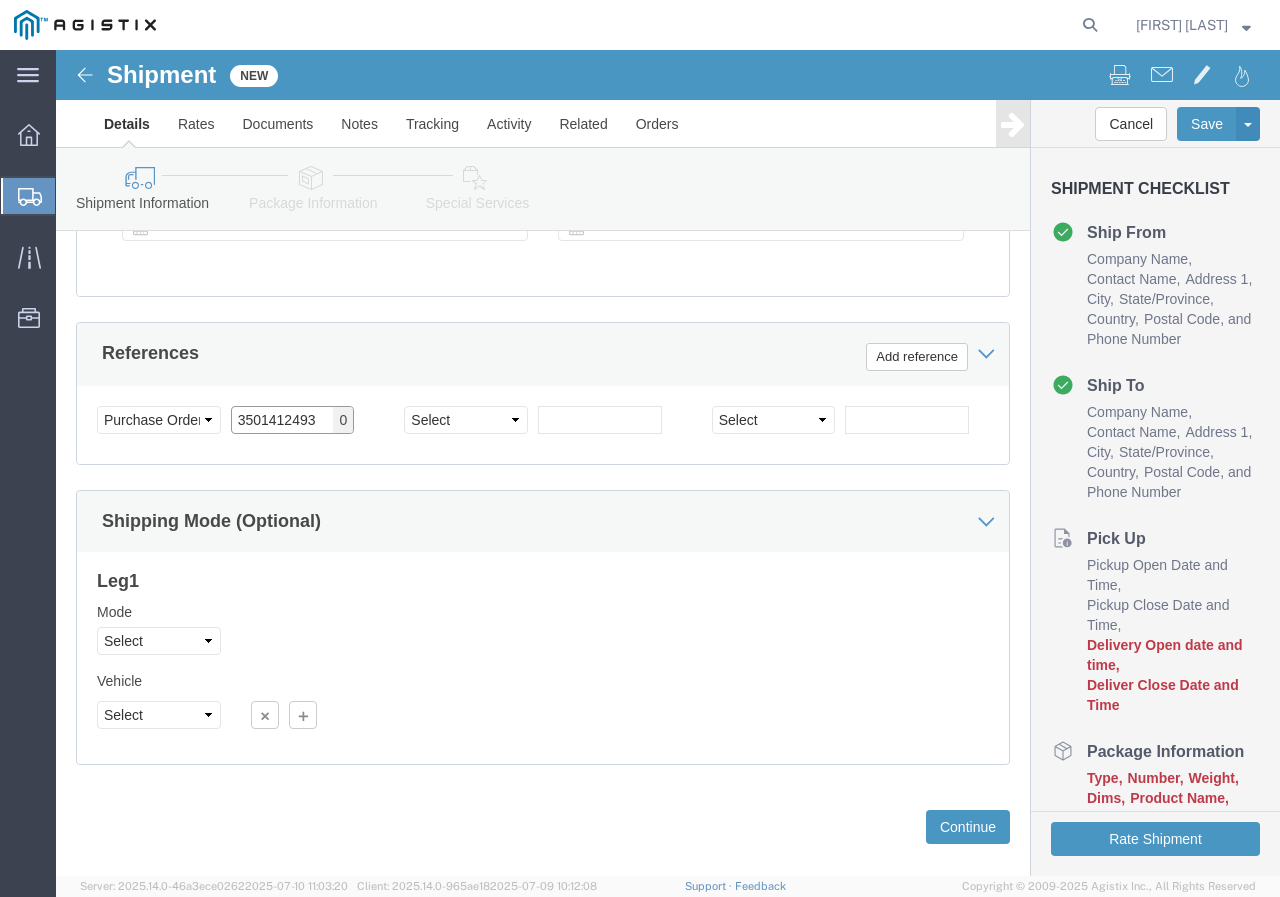 type on "3501412493" 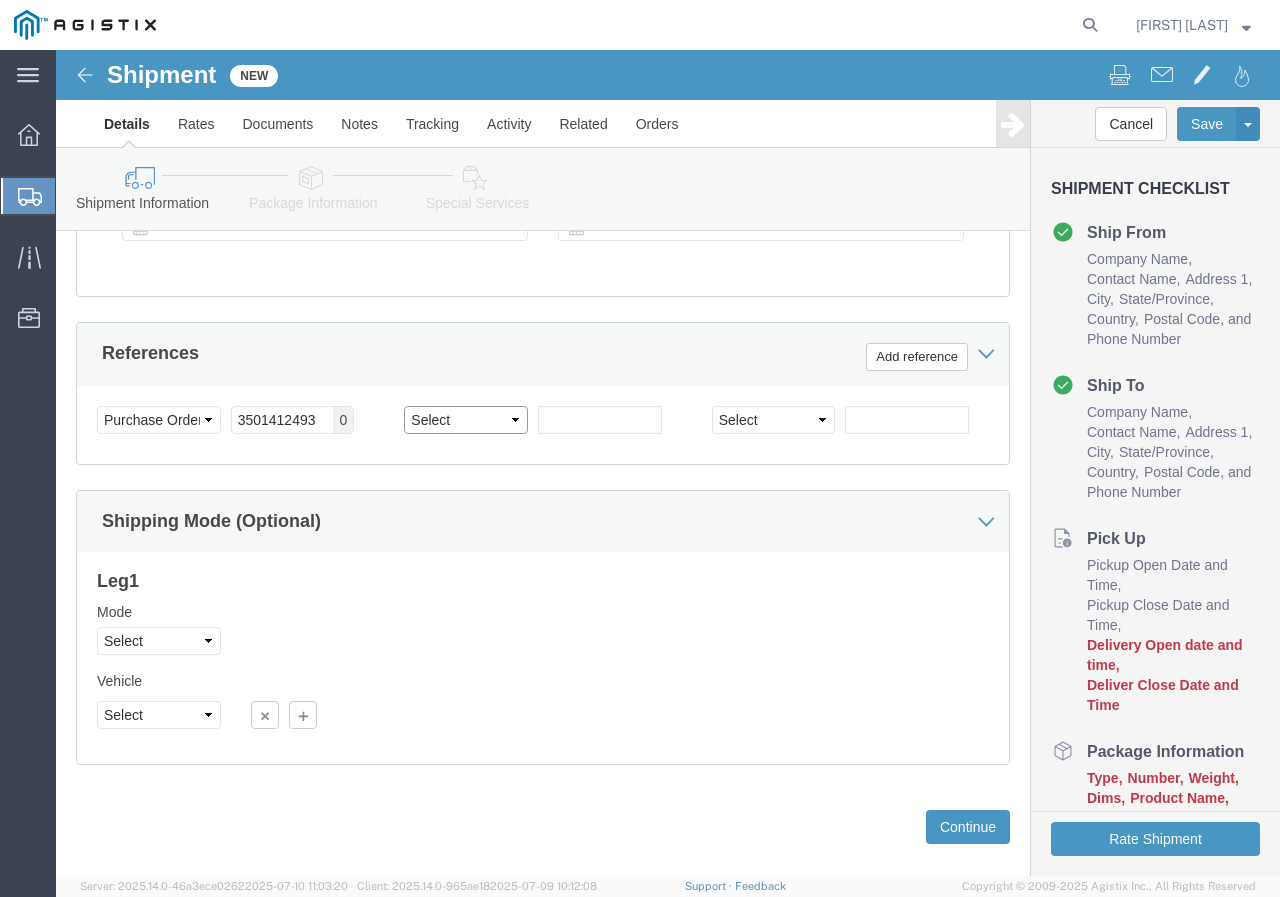 click on "Select Account Type Activity ID Airline Appointment Number ASN Batch Request # Bill Of Lading Bin Booking Number Booking Request ID Cancel Pickup Location CBP Entry No Claim Container Number Customer Ref Delivery Number Department Document No Expenditure Export Reference Flight Number General GL Code House Airway Bill Internal Requisition Invoice Number ITN No Job Number License Lloyd's Code Lot Number Master Airway Bill Master Tracking Number Material Requisition Order Number Organization Packing Slip Pickup Number Pickup Request PO Line Item No PRO # Problem File Number Project Project Number Protocol Number Purchase Order Quote Number R.M.A. Release Number Route Sales Order Seal Number Serial No Shipment Id Number Shipment Line No Study Number Task Tender ID VAT Number Vessel Name VIN Voyage Number Waybill Number Work Order" 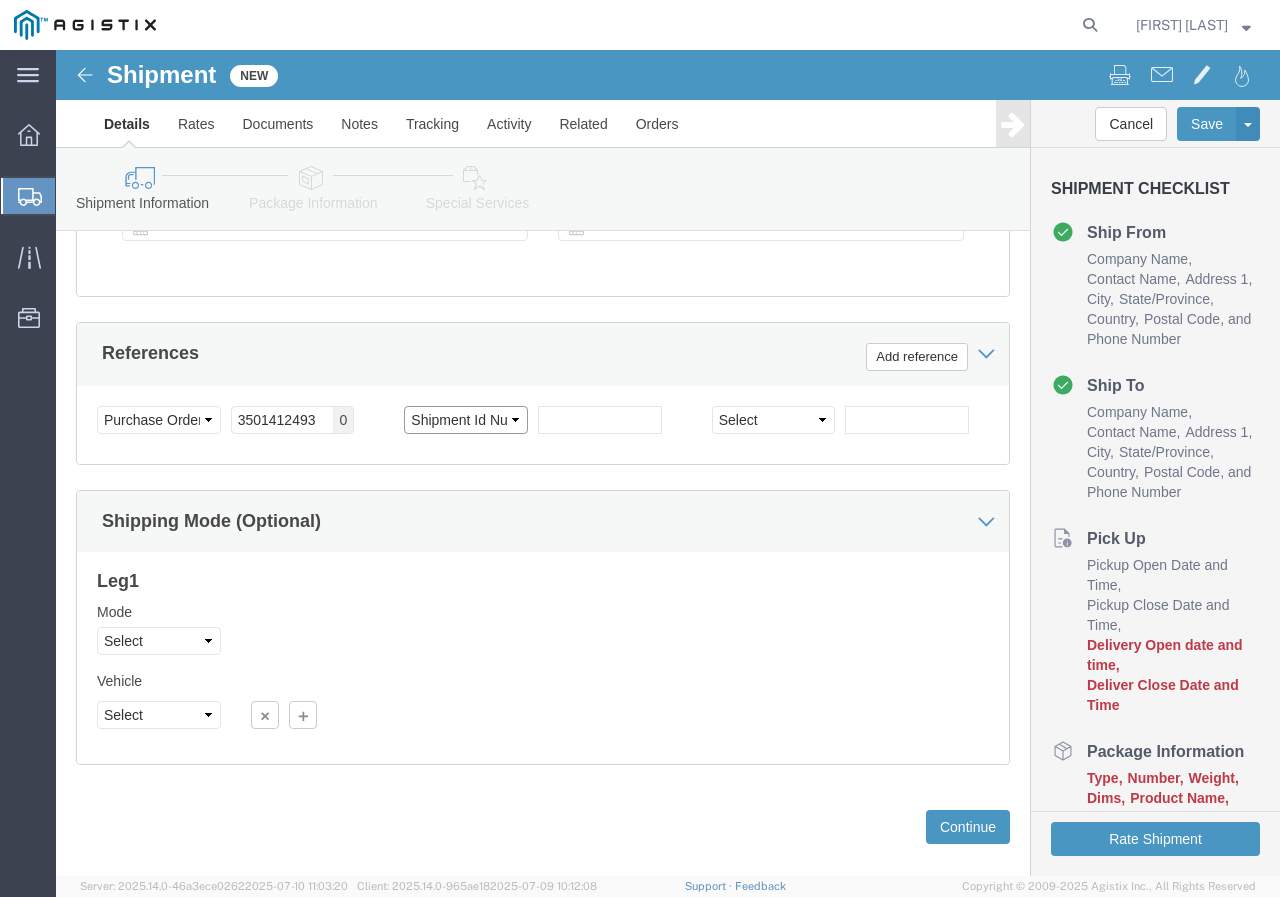 click on "Select Account Type Activity ID Airline Appointment Number ASN Batch Request # Bill Of Lading Bin Booking Number Booking Request ID Cancel Pickup Location CBP Entry No Claim Container Number Customer Ref Delivery Number Department Document No Expenditure Export Reference Flight Number General GL Code House Airway Bill Internal Requisition Invoice Number ITN No Job Number License Lloyd's Code Lot Number Master Airway Bill Master Tracking Number Material Requisition Order Number Organization Packing Slip Pickup Number Pickup Request PO Line Item No PRO # Problem File Number Project Project Number Protocol Number Purchase Order Quote Number R.M.A. Release Number Route Sales Order Seal Number Serial No Shipment Id Number Shipment Line No Study Number Task Tender ID VAT Number Vessel Name VIN Voyage Number Waybill Number Work Order" 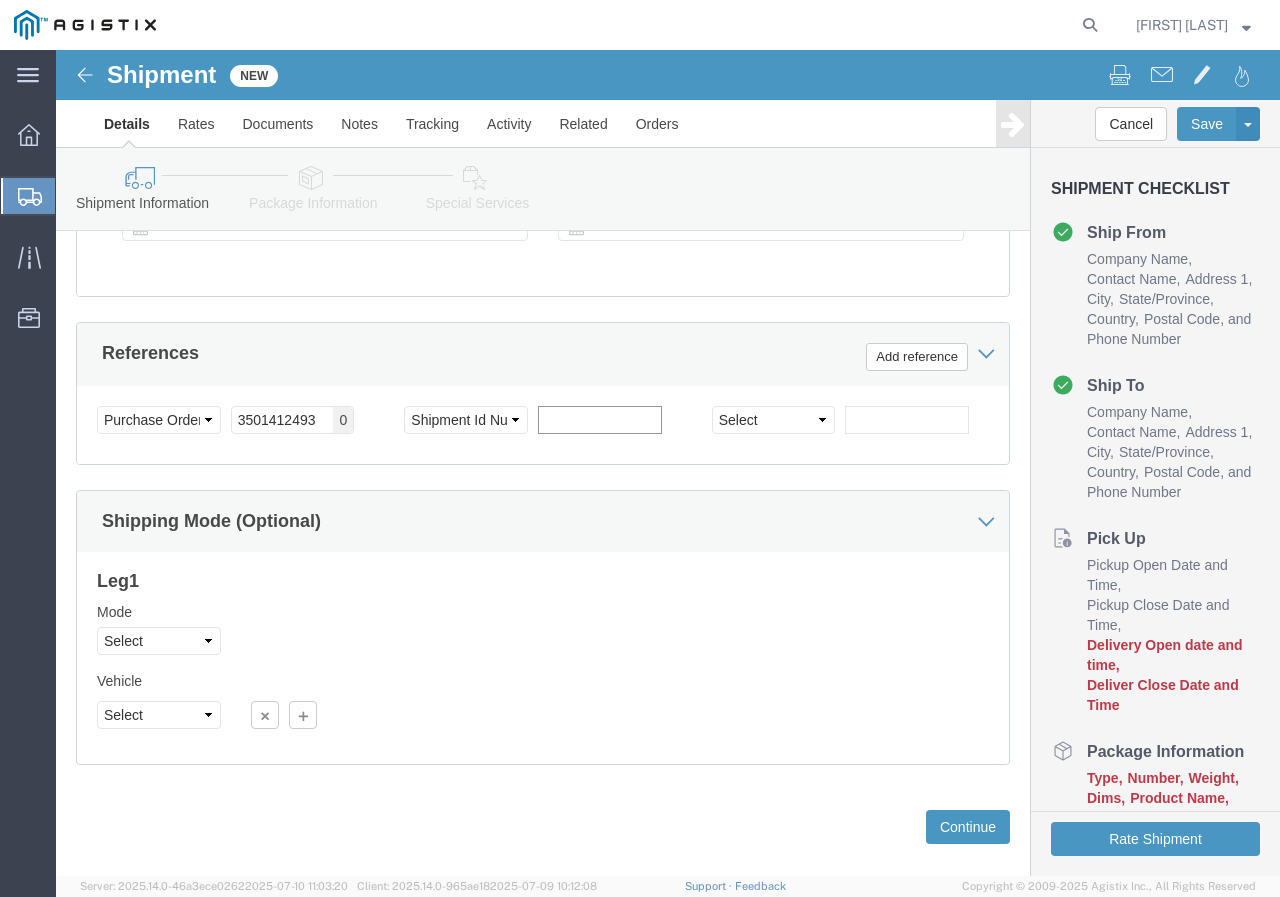 click 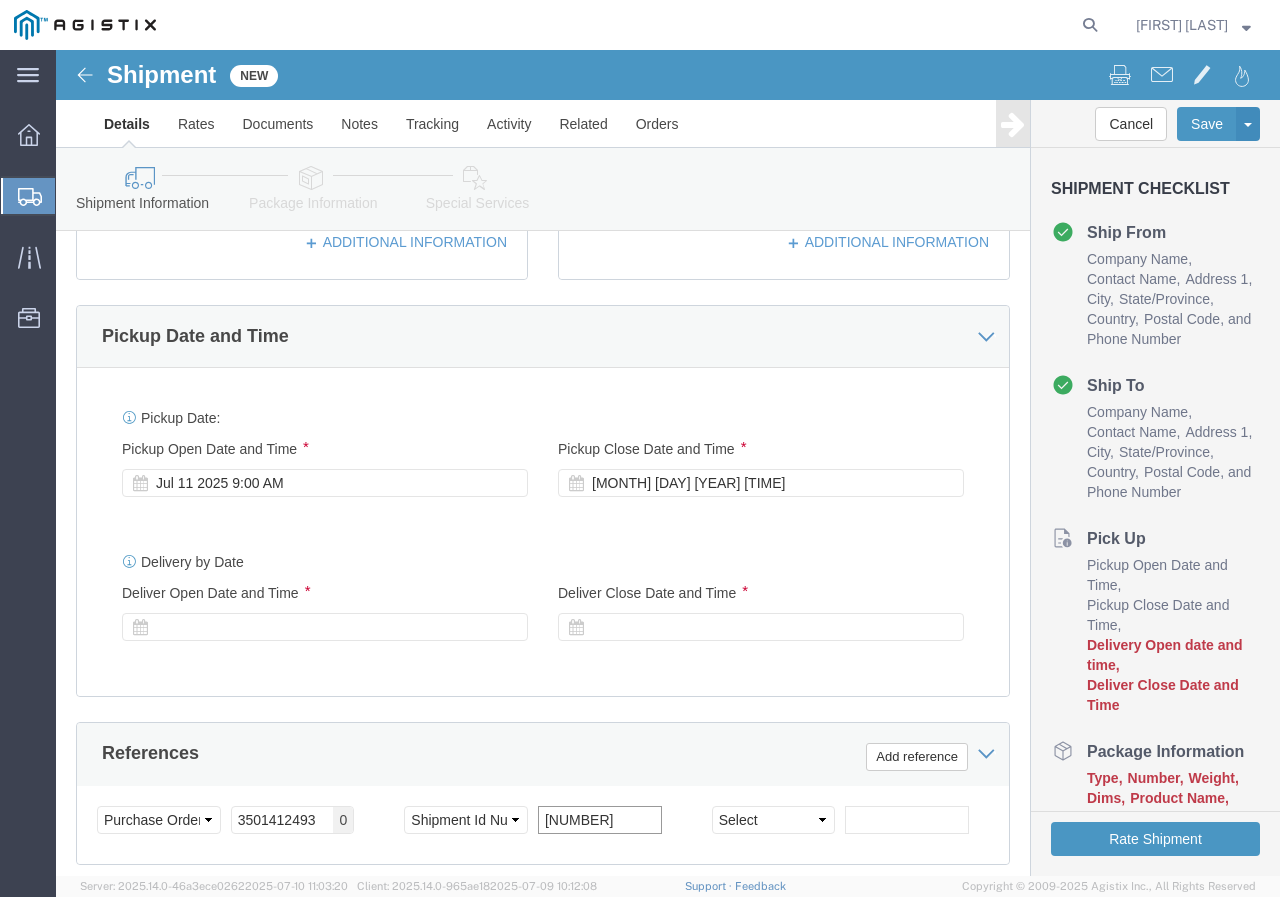 scroll, scrollTop: 986, scrollLeft: 0, axis: vertical 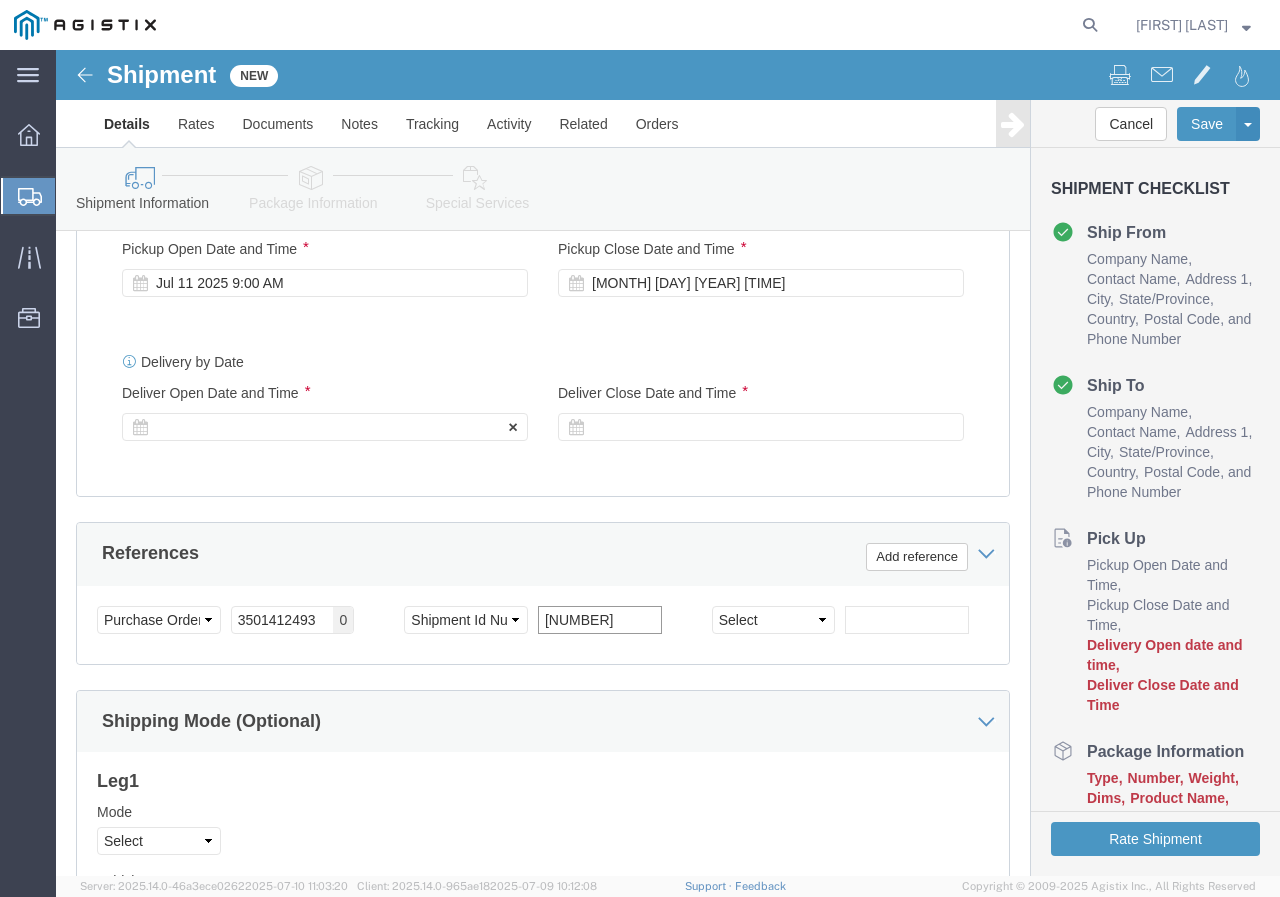 type on "[NUMBER]" 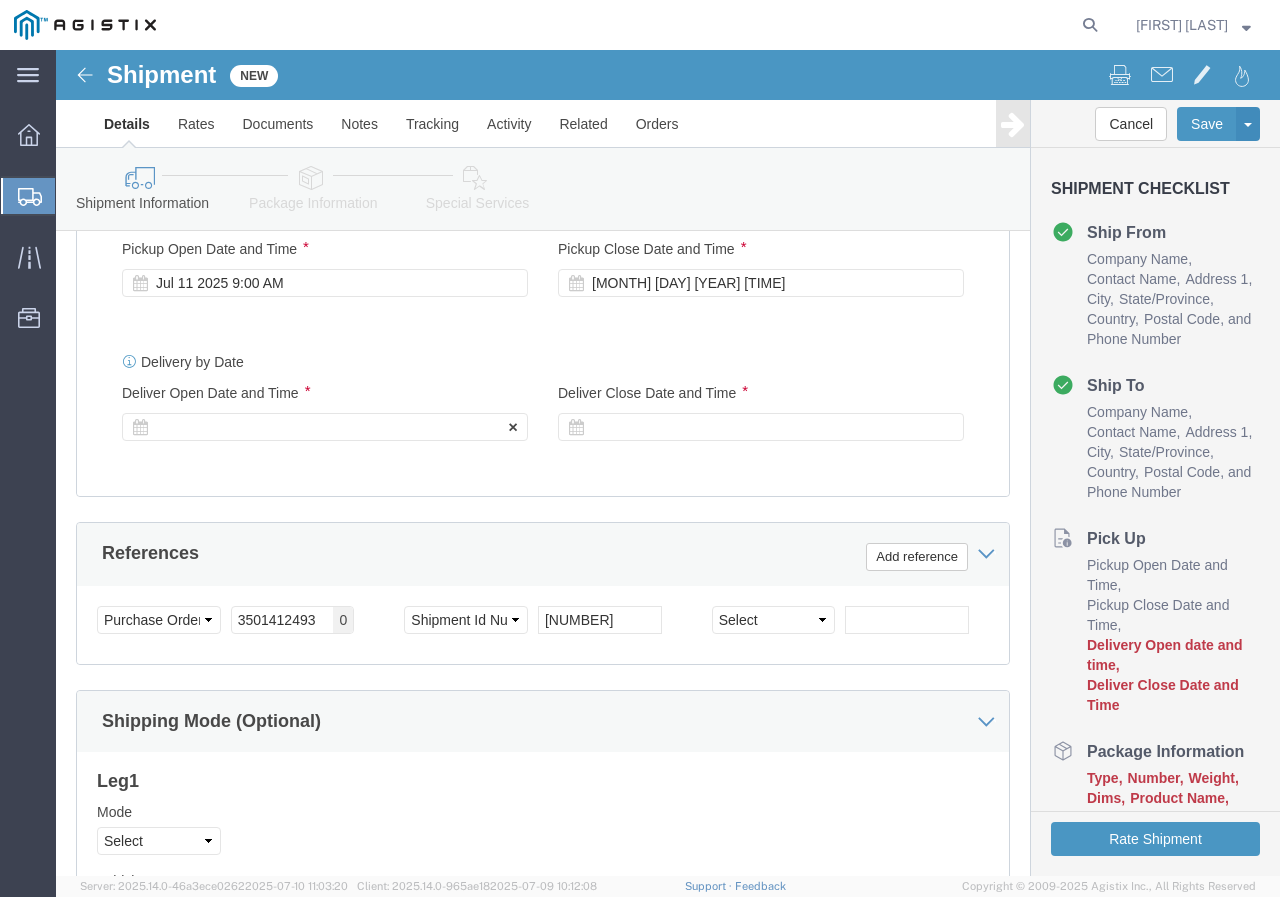 click 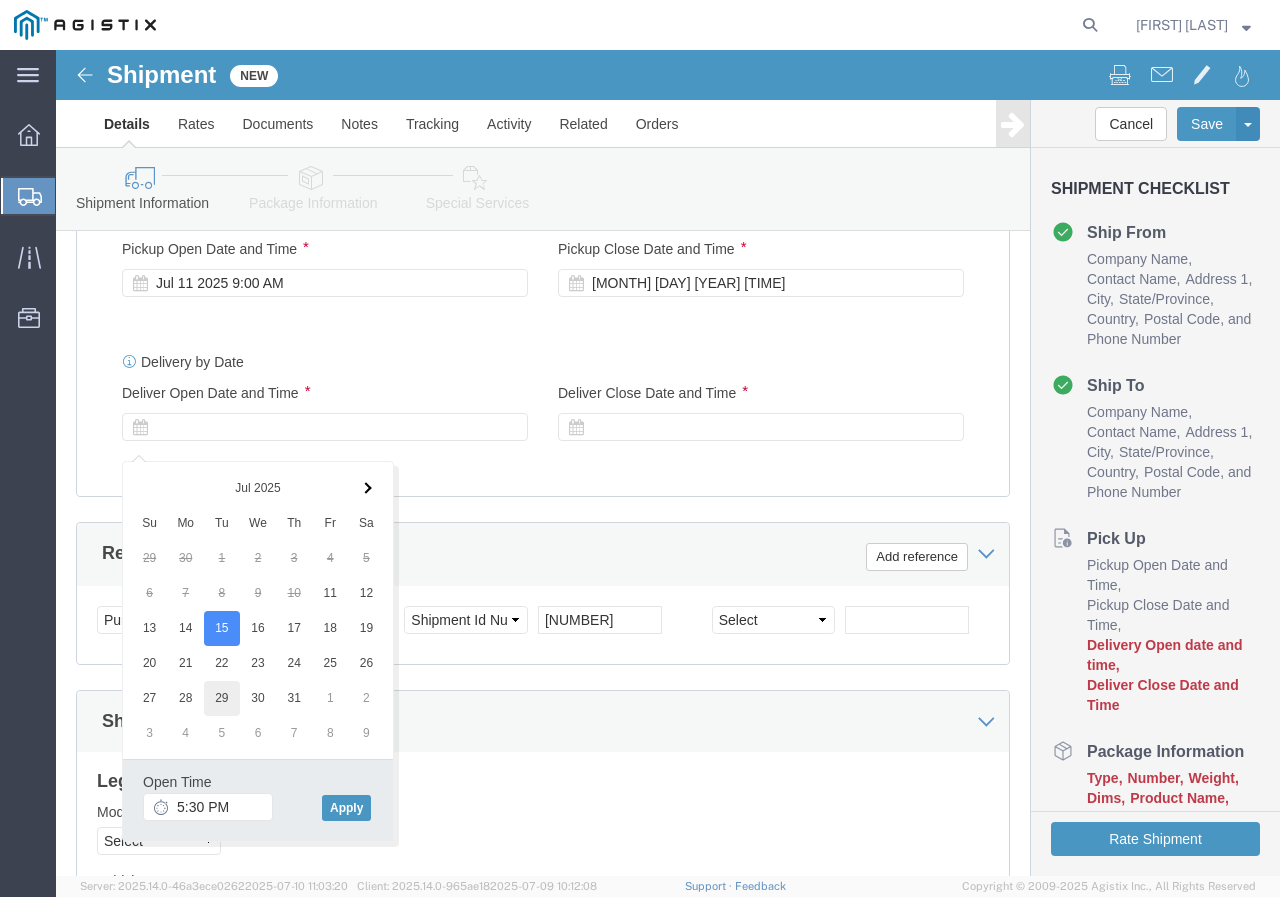 scroll, scrollTop: 1186, scrollLeft: 0, axis: vertical 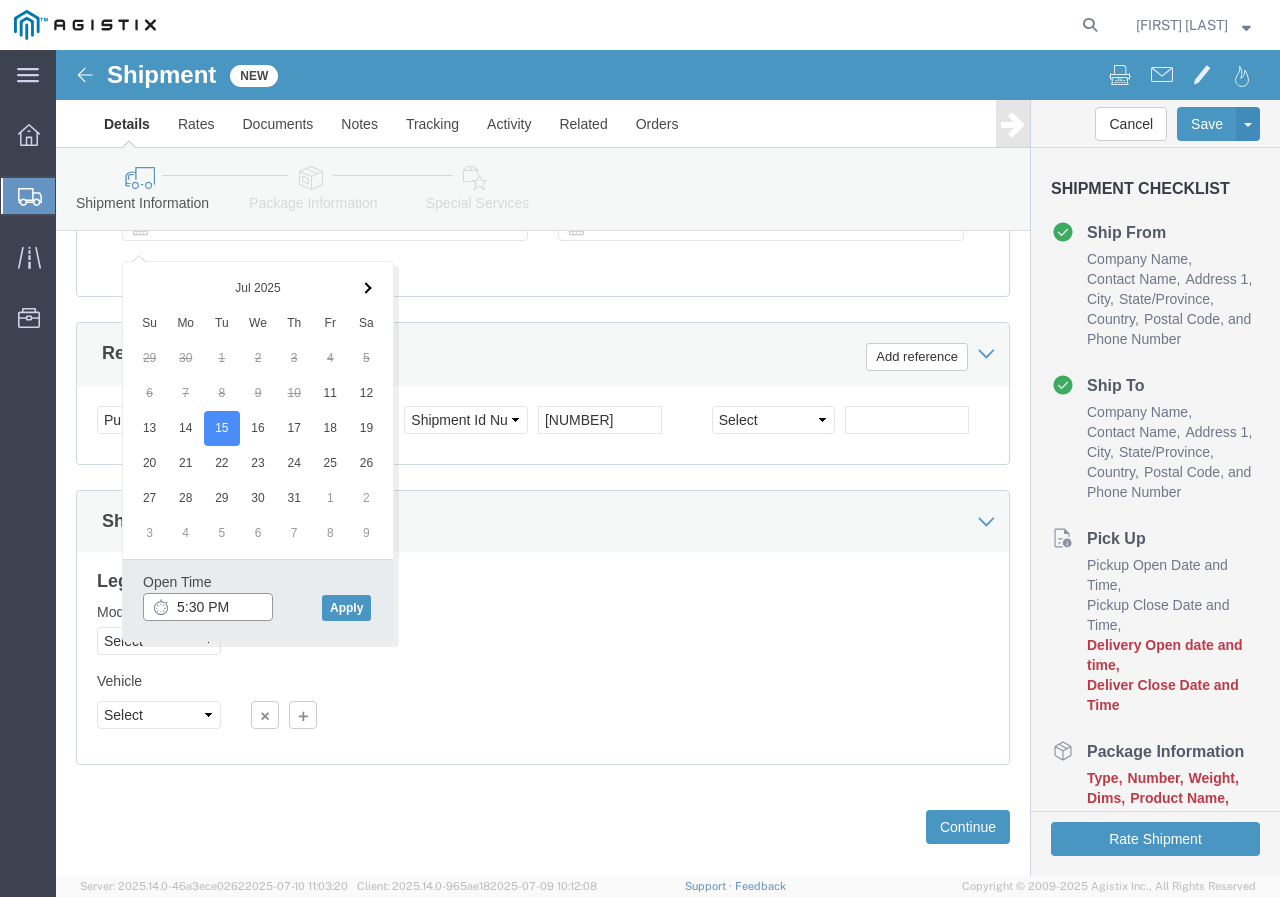 click on "5:30 PM" 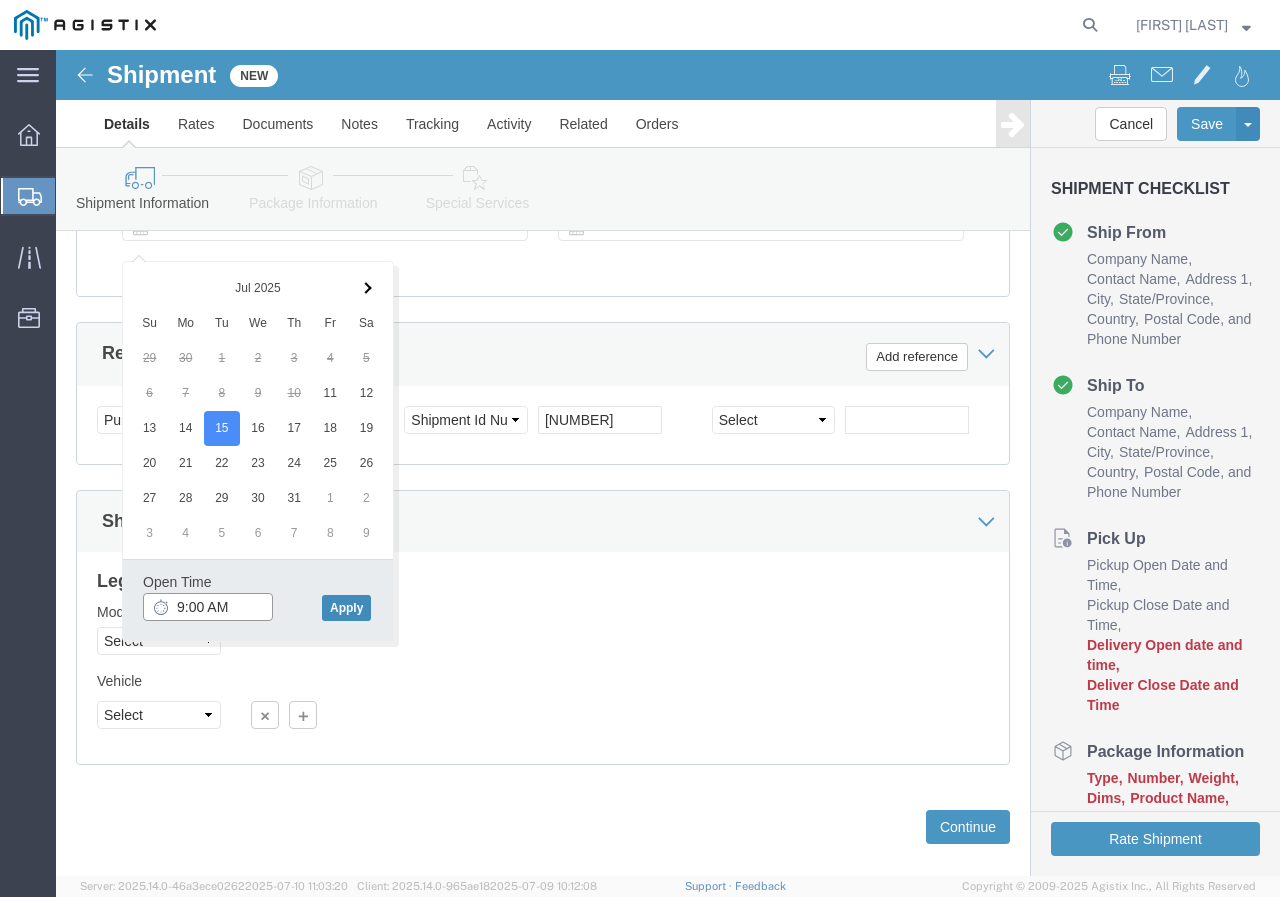 type on "9:00 AM" 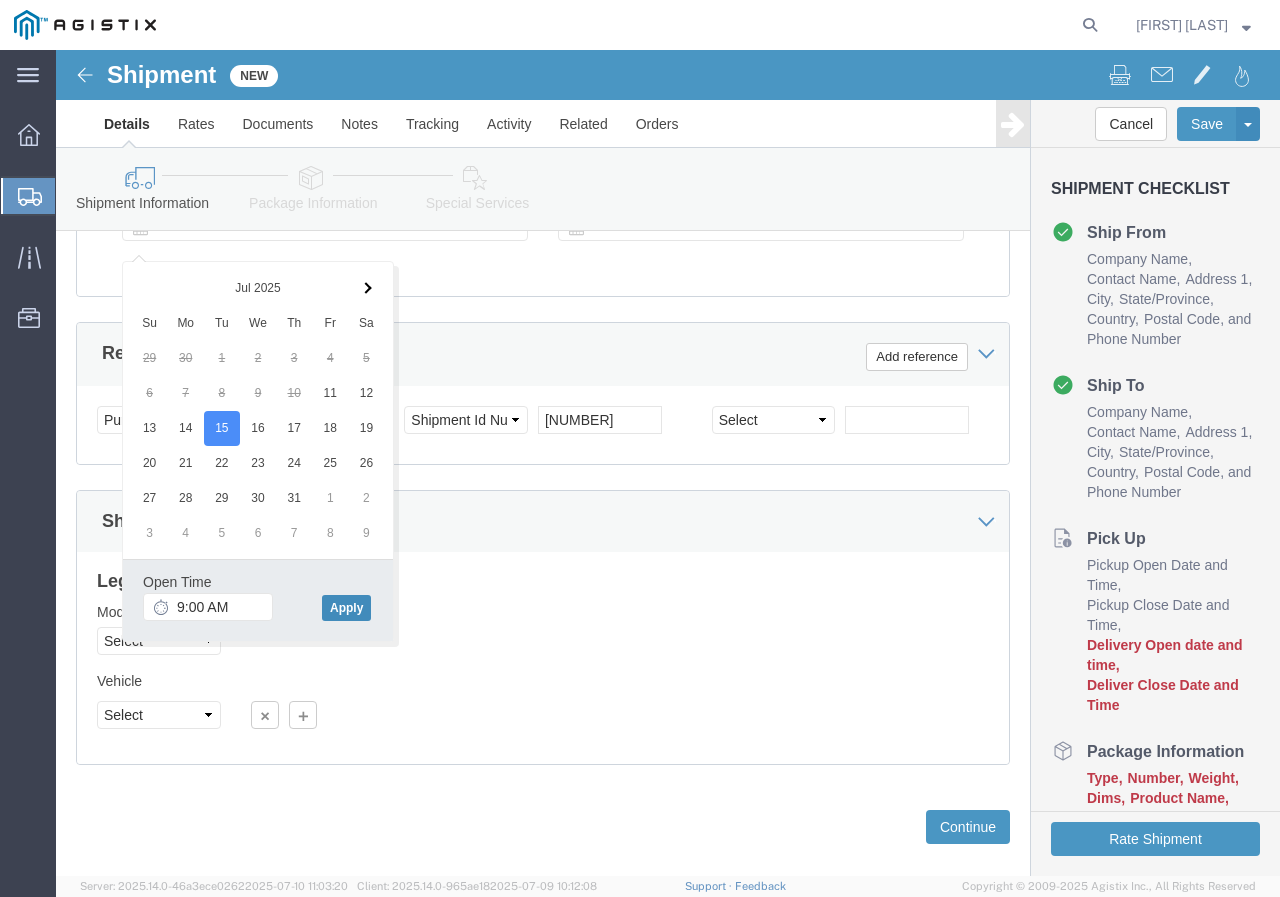 click on "Apply" 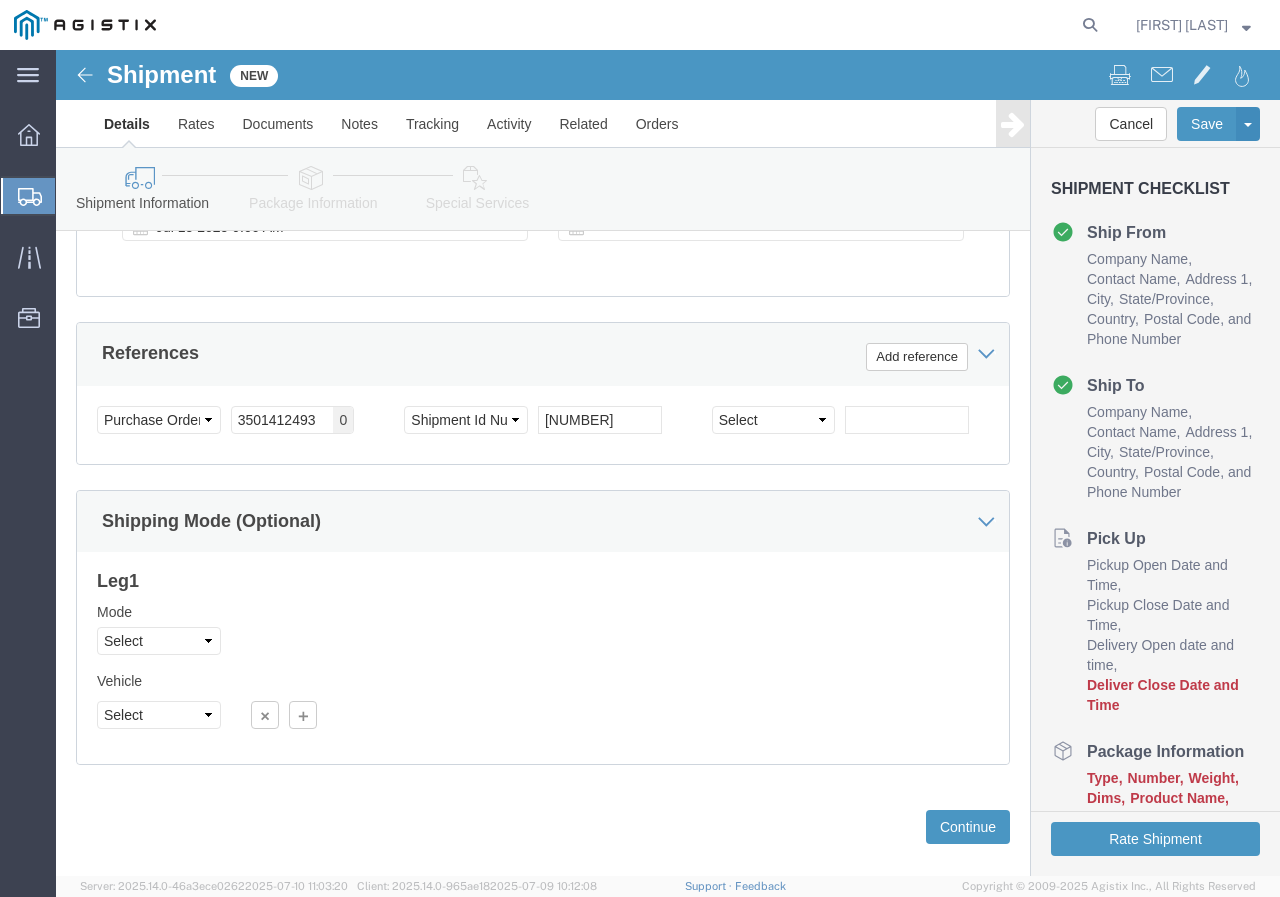 scroll, scrollTop: 986, scrollLeft: 0, axis: vertical 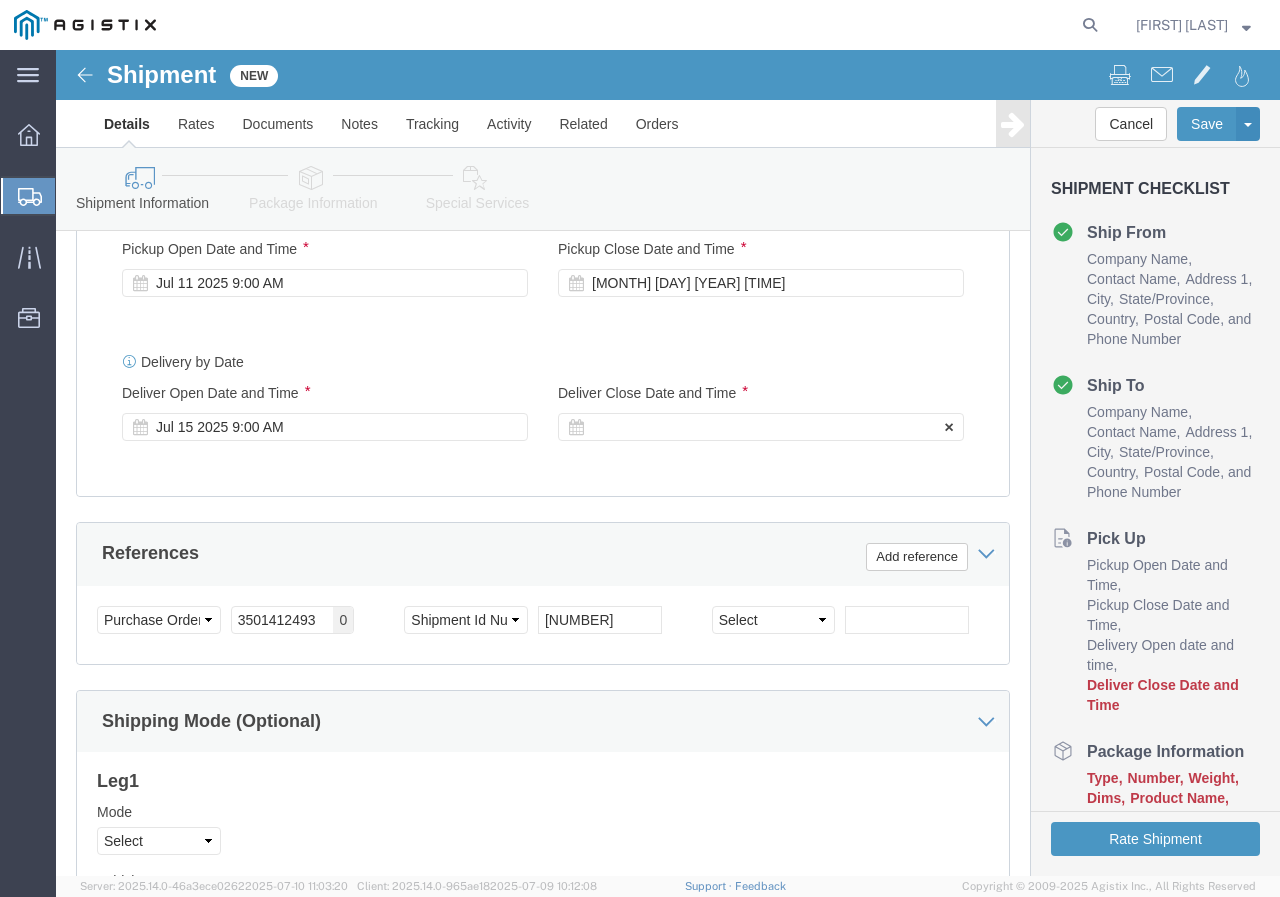 click 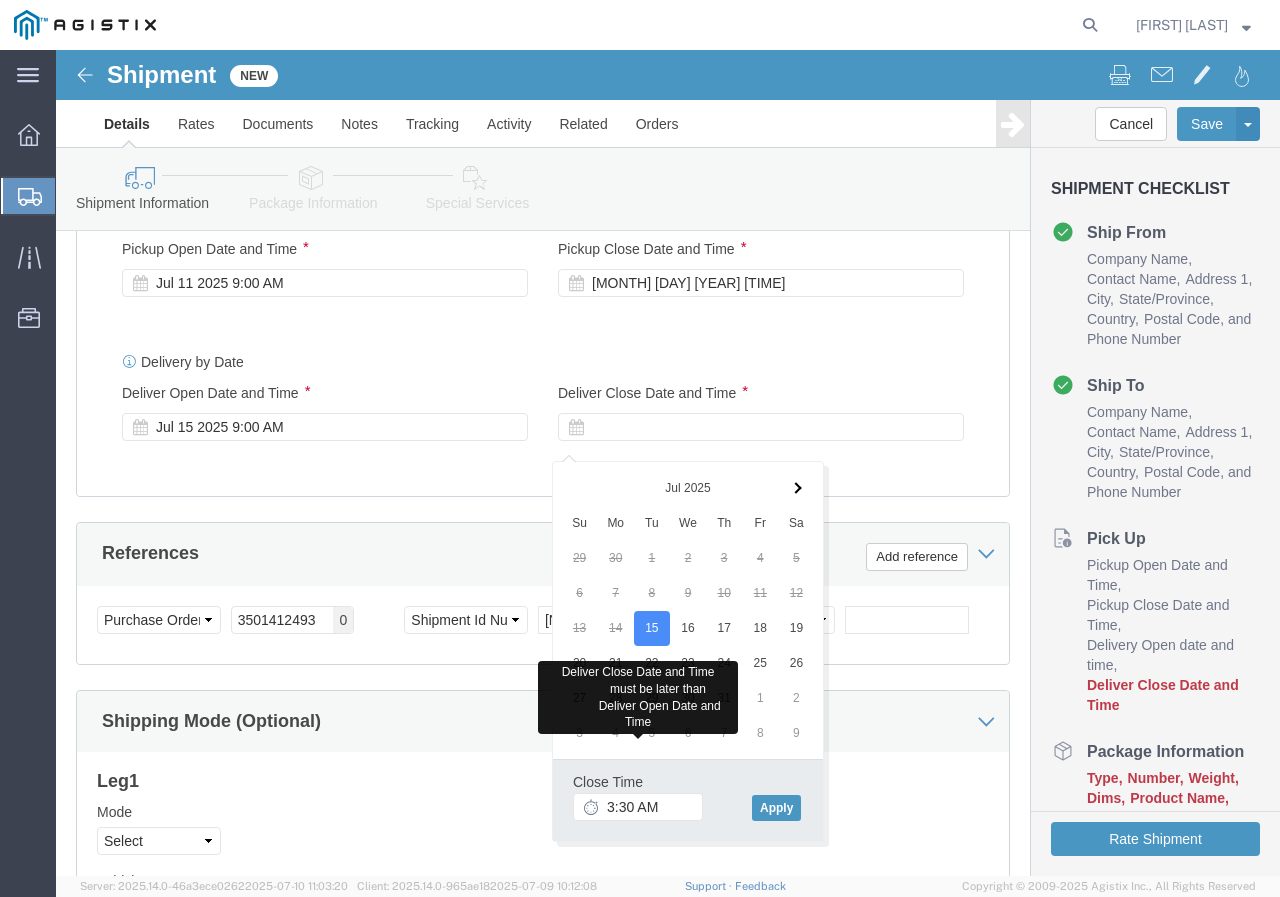 click 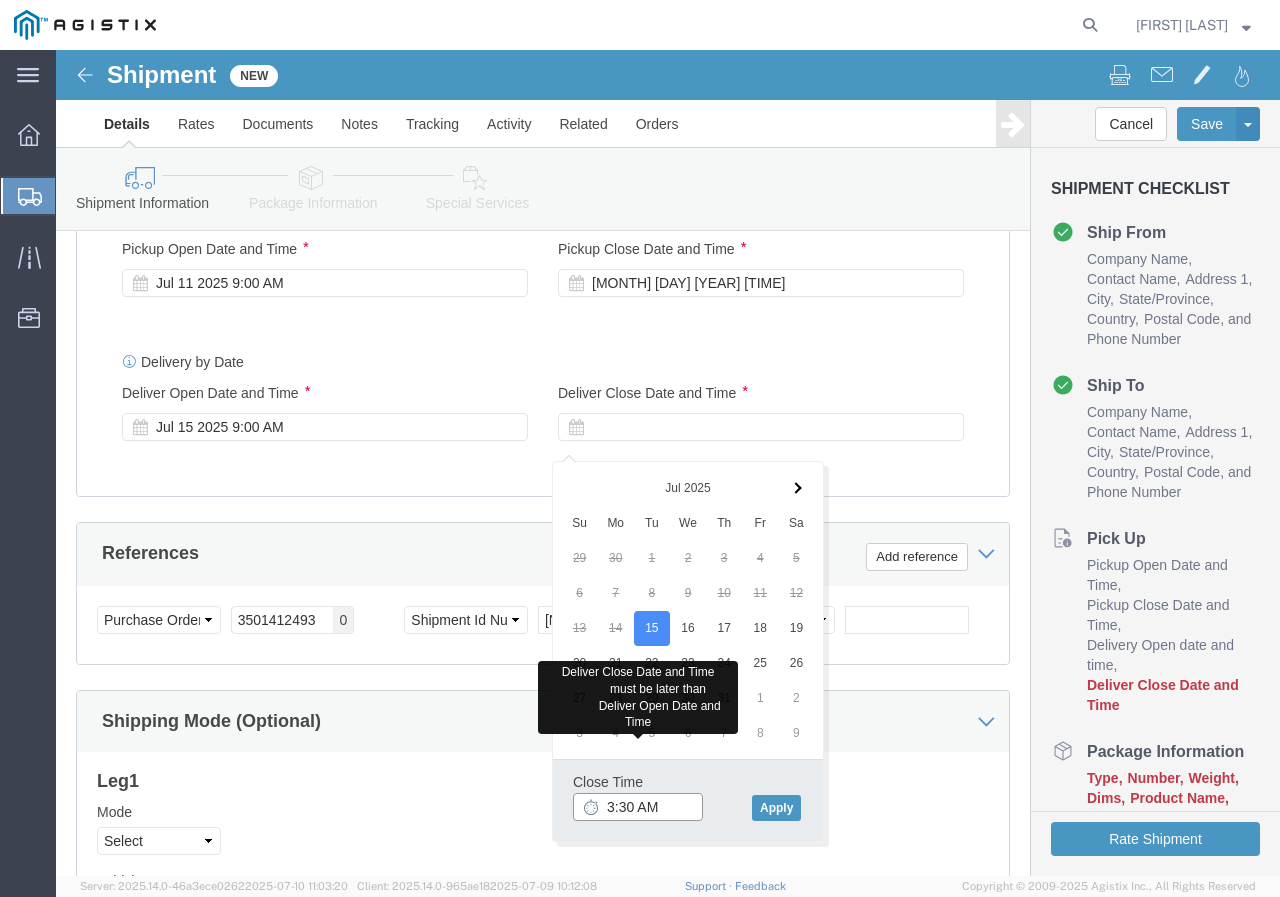 click on "3:30 AM" 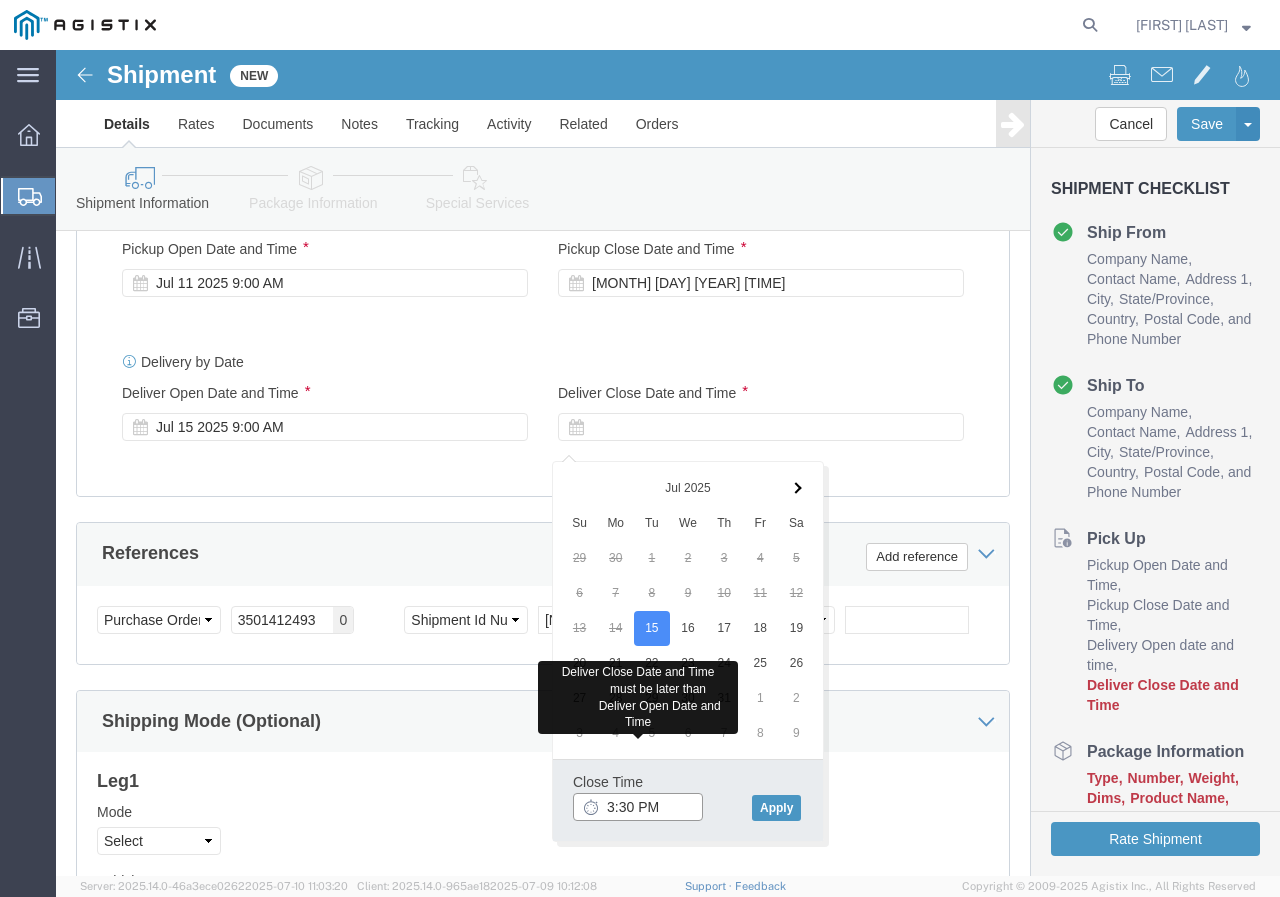 click on "3:30 PM" 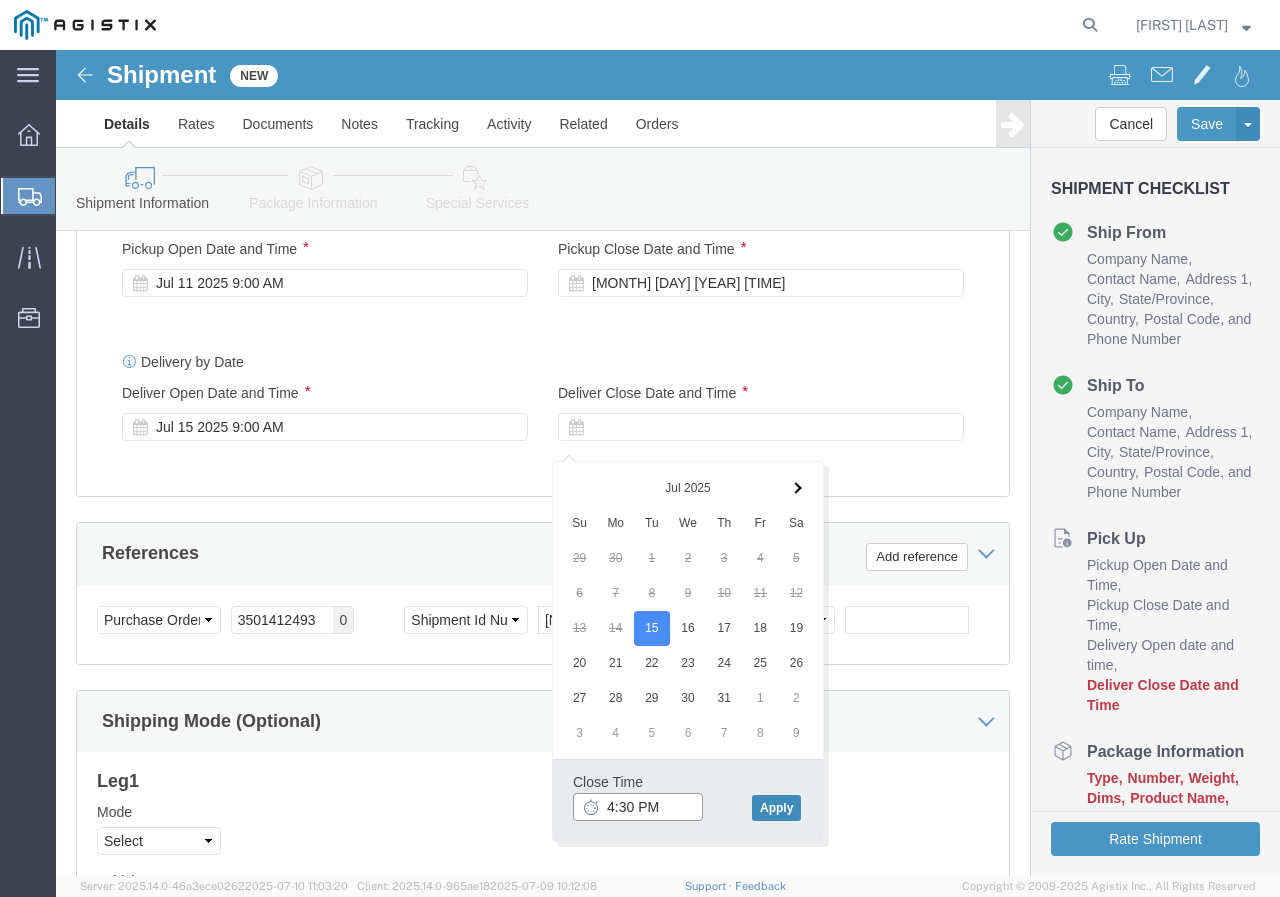 type on "4:30 PM" 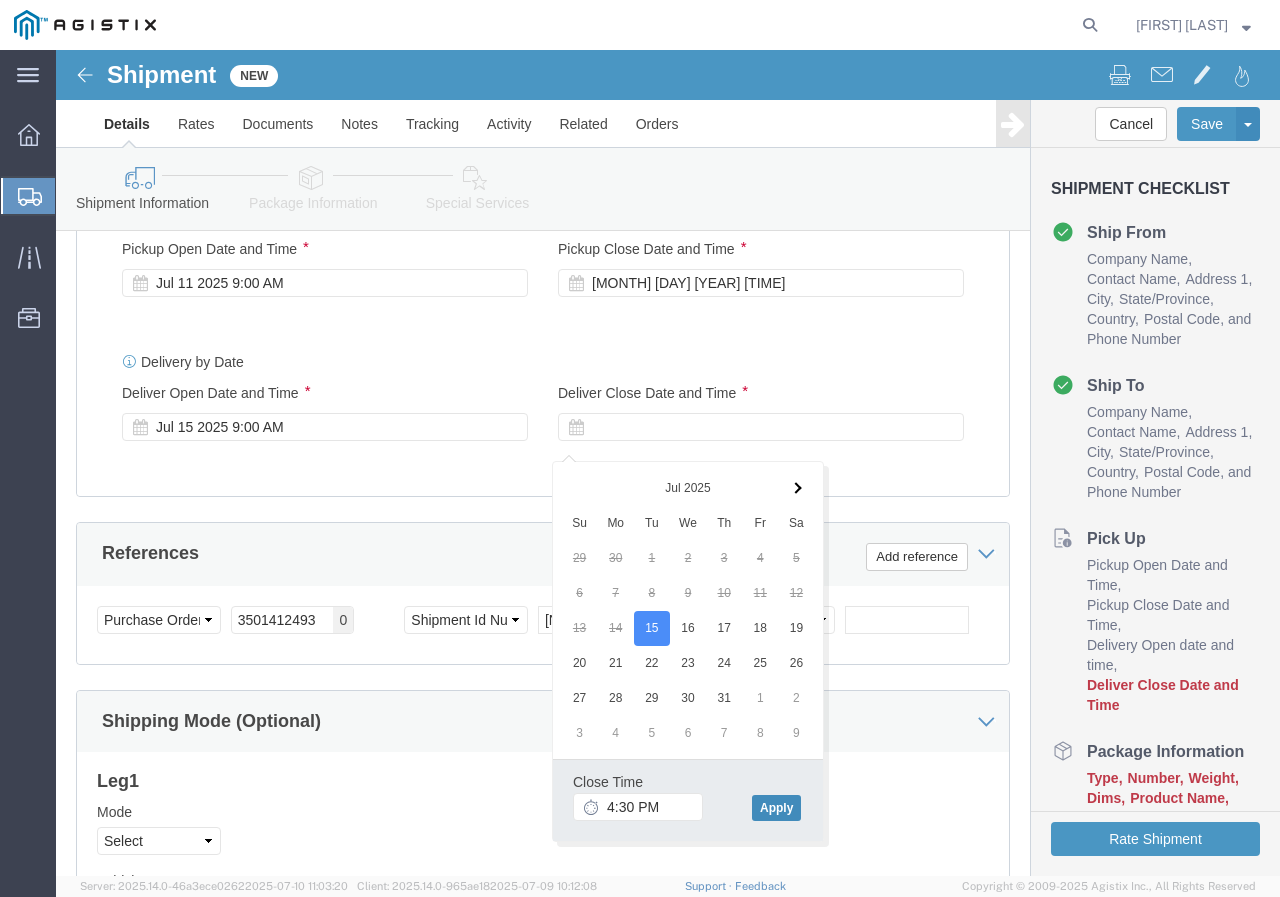 click on "Apply" 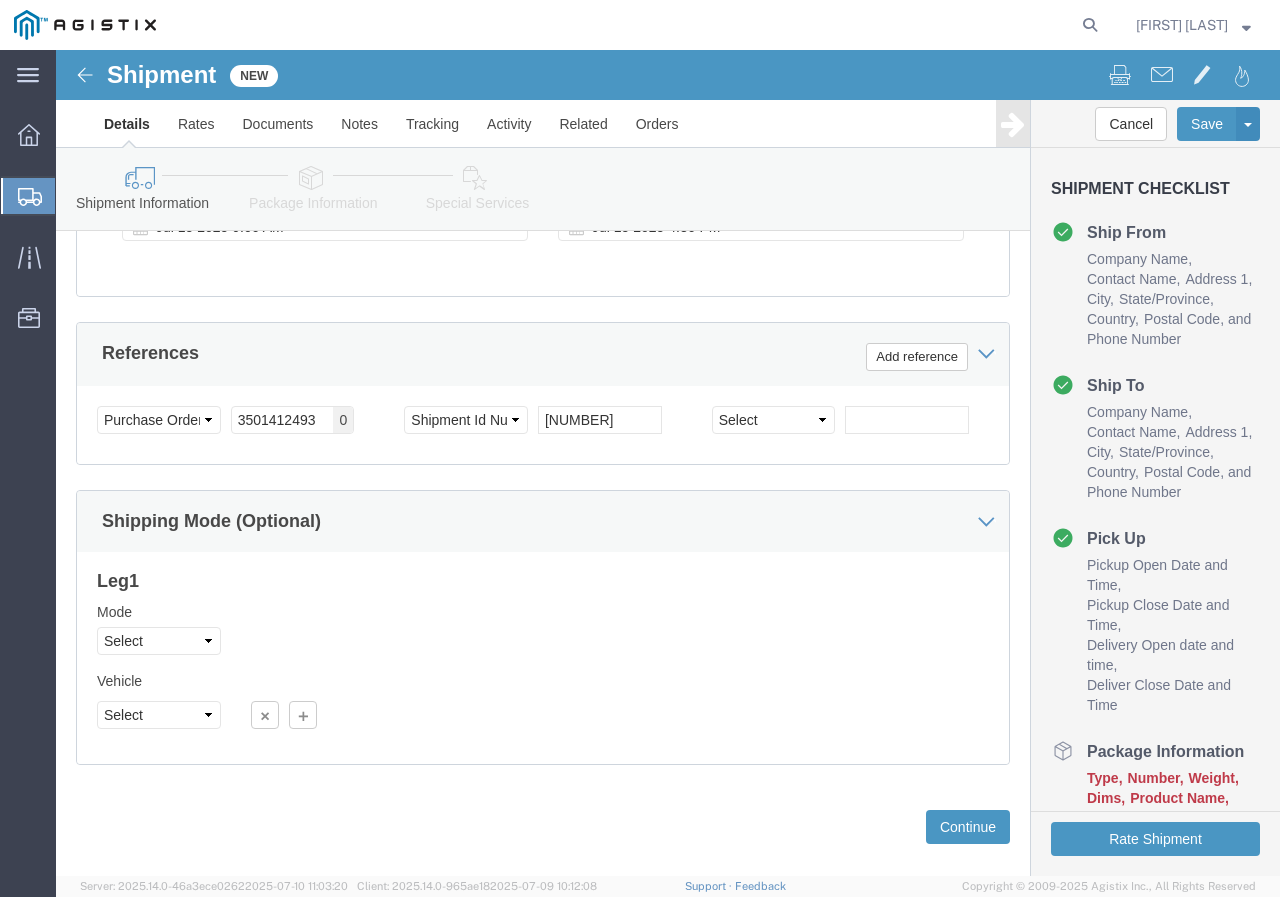 scroll, scrollTop: 1231, scrollLeft: 0, axis: vertical 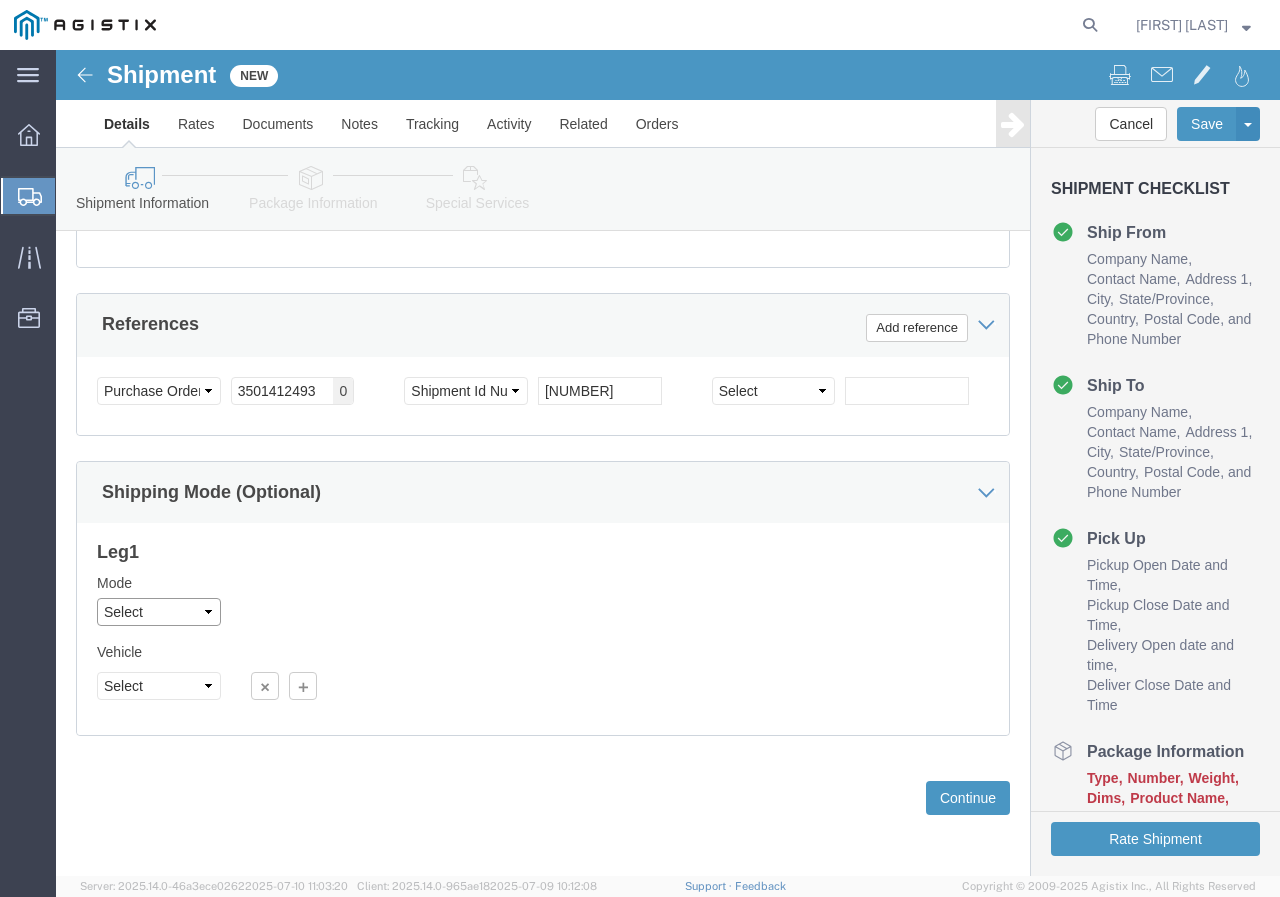 click on "Select Air Less than Truckload Multi-Leg Ocean Freight Rail Small Parcel Truckload" 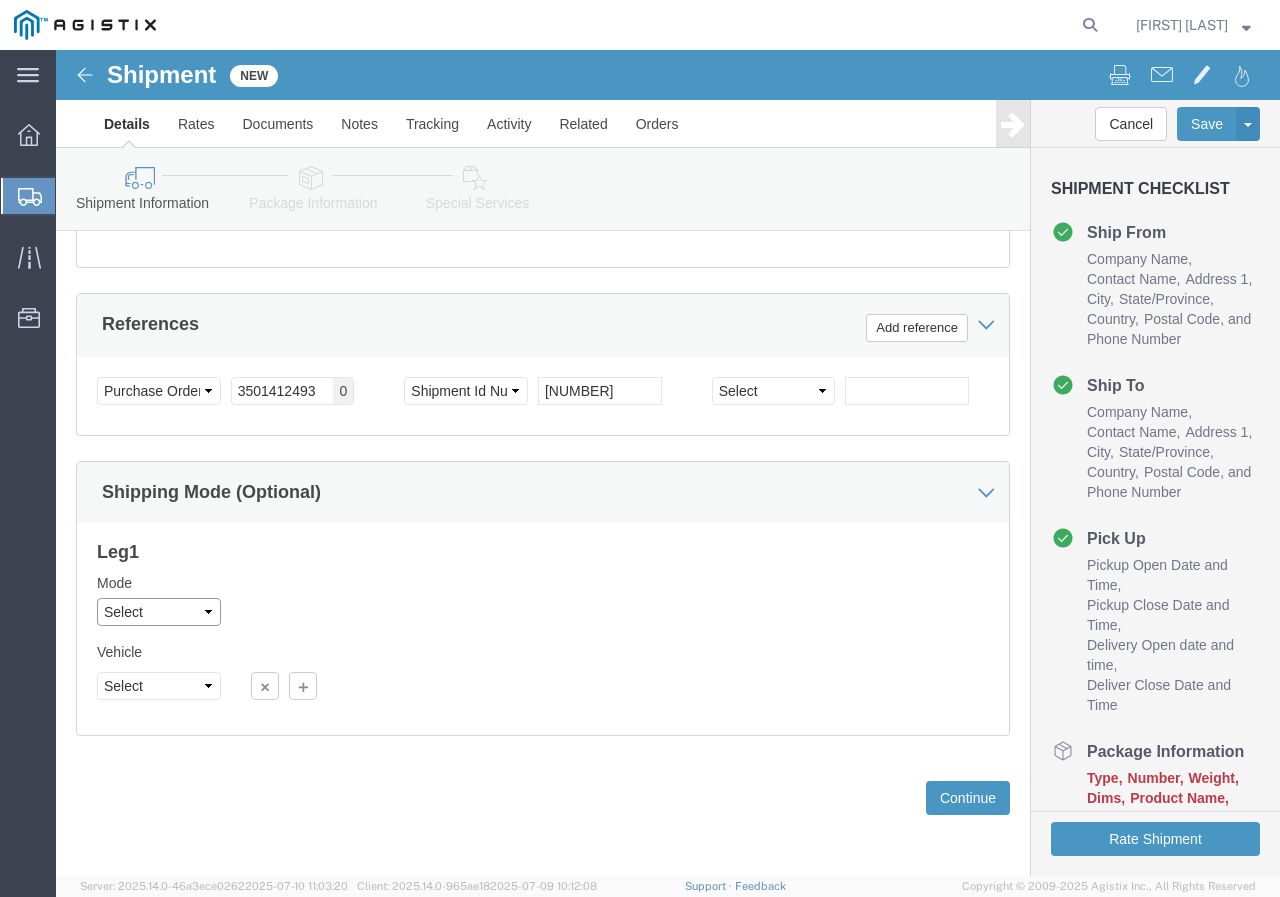 select on "LTL" 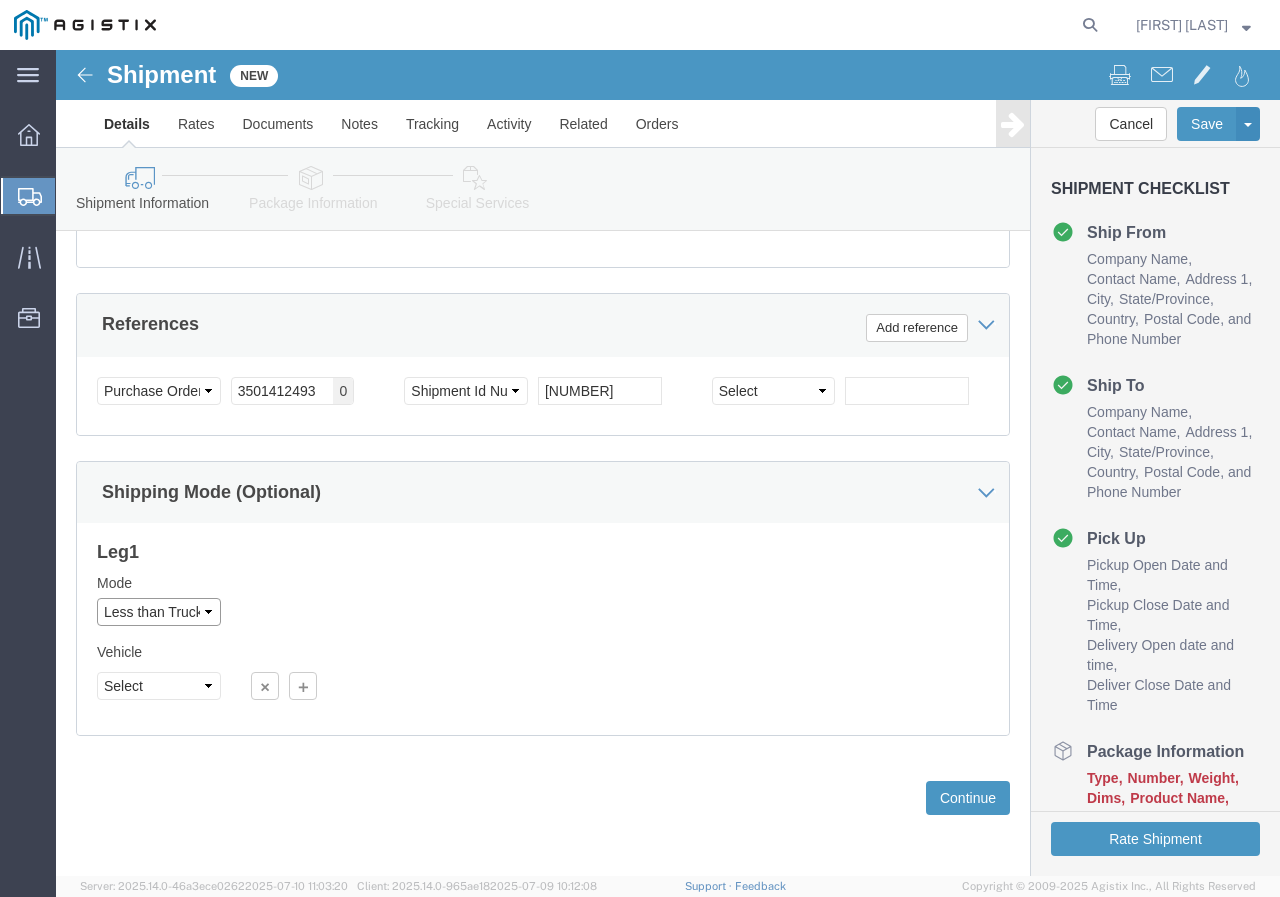 click on "Select Air Less than Truckload Multi-Leg Ocean Freight Rail Small Parcel Truckload" 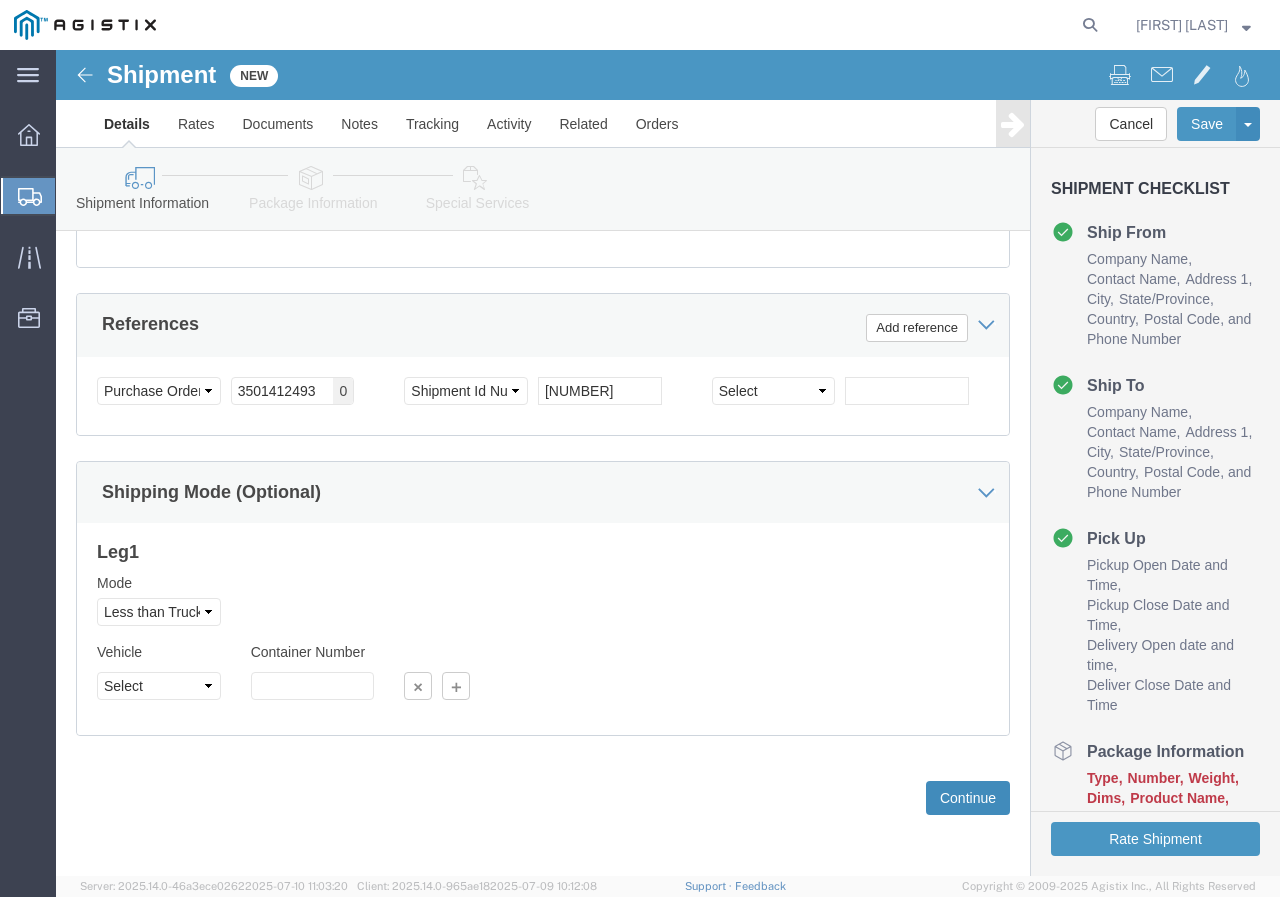 click on "Continue" 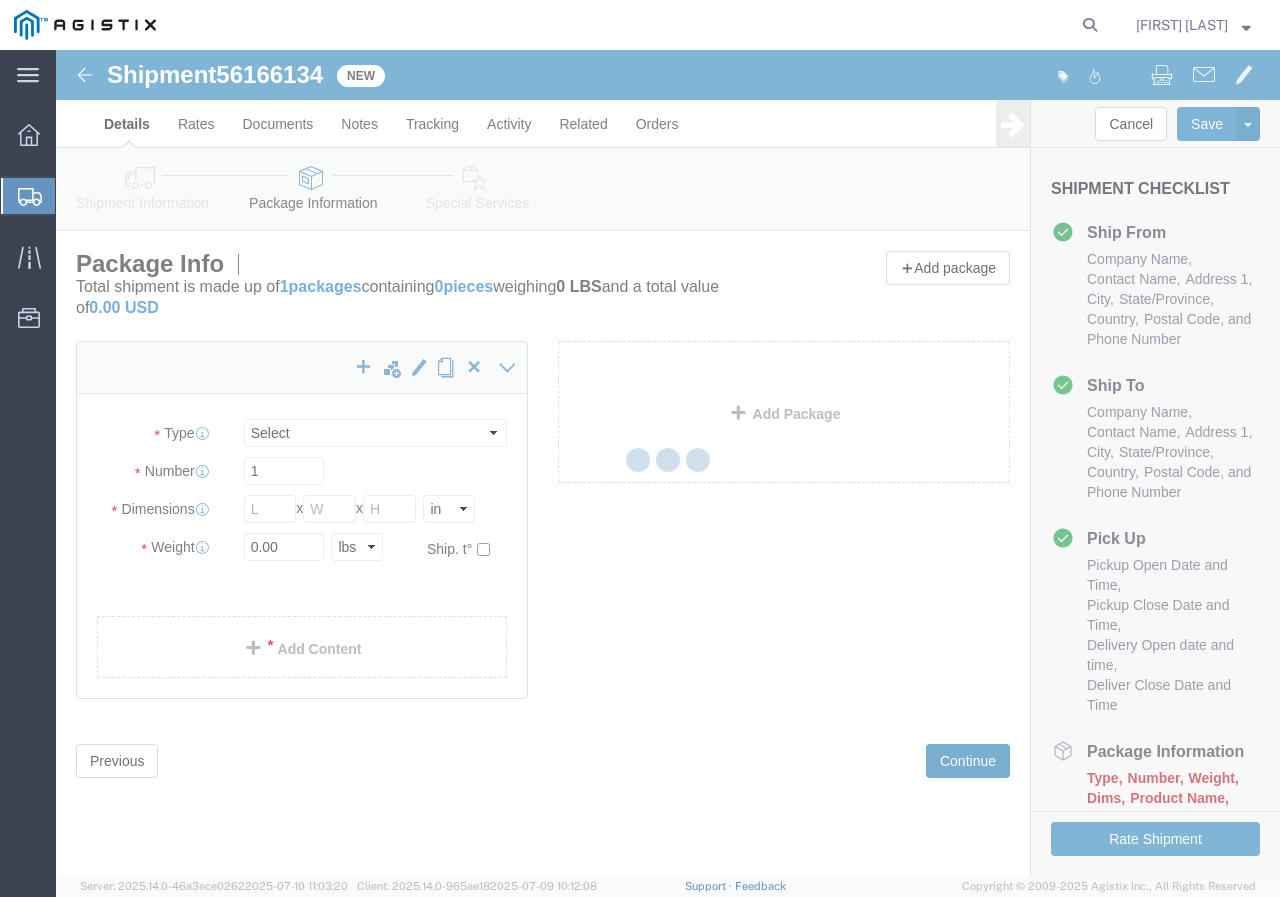 scroll, scrollTop: 0, scrollLeft: 0, axis: both 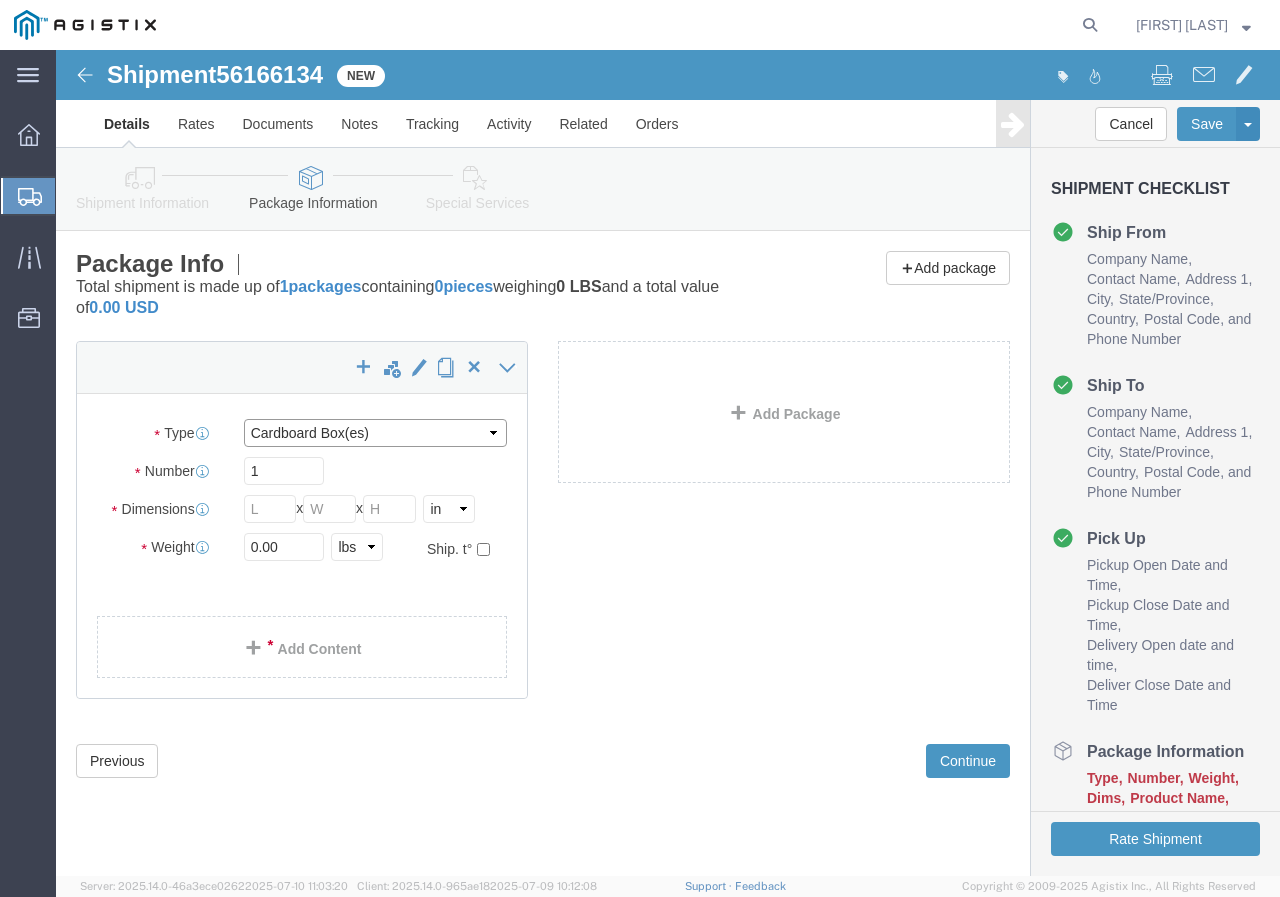 click on "Select Bulk Bundle(s) Cardboard Box(es) Carton(s) Crate(s) Drum(s) (Fiberboard) Drum(s) (Metal) Drum(s) (Plastic) Envelope Naked Cargo (UnPackaged) Pallet(s) Oversized (Not Stackable) Pallet(s) Oversized (Stackable) Pallet(s) Standard (Not Stackable) Pallet(s) Standard (Stackable) Roll(s) Your Packaging" 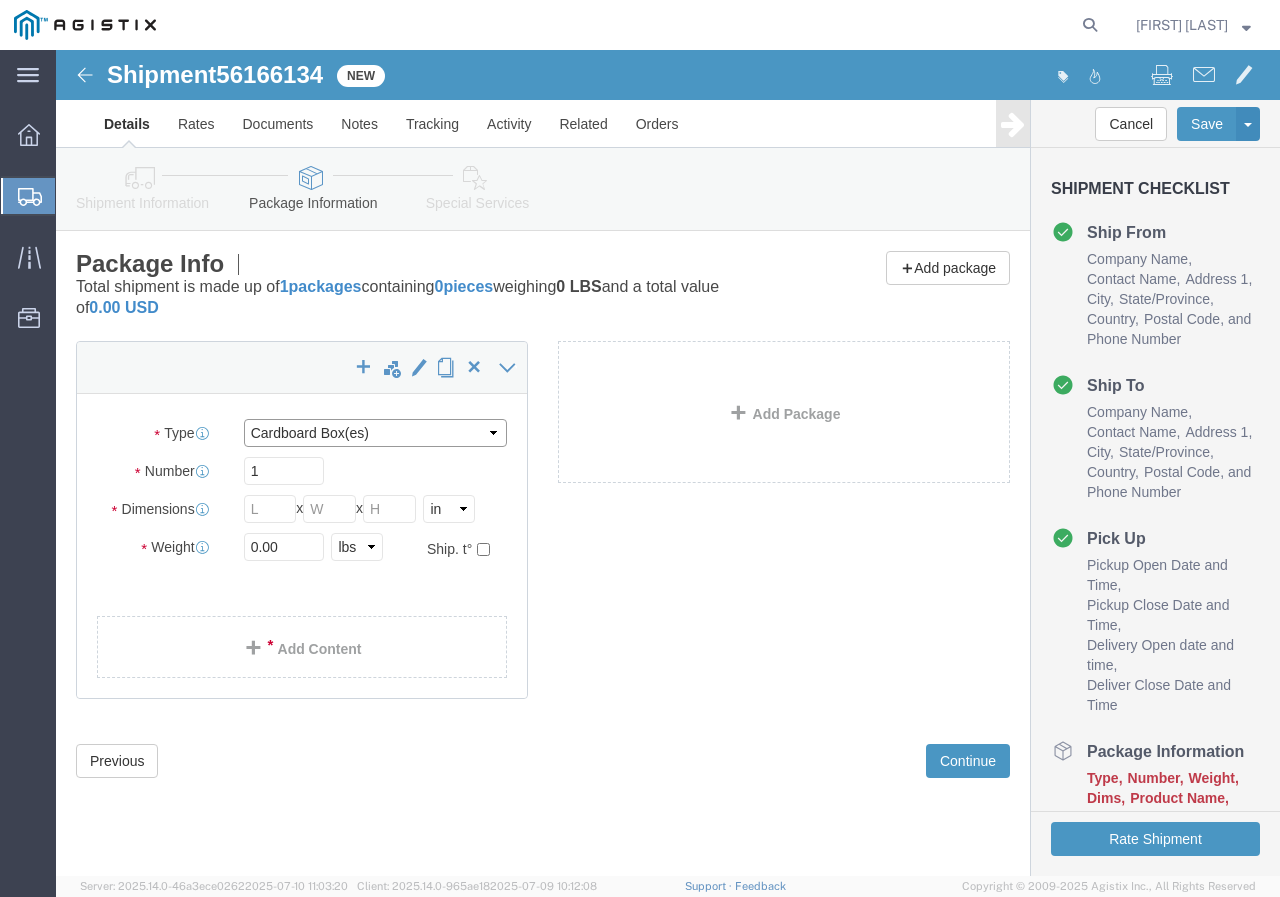 click on "Select Bulk Bundle(s) Cardboard Box(es) Carton(s) Crate(s) Drum(s) (Fiberboard) Drum(s) (Metal) Drum(s) (Plastic) Envelope Naked Cargo (UnPackaged) Pallet(s) Oversized (Not Stackable) Pallet(s) Oversized (Stackable) Pallet(s) Standard (Not Stackable) Pallet(s) Standard (Stackable) Roll(s) Your Packaging" 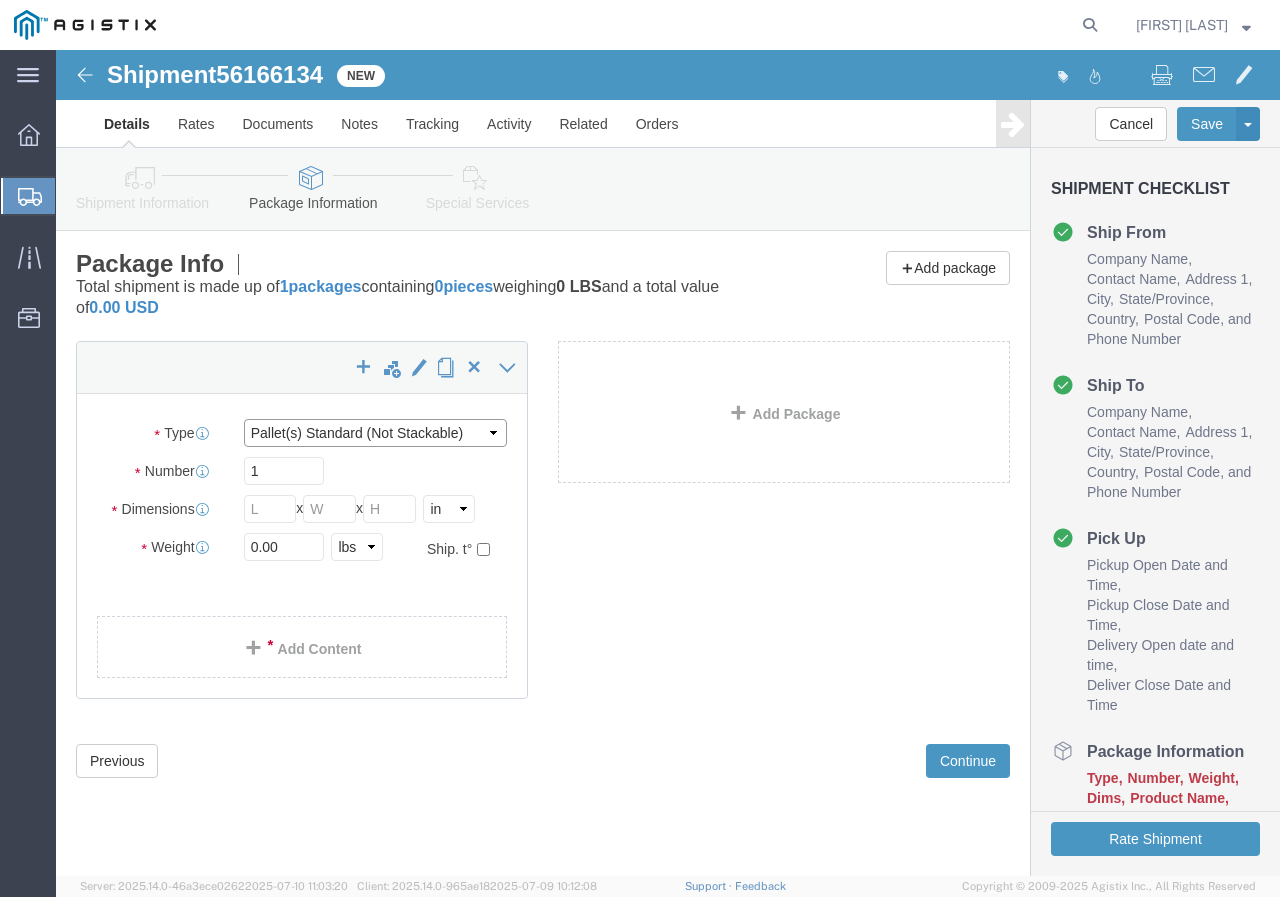 click on "Select Bulk Bundle(s) Cardboard Box(es) Carton(s) Crate(s) Drum(s) (Fiberboard) Drum(s) (Metal) Drum(s) (Plastic) Envelope Naked Cargo (UnPackaged) Pallet(s) Oversized (Not Stackable) Pallet(s) Oversized (Stackable) Pallet(s) Standard (Not Stackable) Pallet(s) Standard (Stackable) Roll(s) Your Packaging" 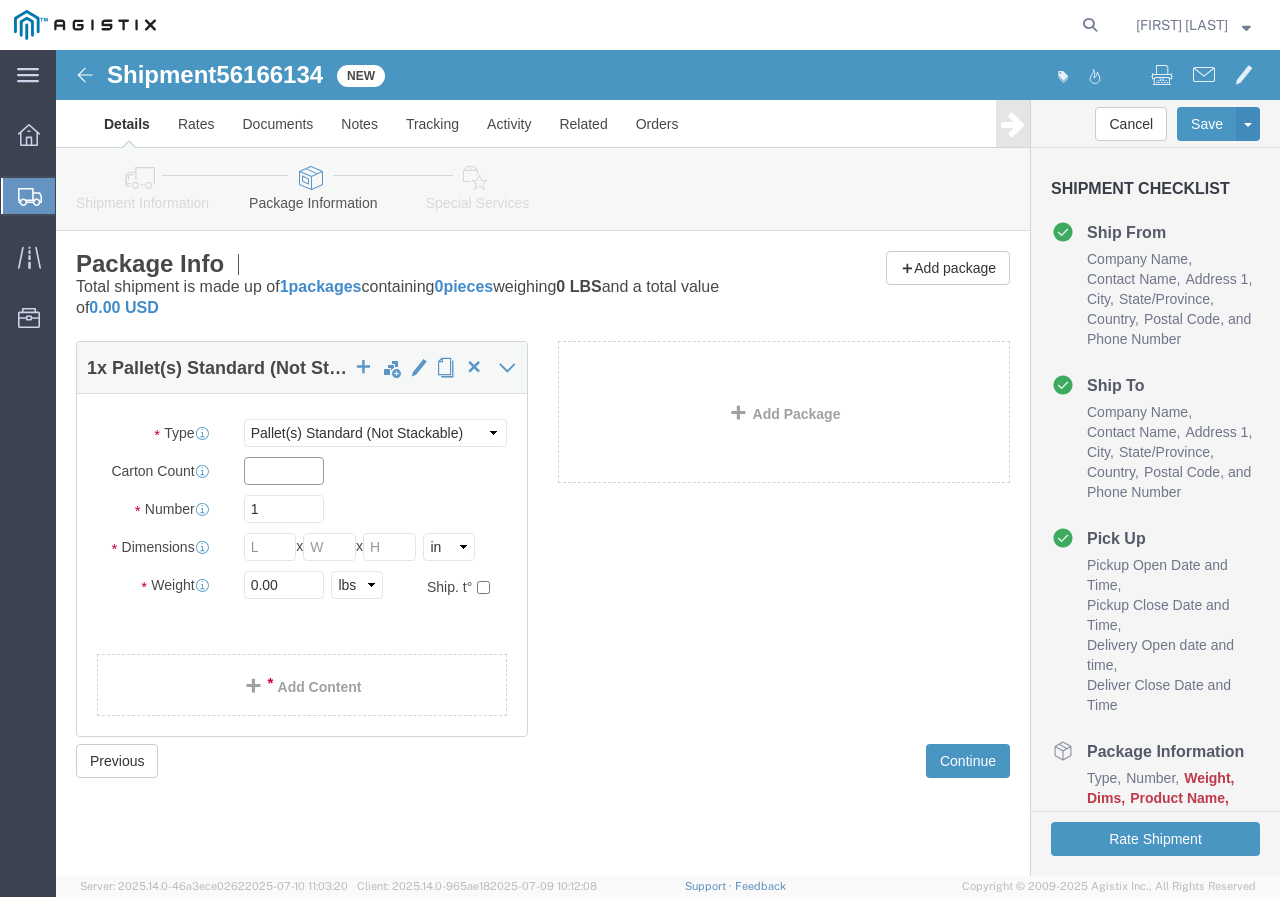 click 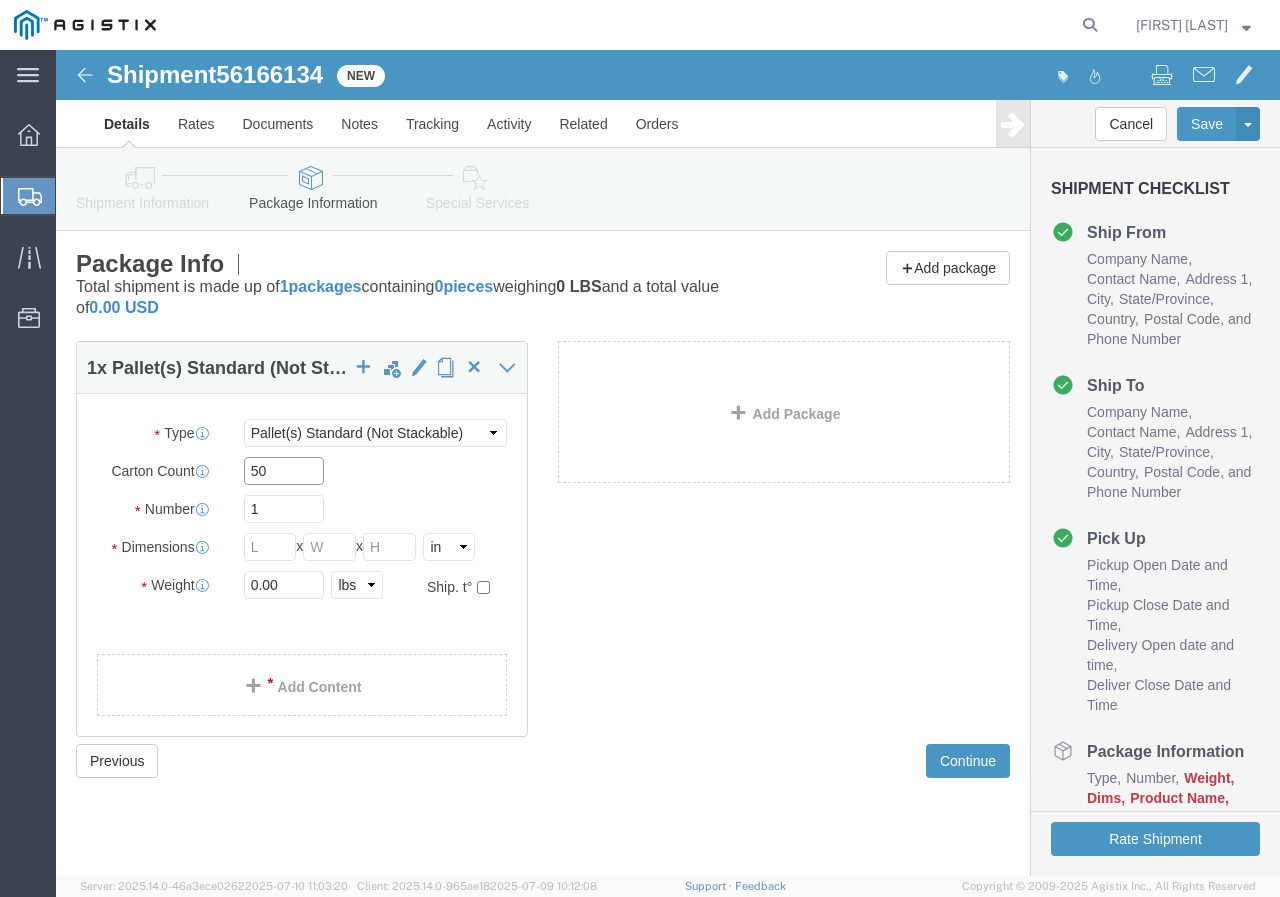 type on "50" 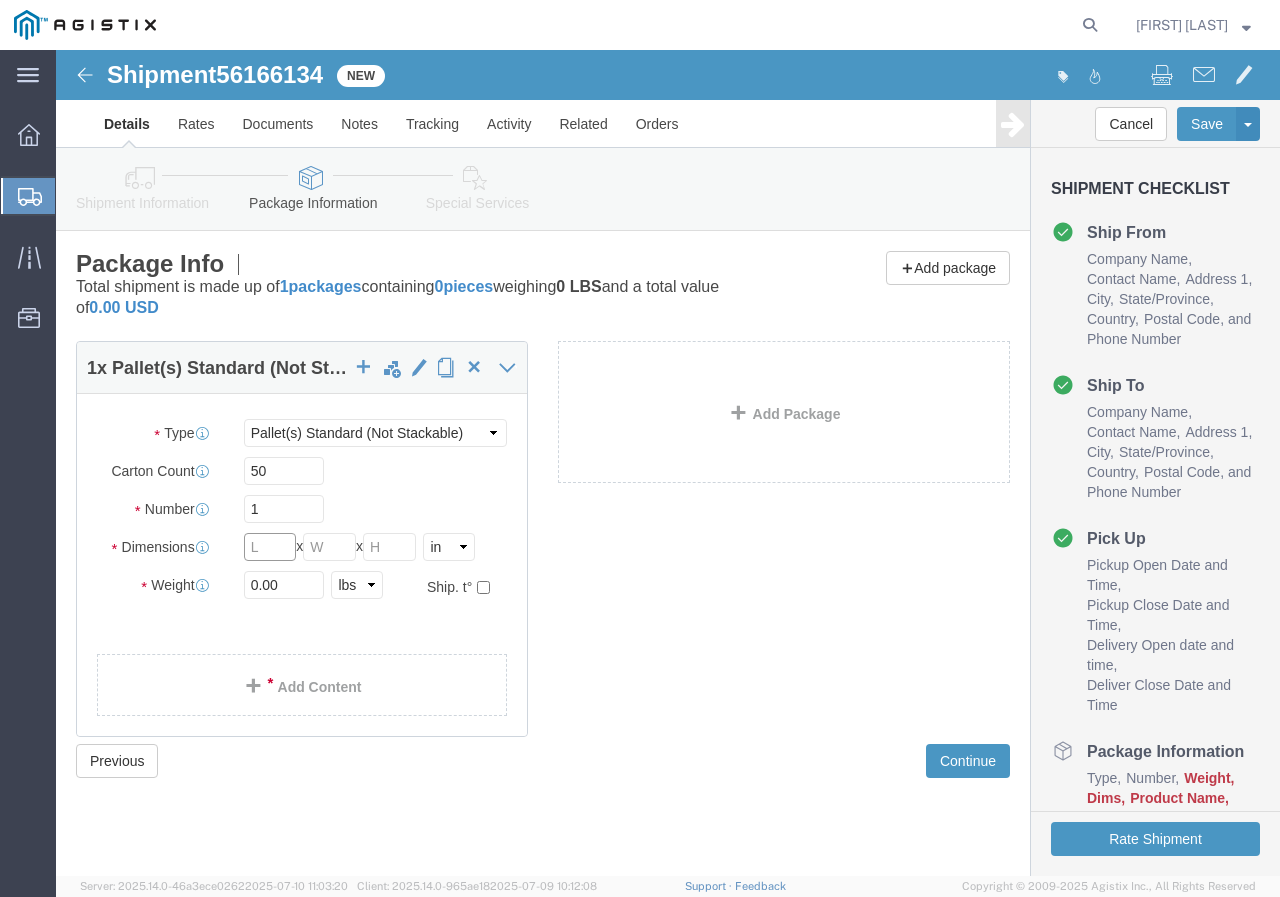 click 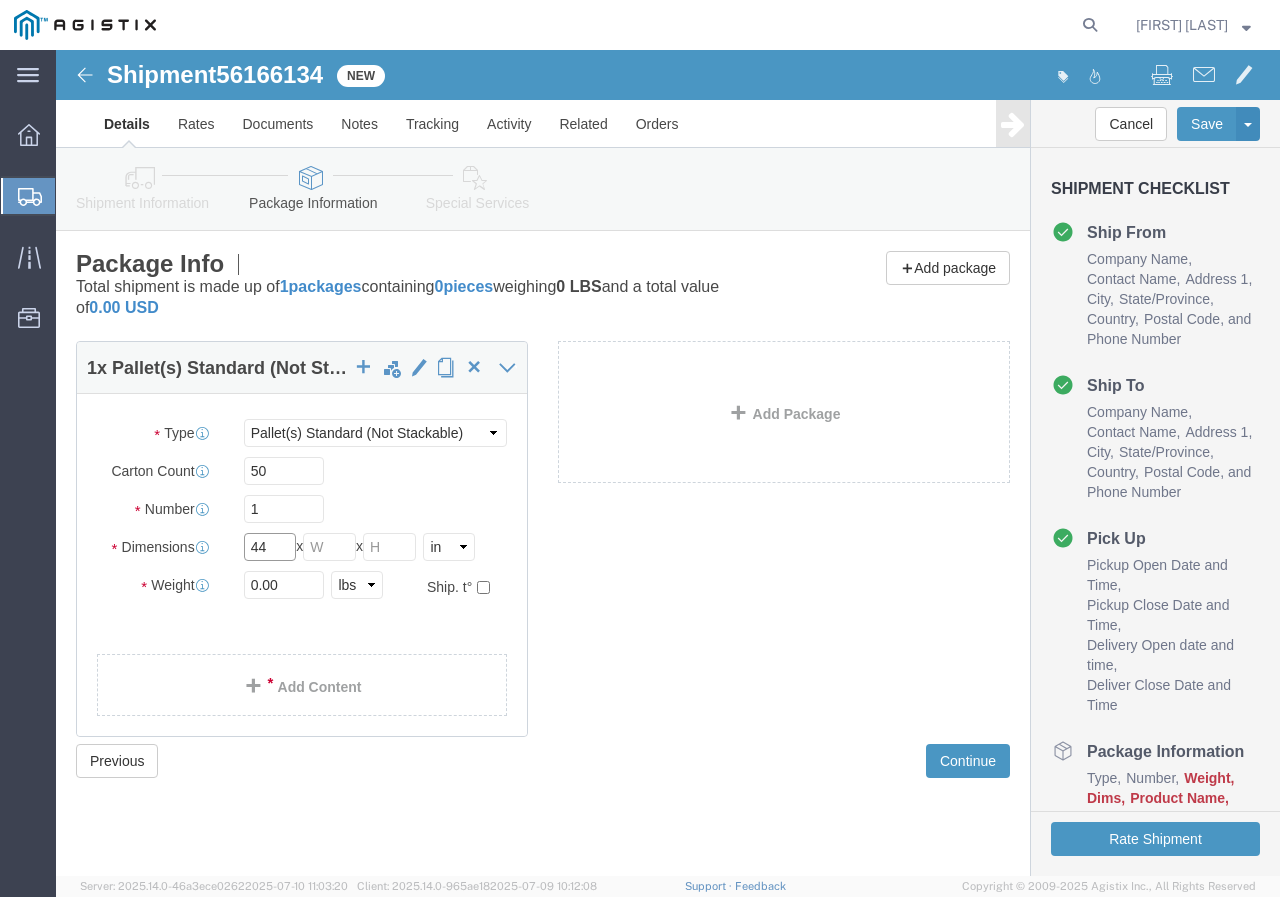 type on "44" 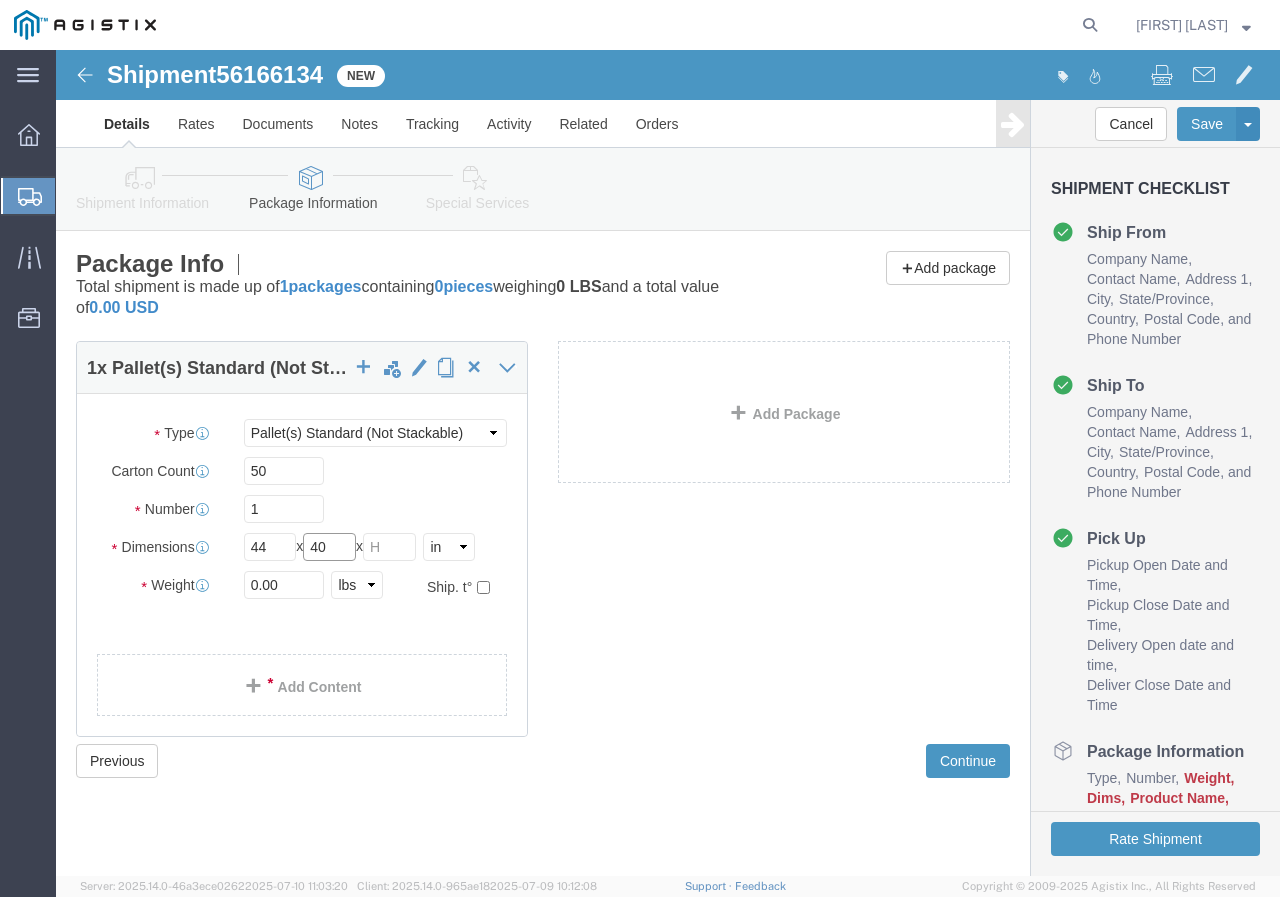 type on "40" 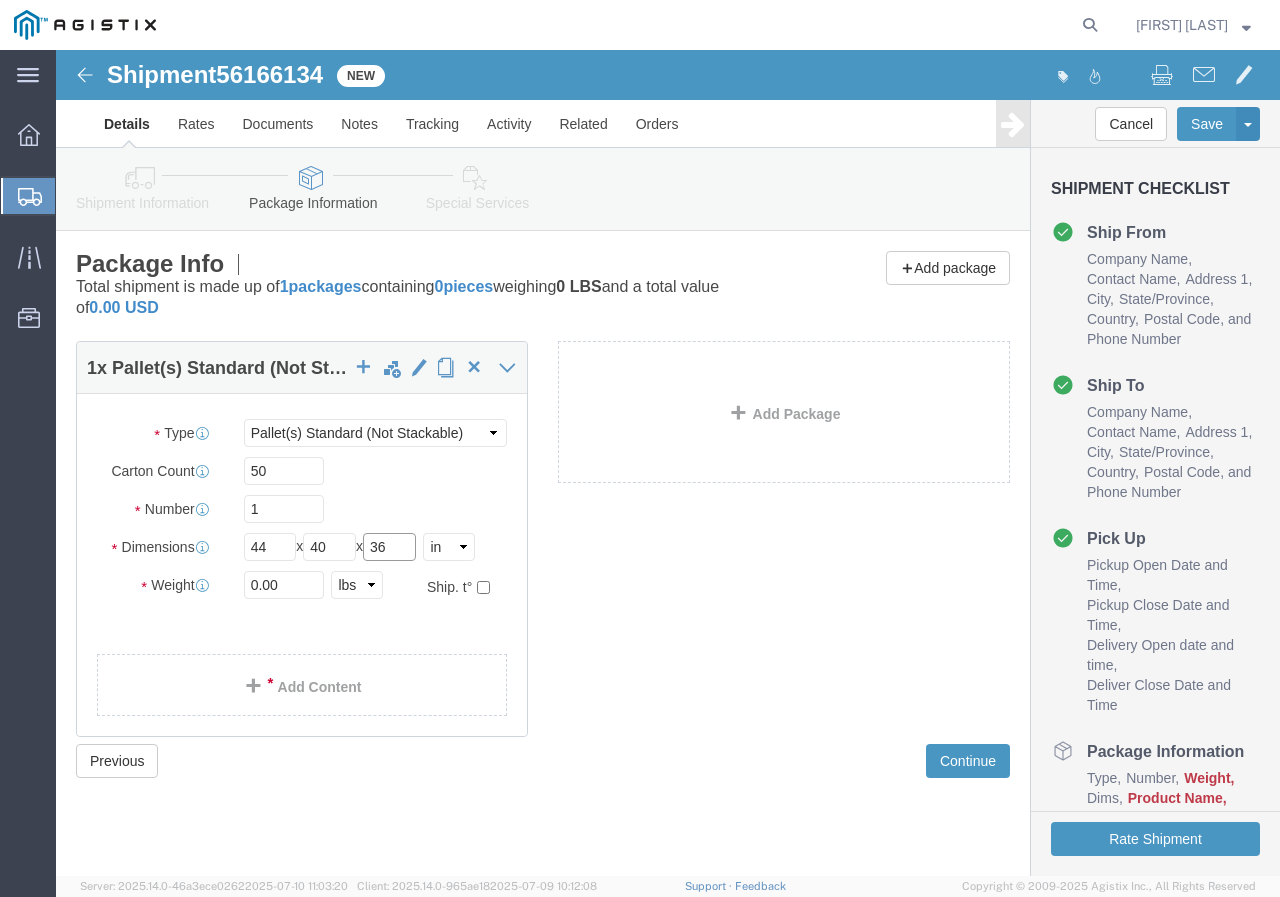 type on "36" 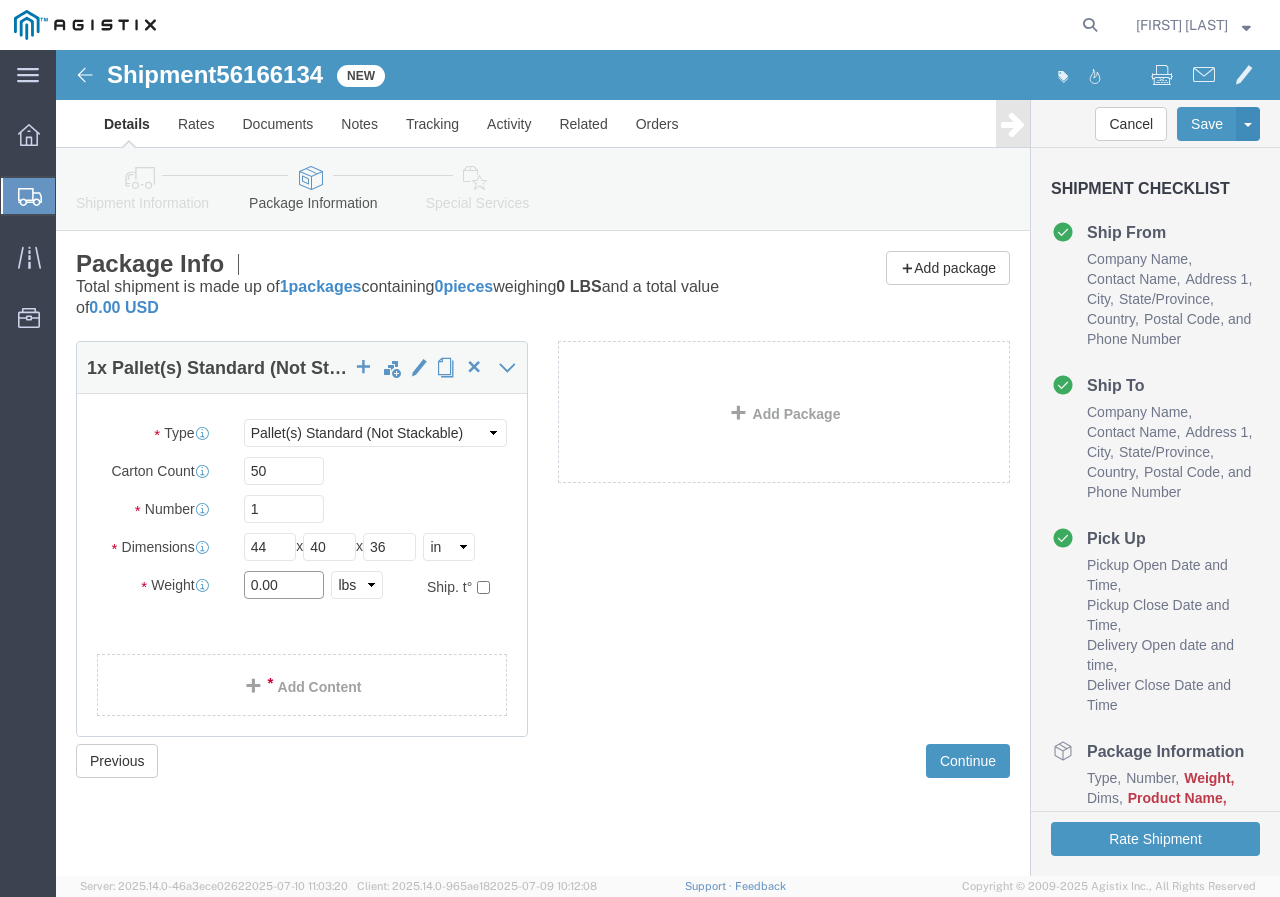 drag, startPoint x: 220, startPoint y: 535, endPoint x: 152, endPoint y: 536, distance: 68.007355 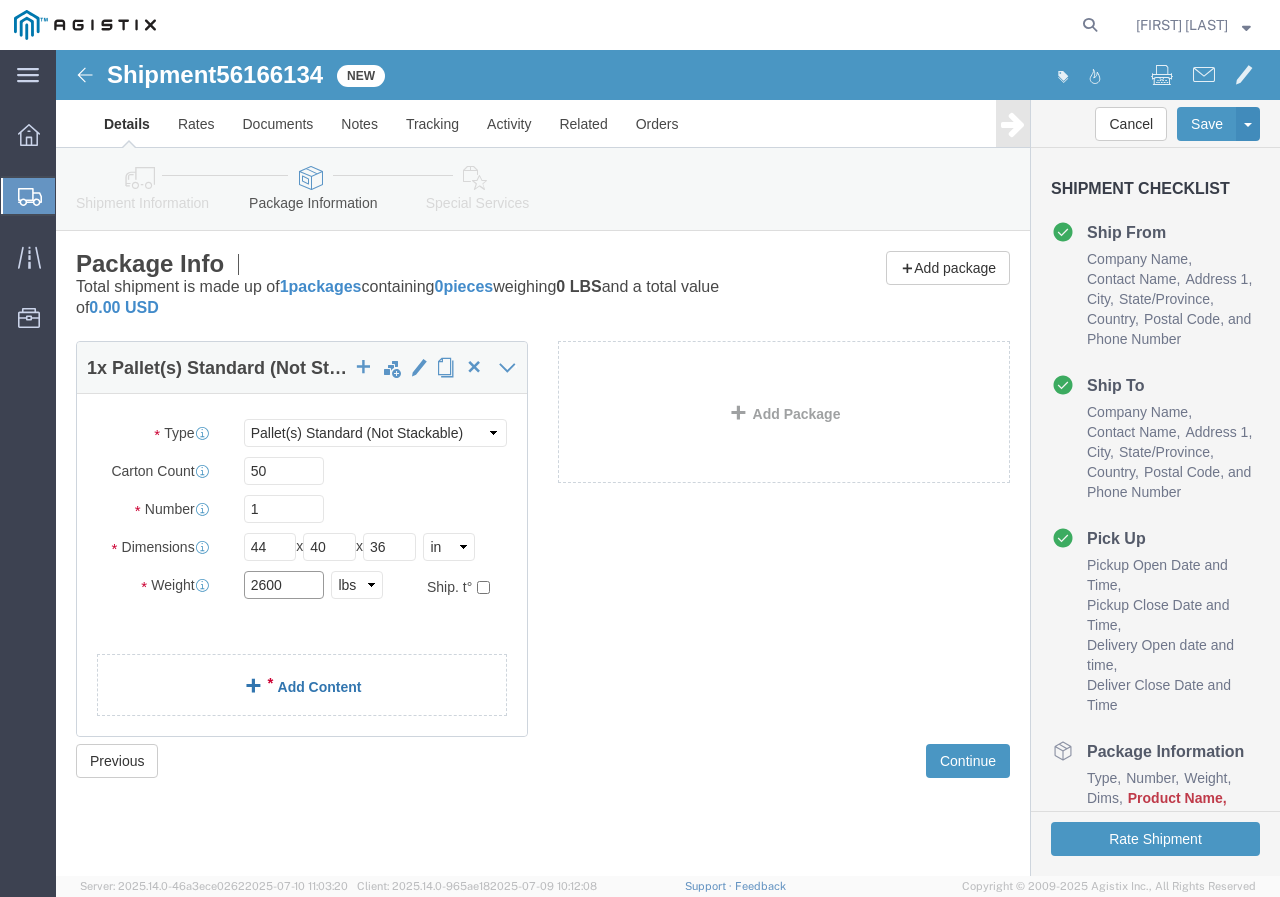 type on "2600" 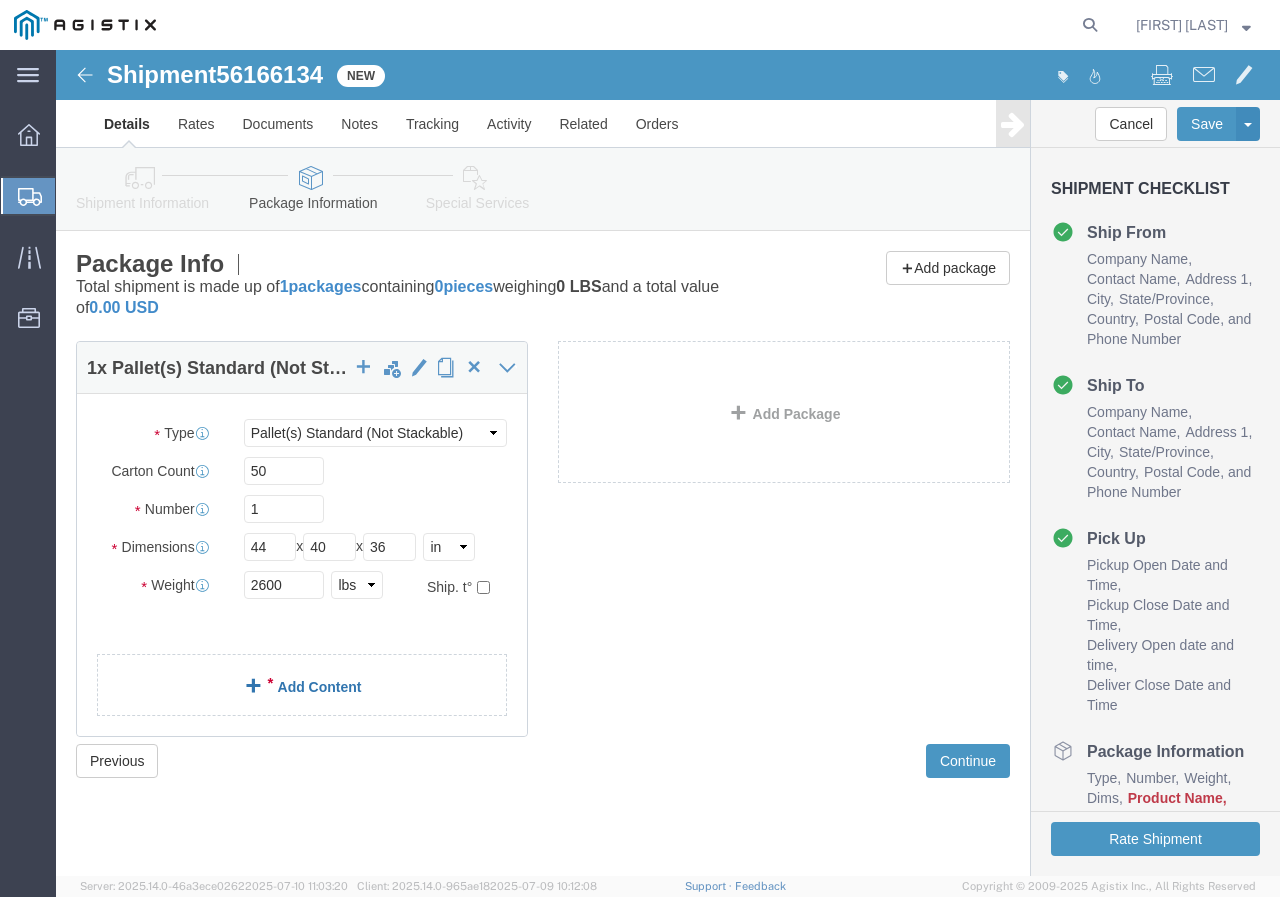 click on "Add Content" 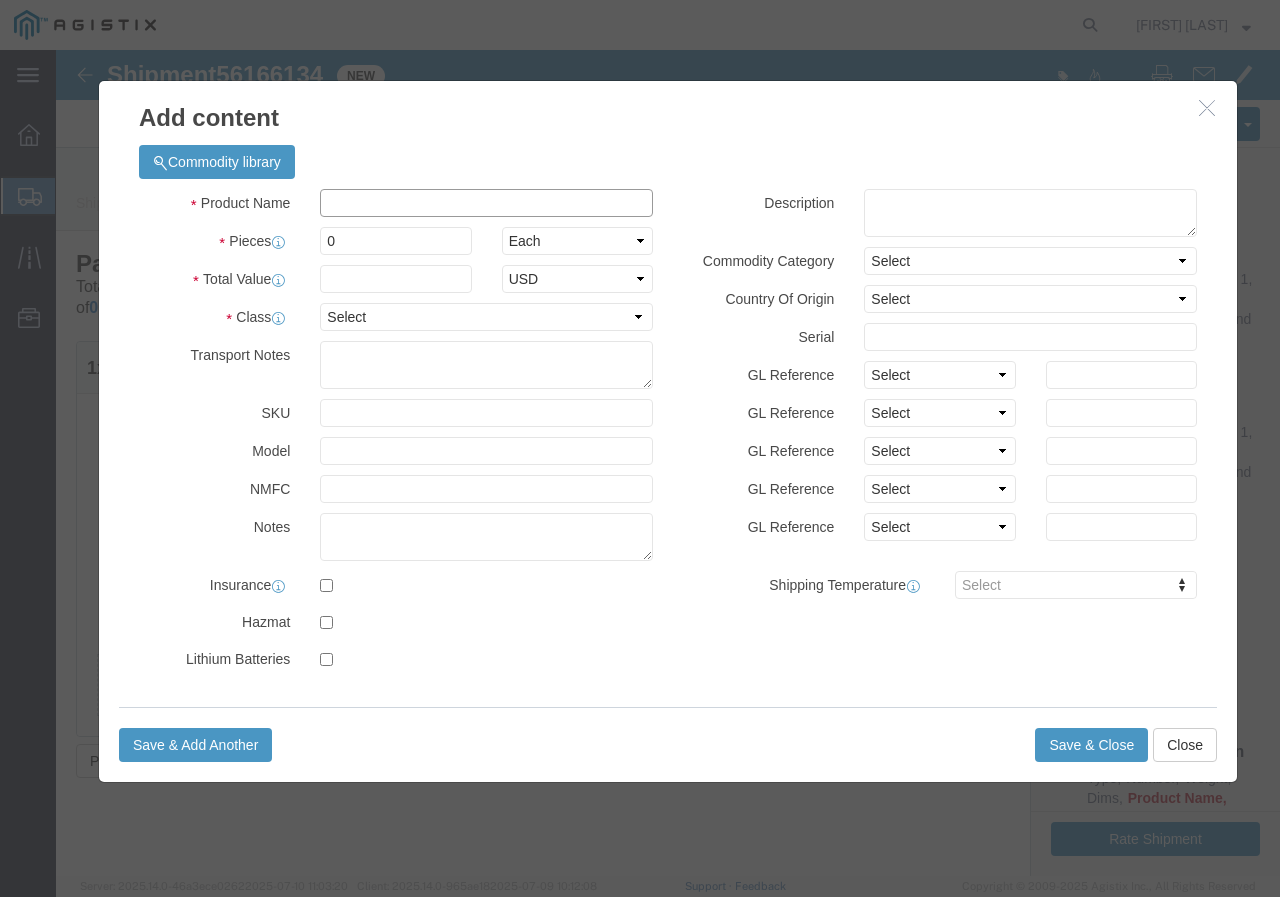 click 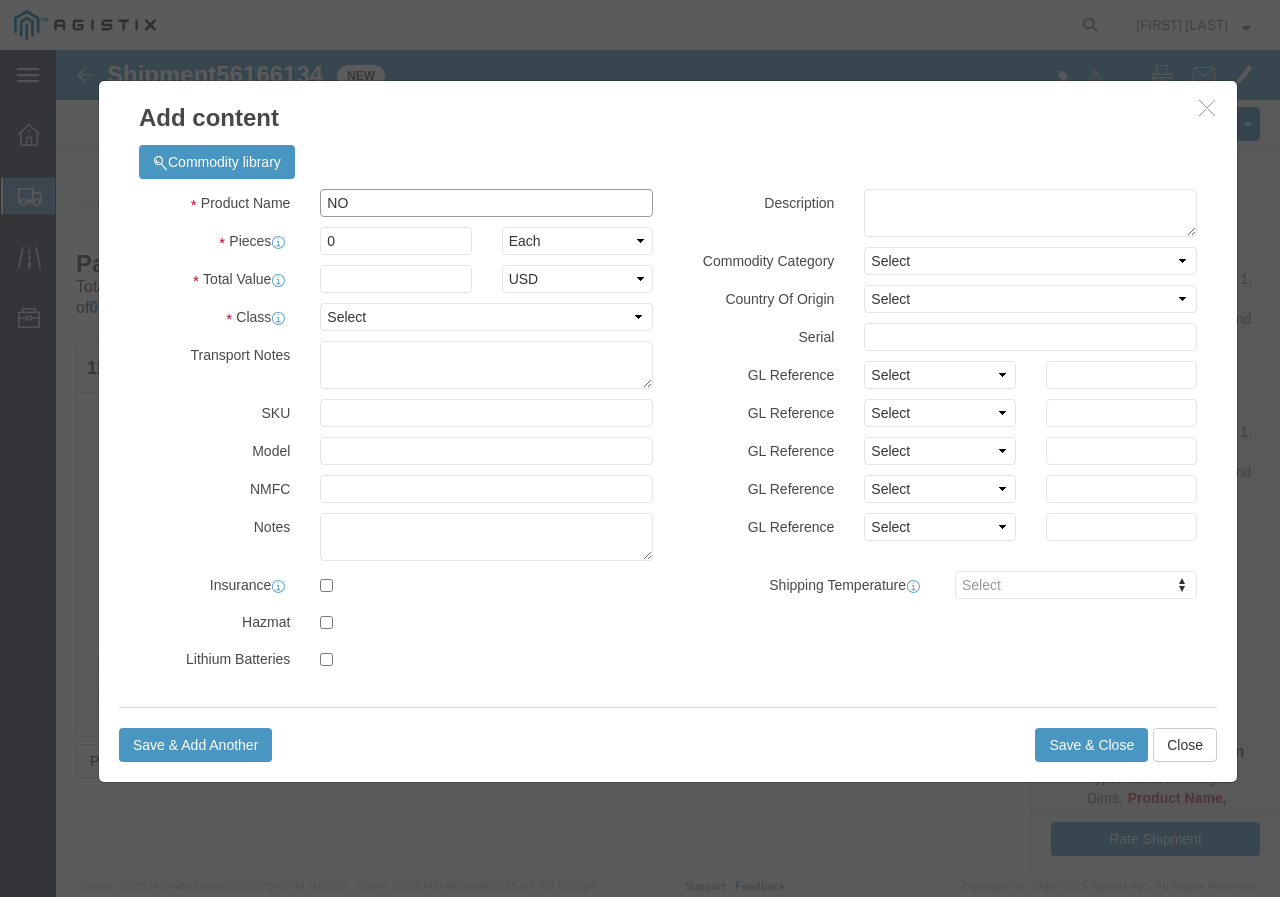 type on "N" 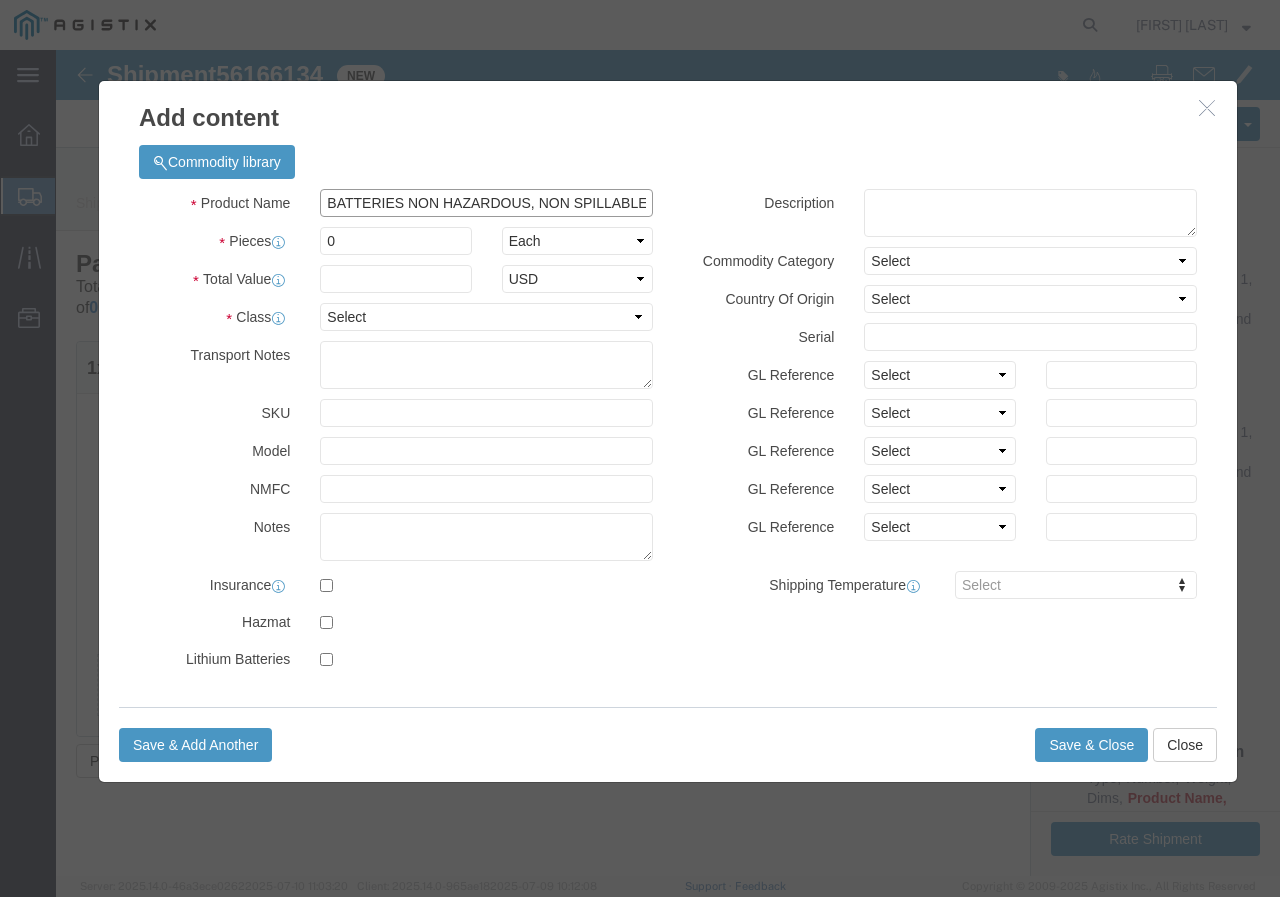 scroll, scrollTop: 0, scrollLeft: 1, axis: horizontal 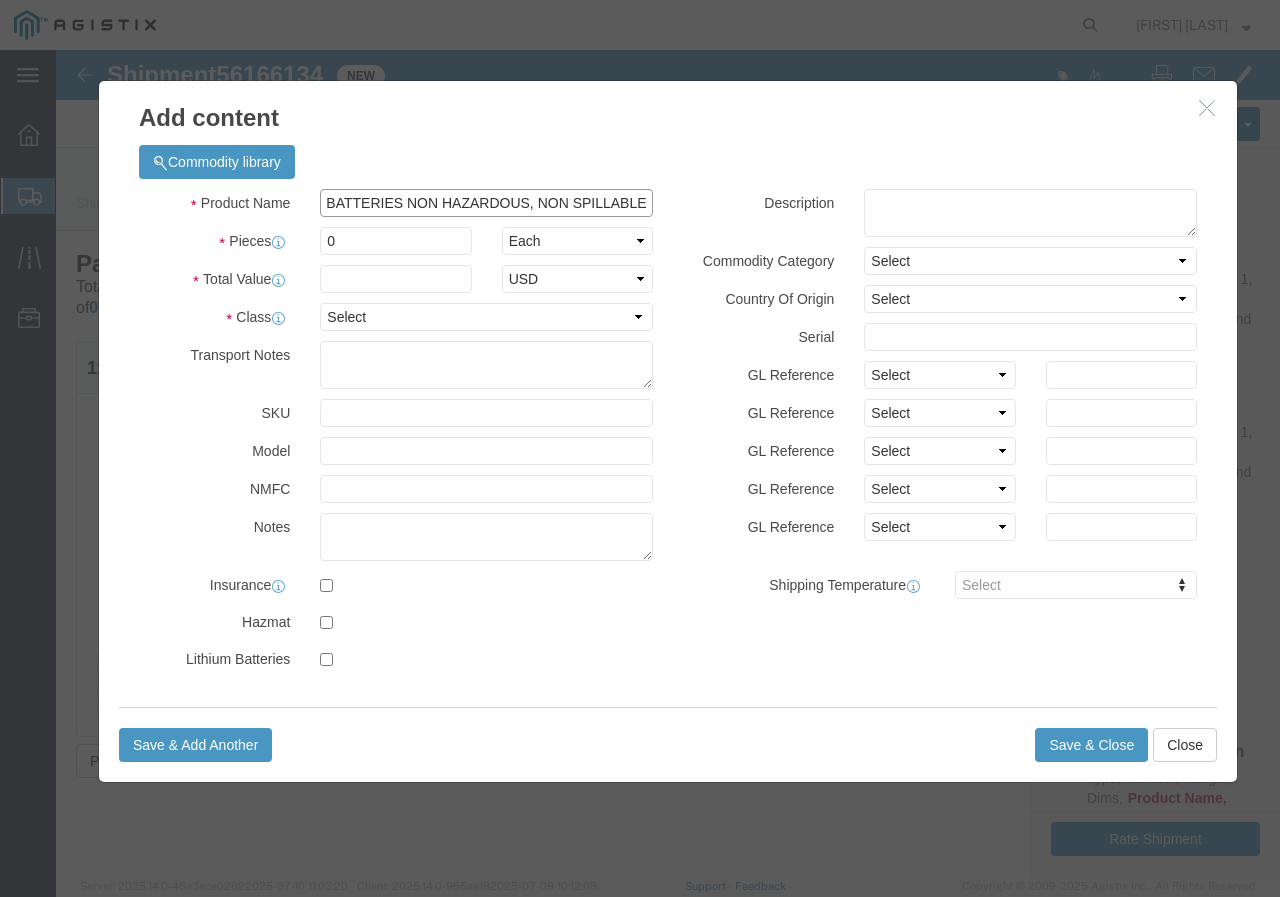 type on "BATTERIES NON HAZARDOUS, NON SPILLABLE" 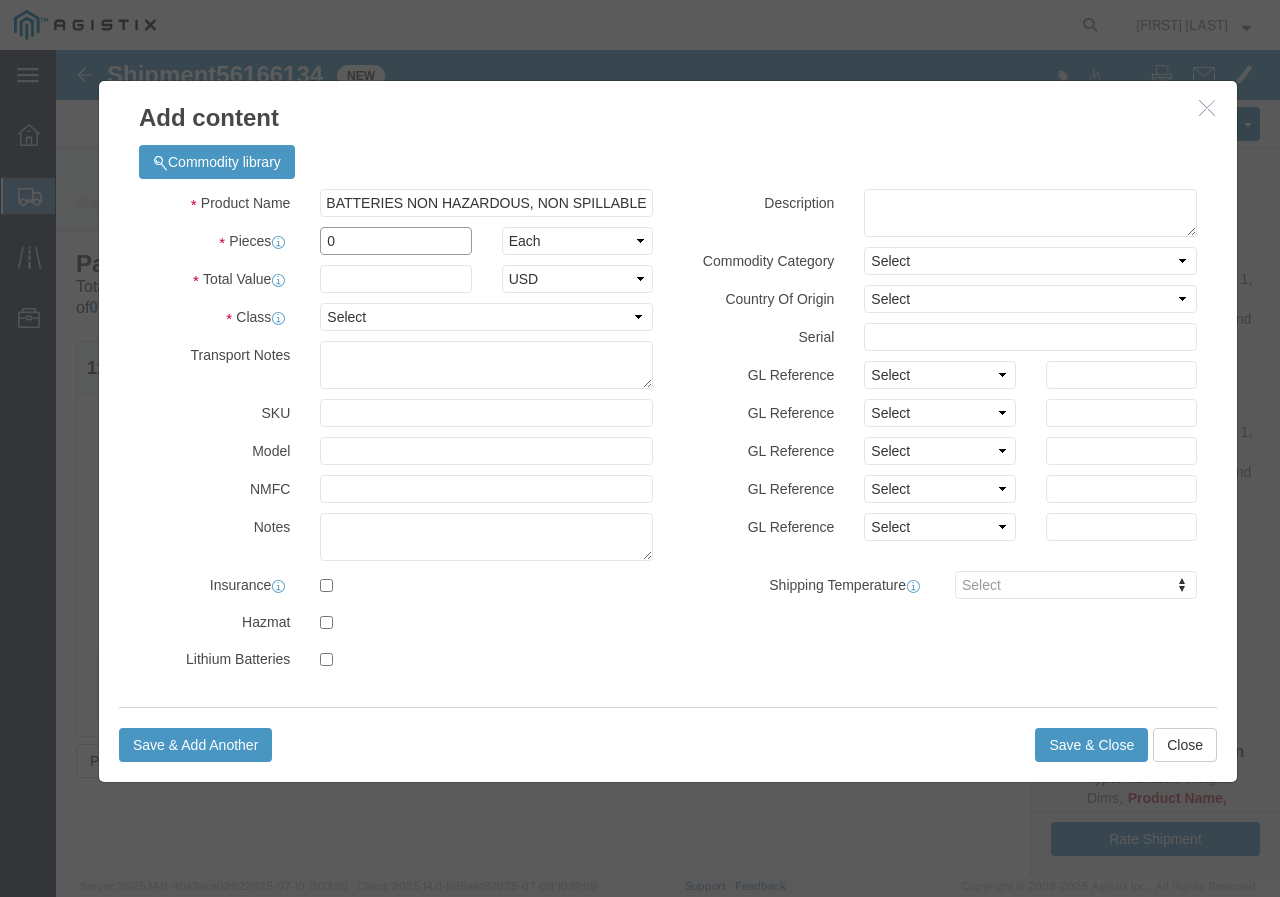scroll, scrollTop: 0, scrollLeft: 0, axis: both 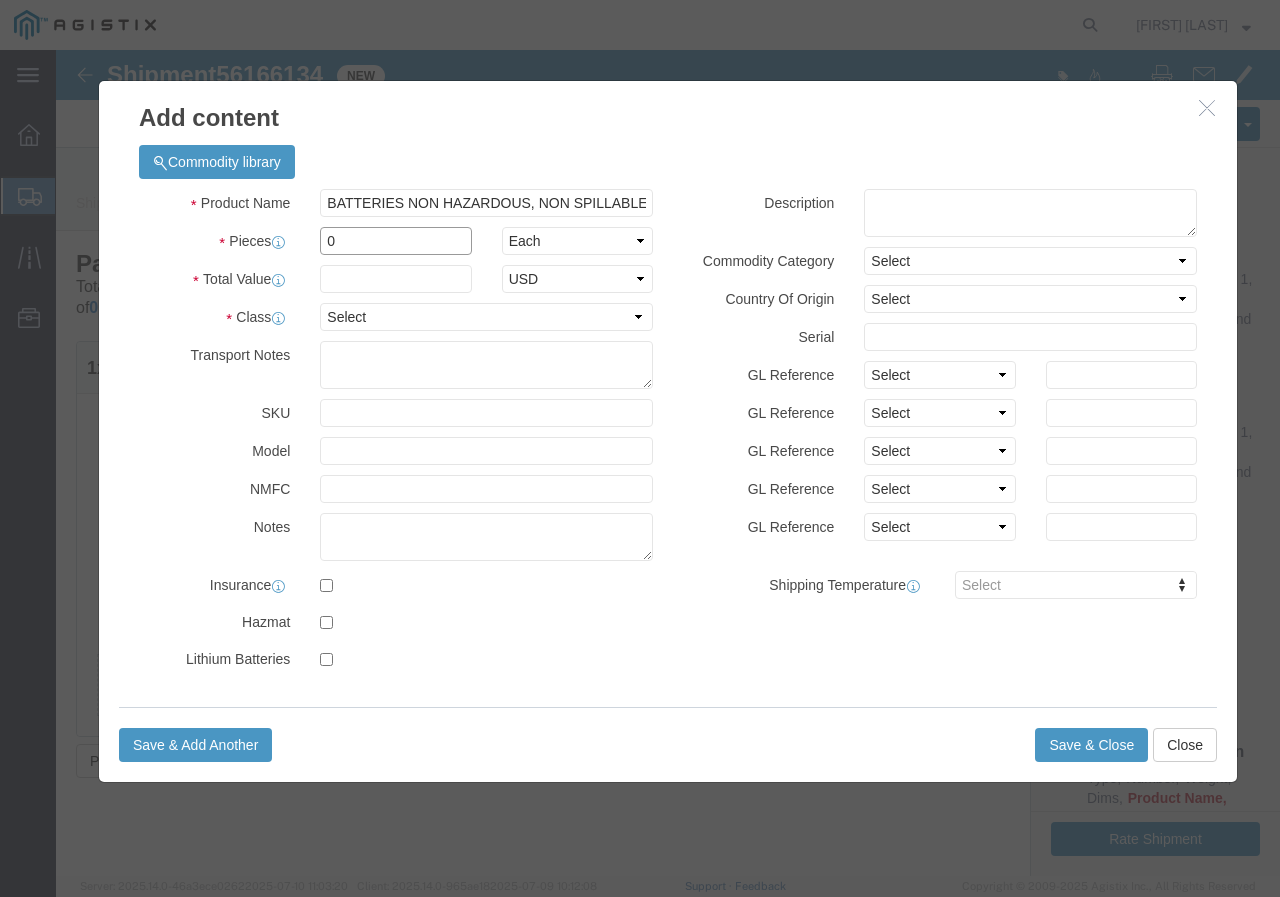 drag, startPoint x: 306, startPoint y: 190, endPoint x: 263, endPoint y: 193, distance: 43.104523 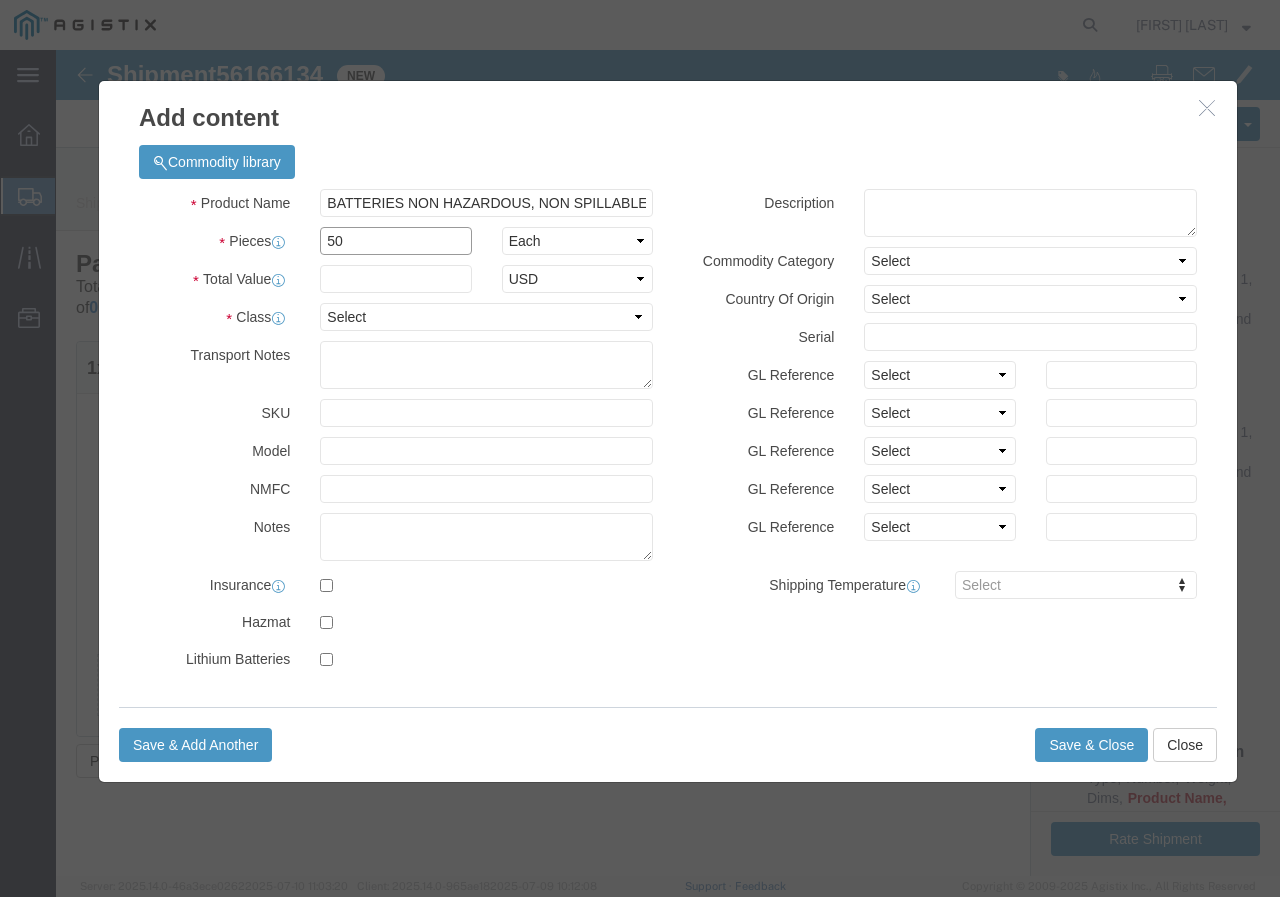 type on "50" 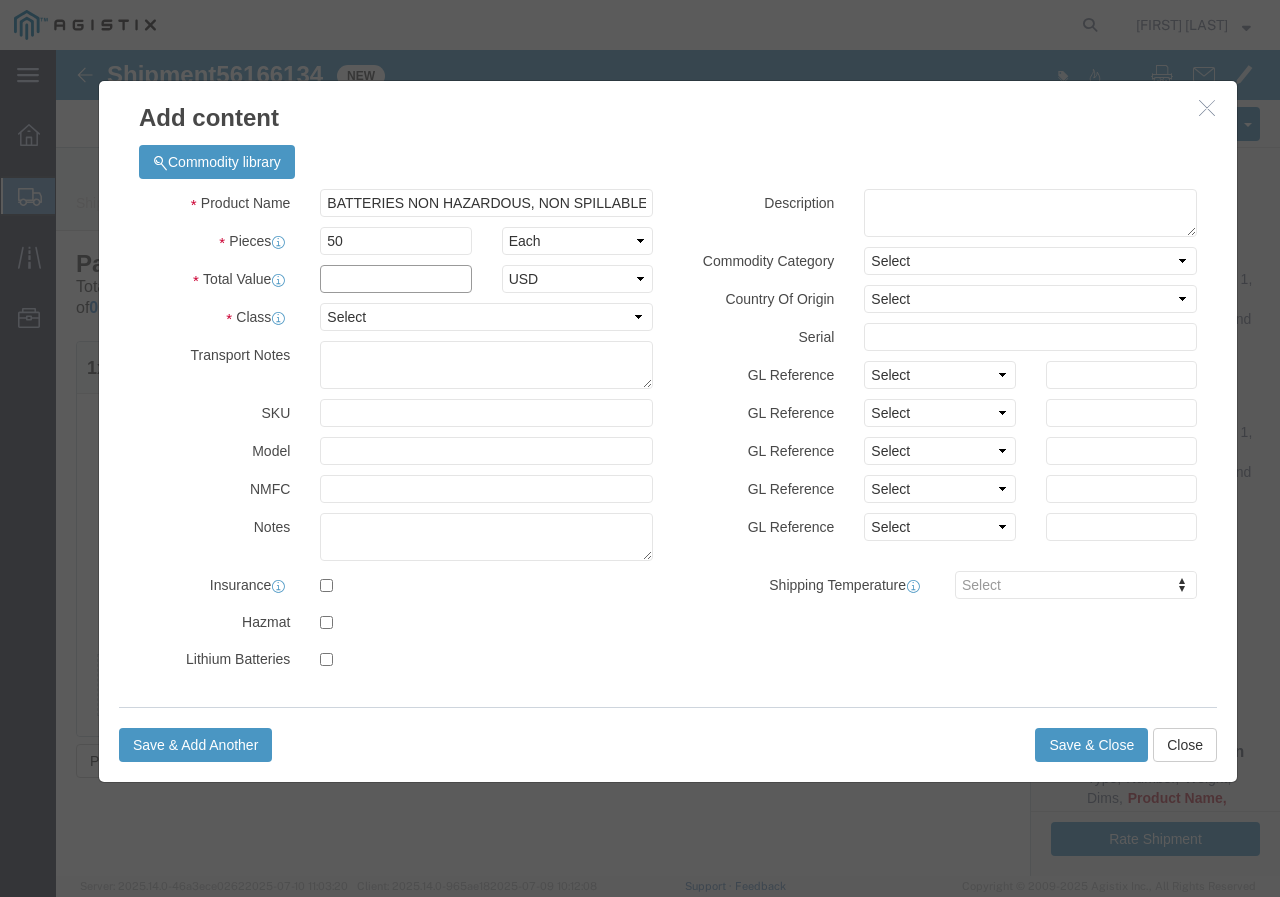 click 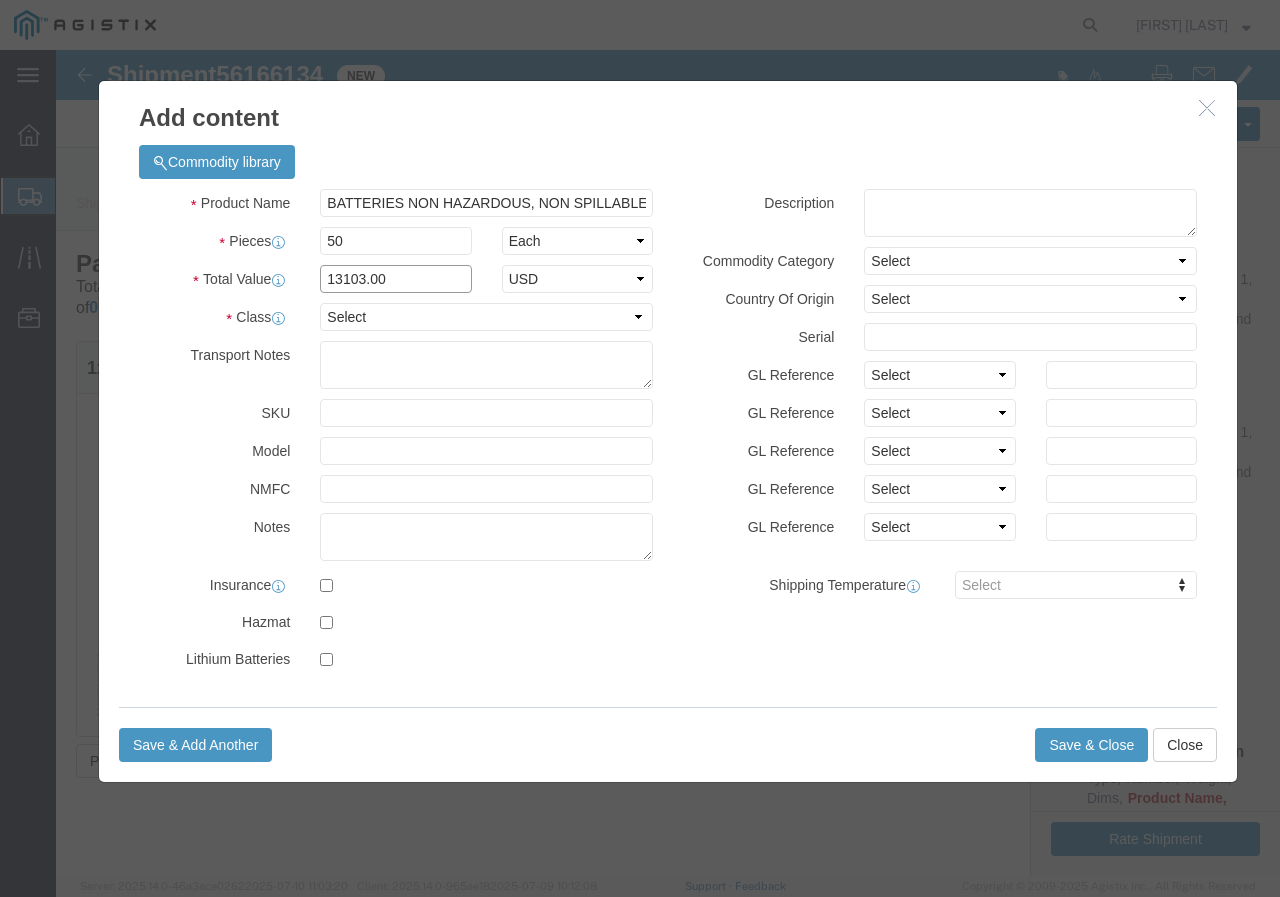 type on "13103.00" 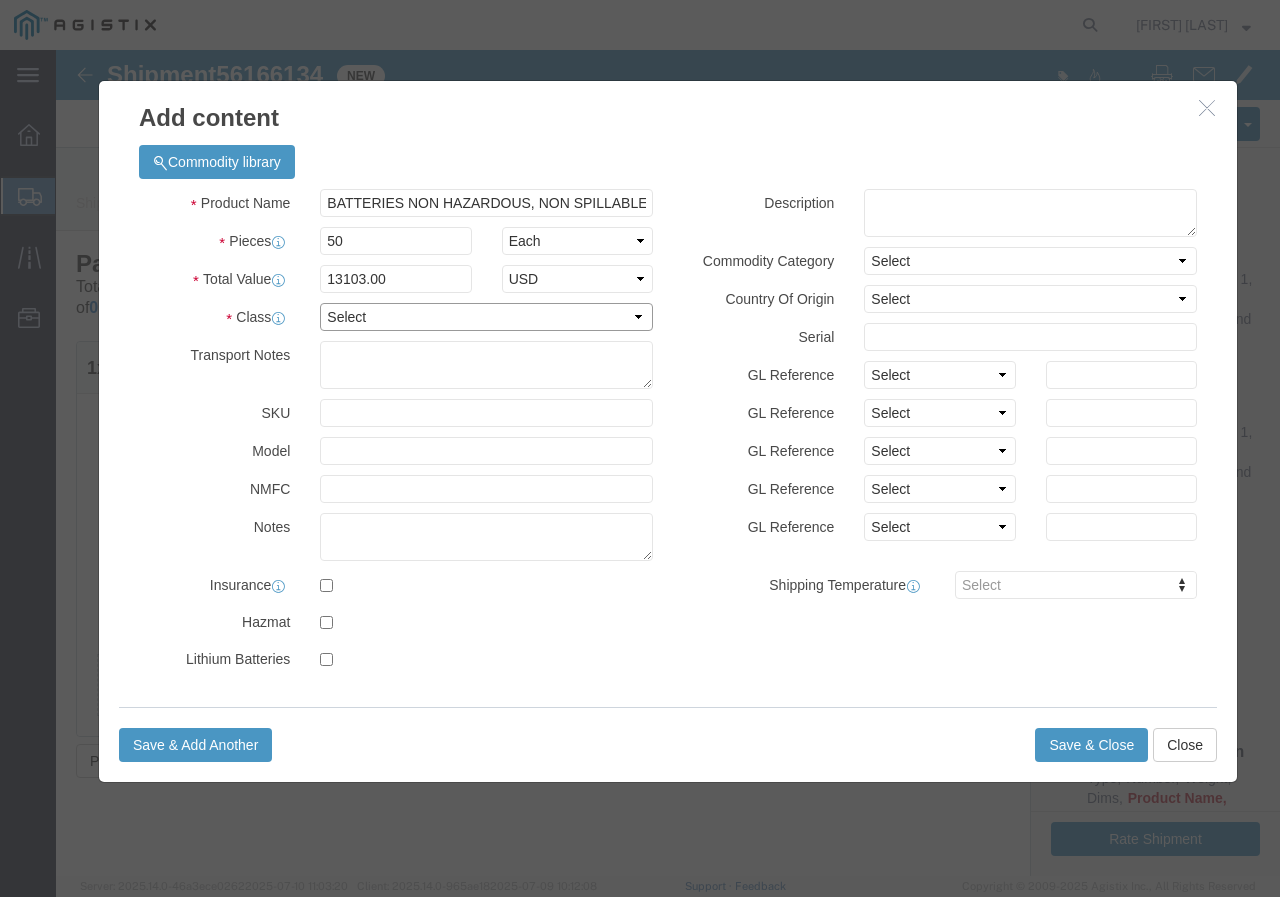 click on "Select 50 55 60 65 70 77.5 85 92.5 100 110 125 150 175 200 250 300 400 500" 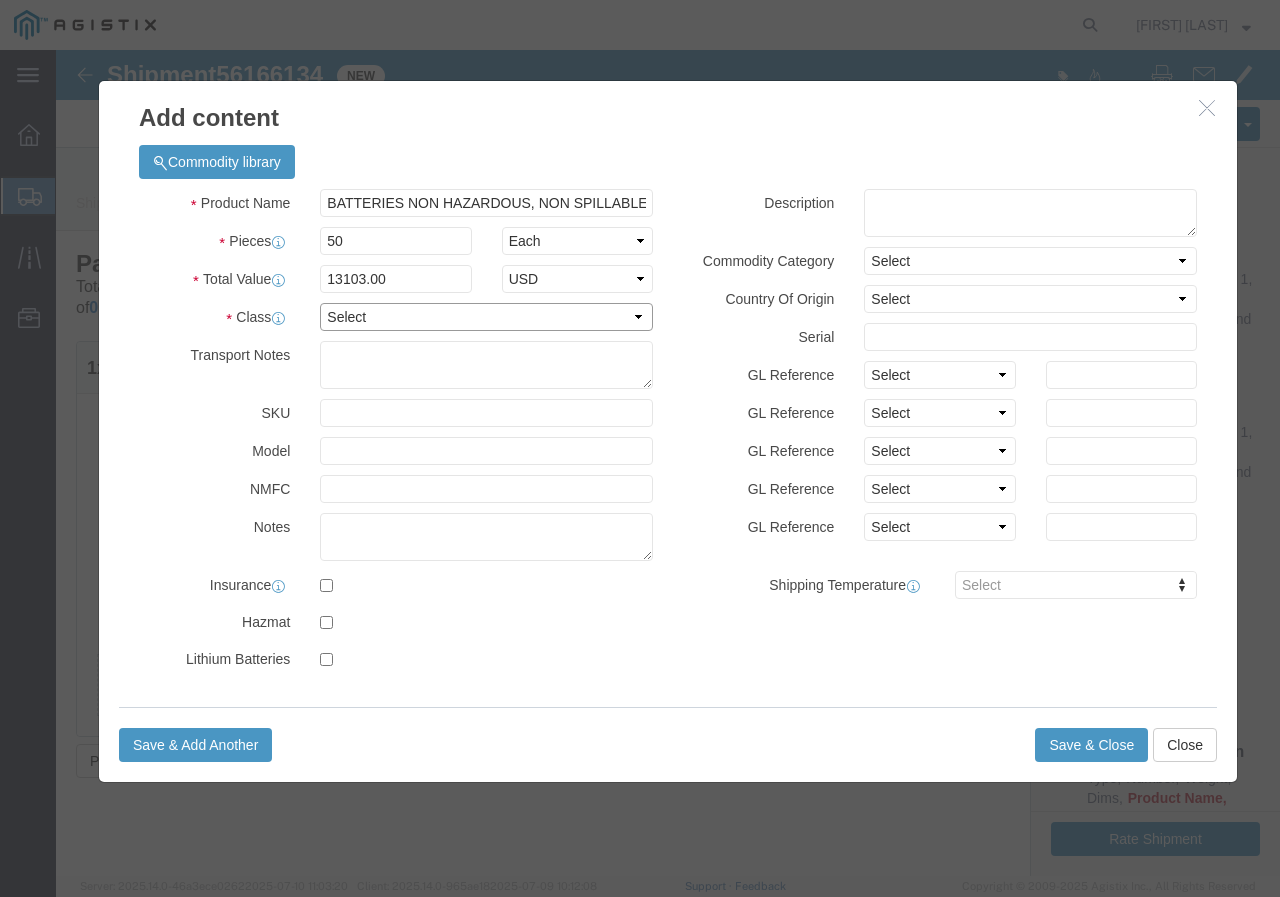 select on "60" 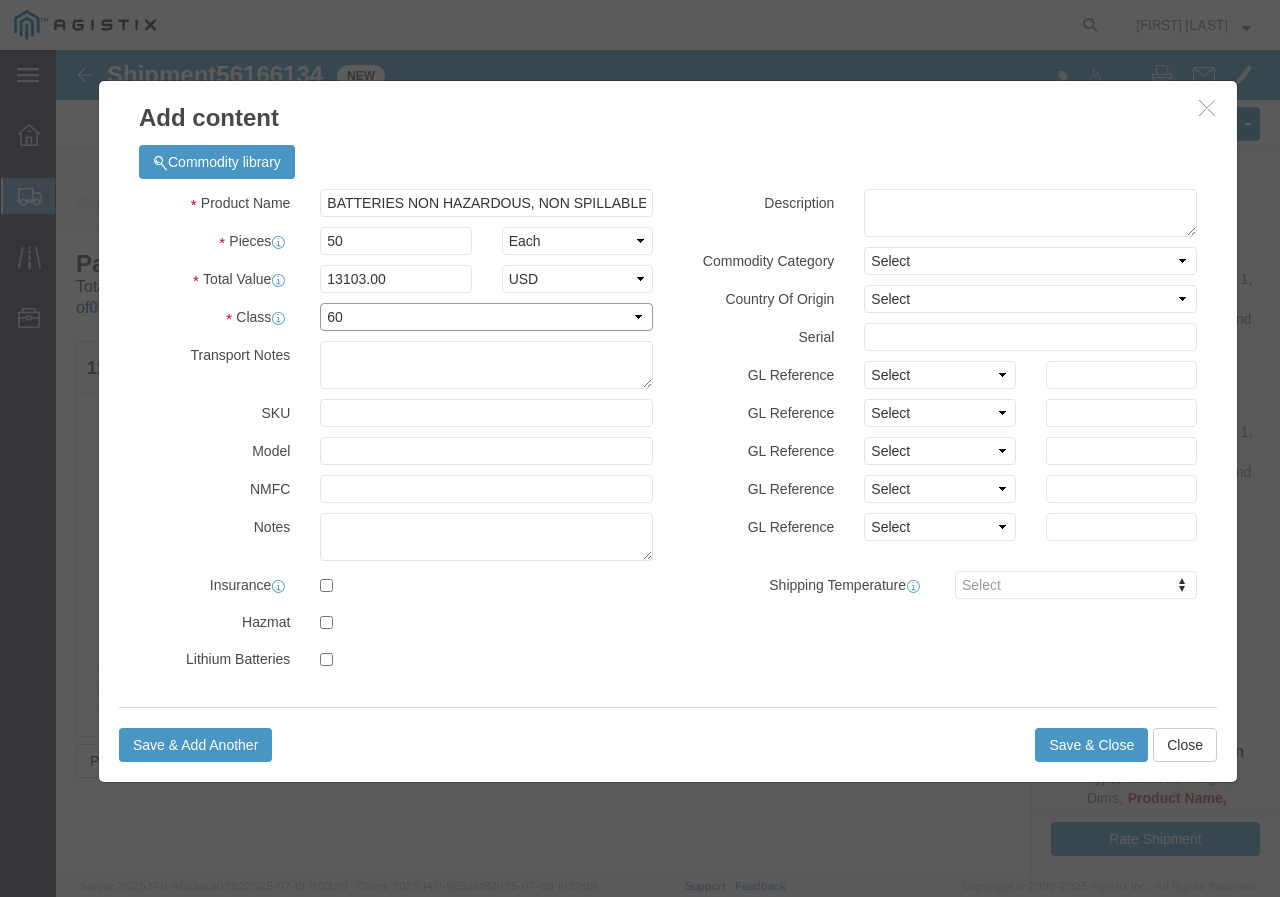 click on "Select 50 55 60 65 70 77.5 85 92.5 100 110 125 150 175 200 250 300 400 500" 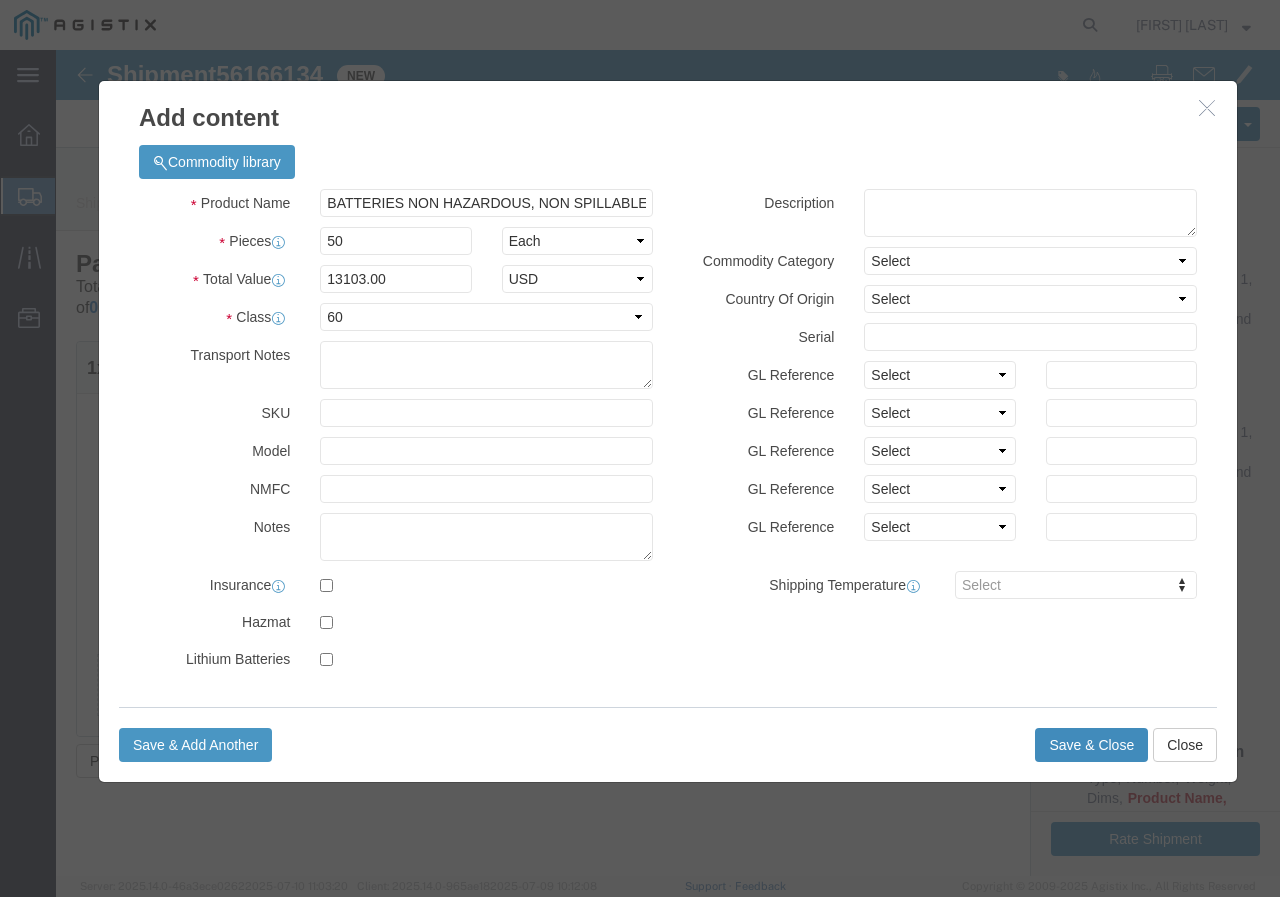 click on "Save & Close" 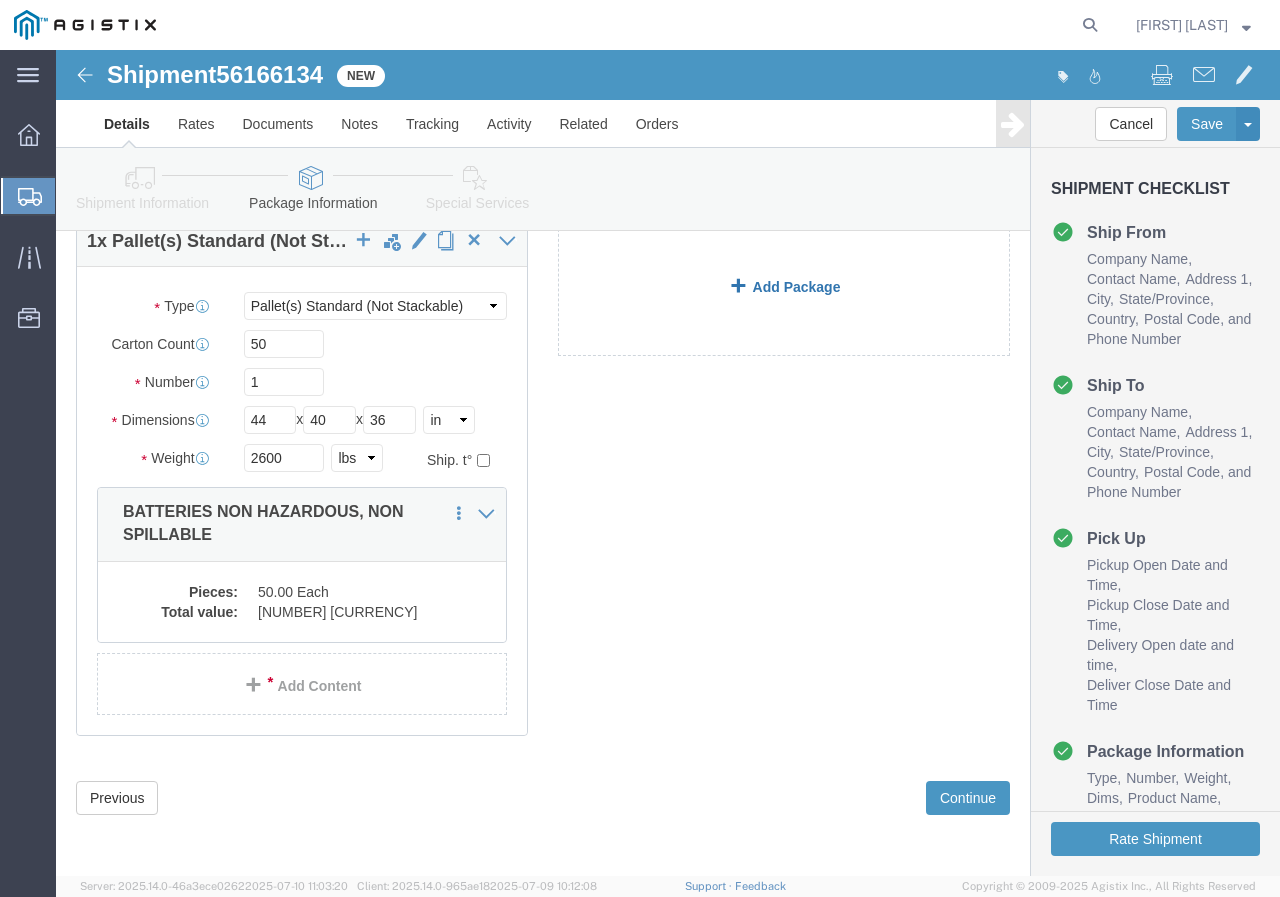 scroll, scrollTop: 0, scrollLeft: 0, axis: both 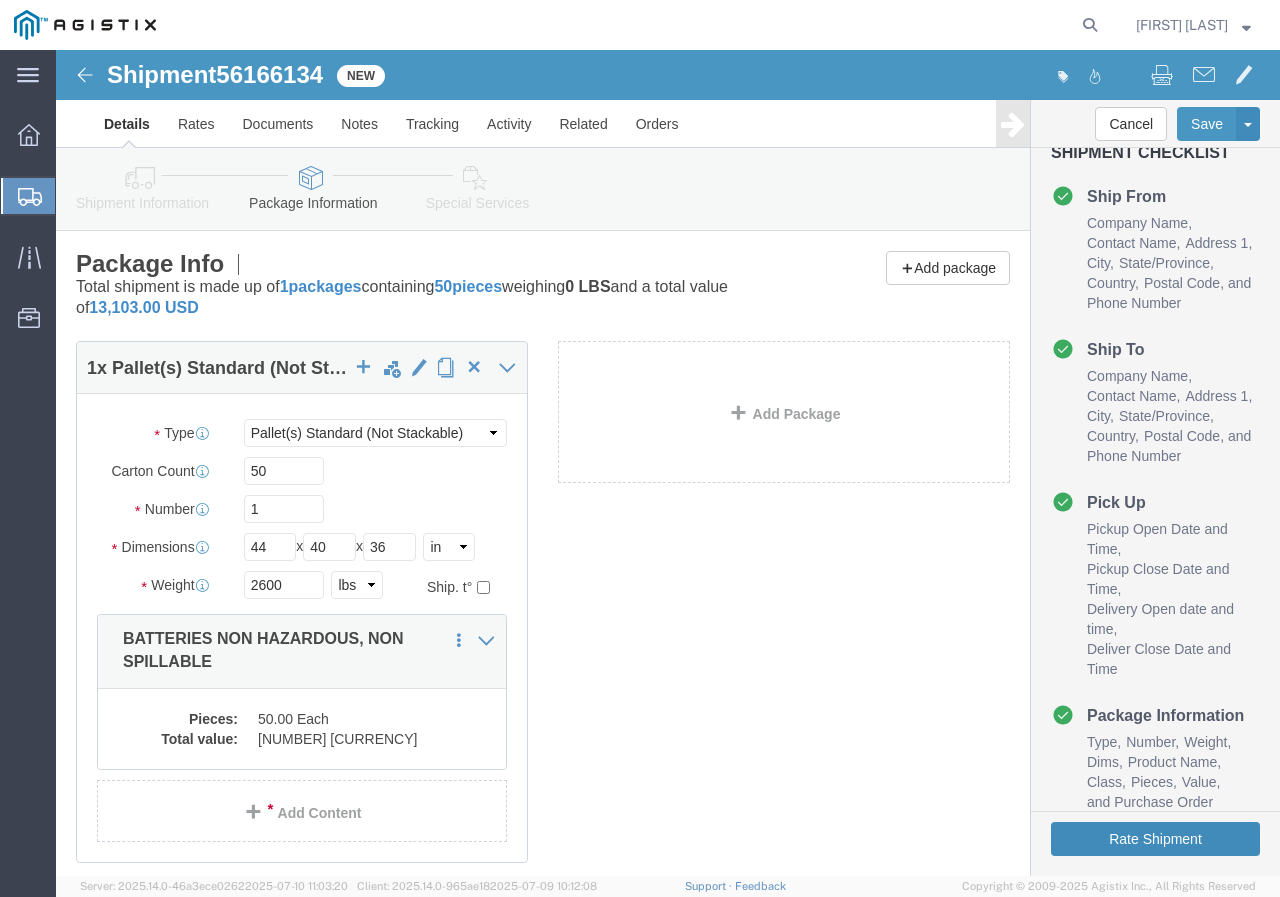 click on "Rate Shipment" 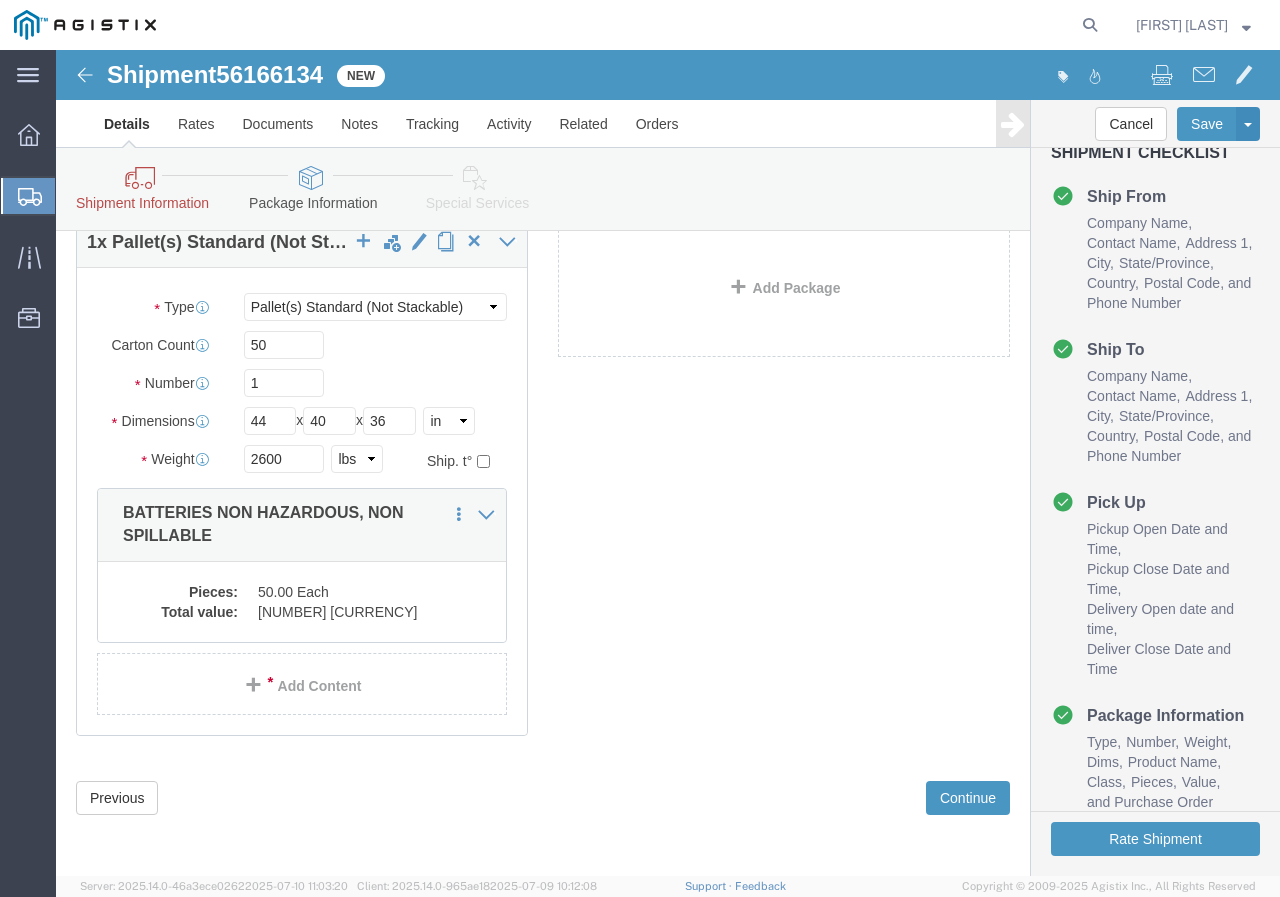 scroll, scrollTop: 0, scrollLeft: 0, axis: both 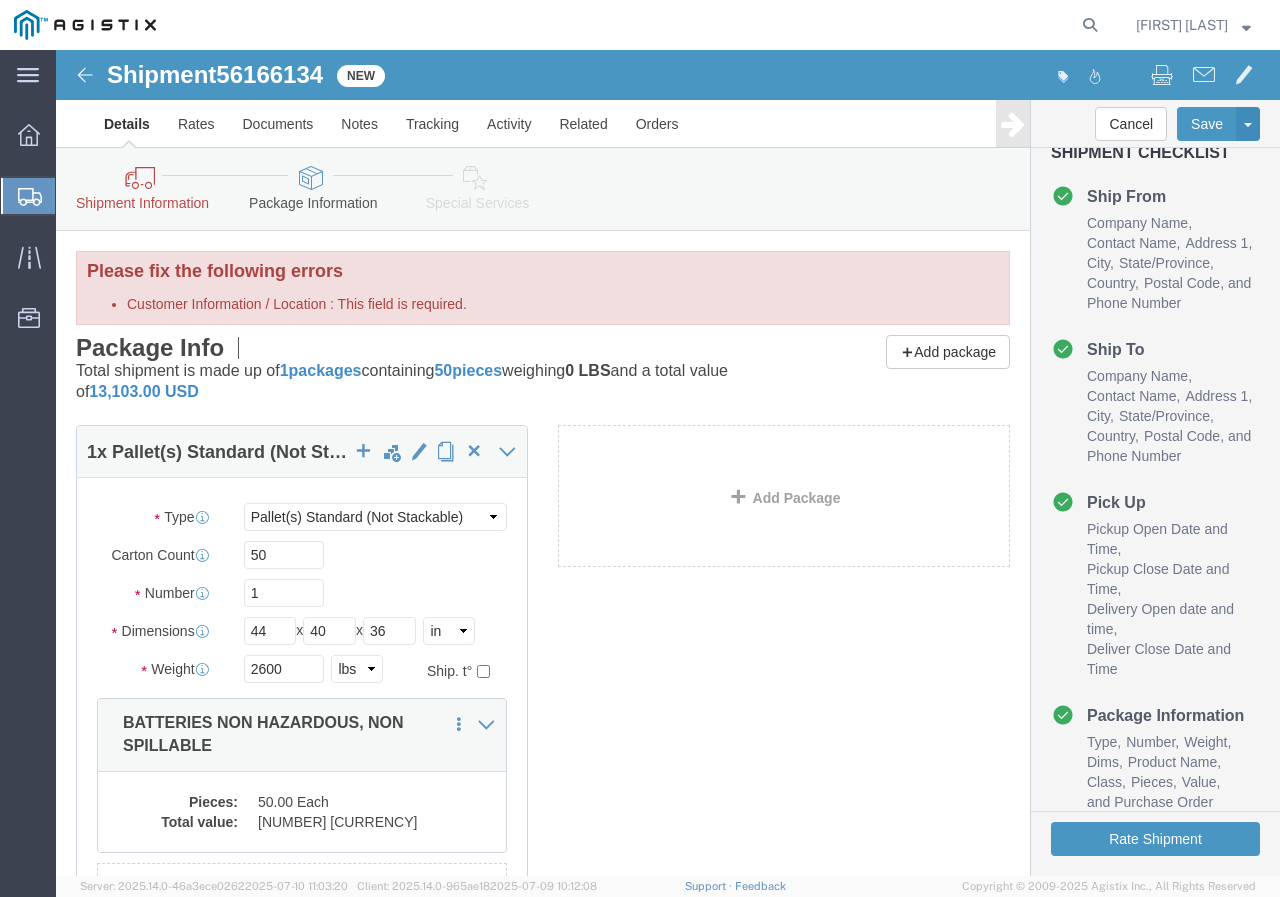 click 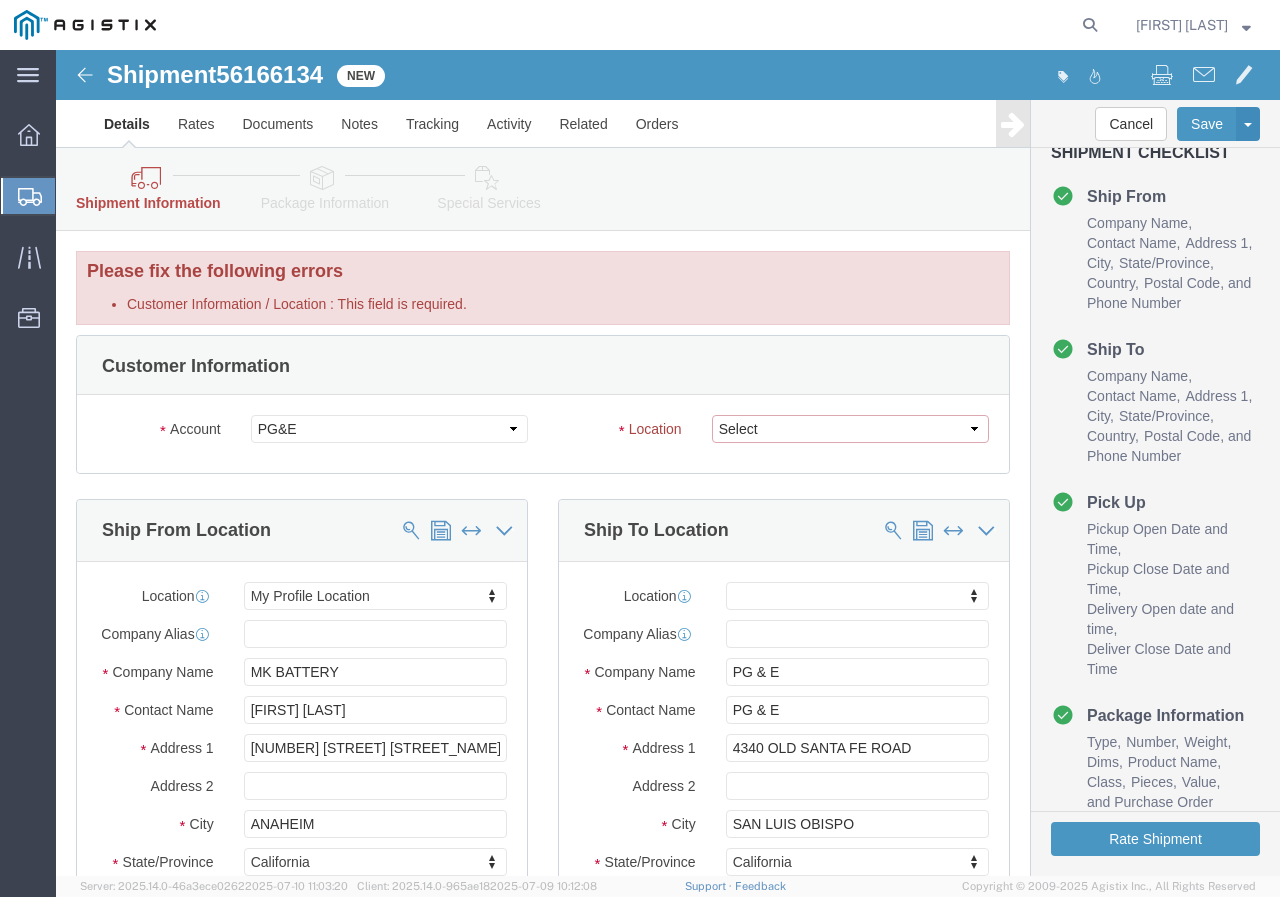 click on "Select All Others Fremont DC Fresno DC Wheatland DC" 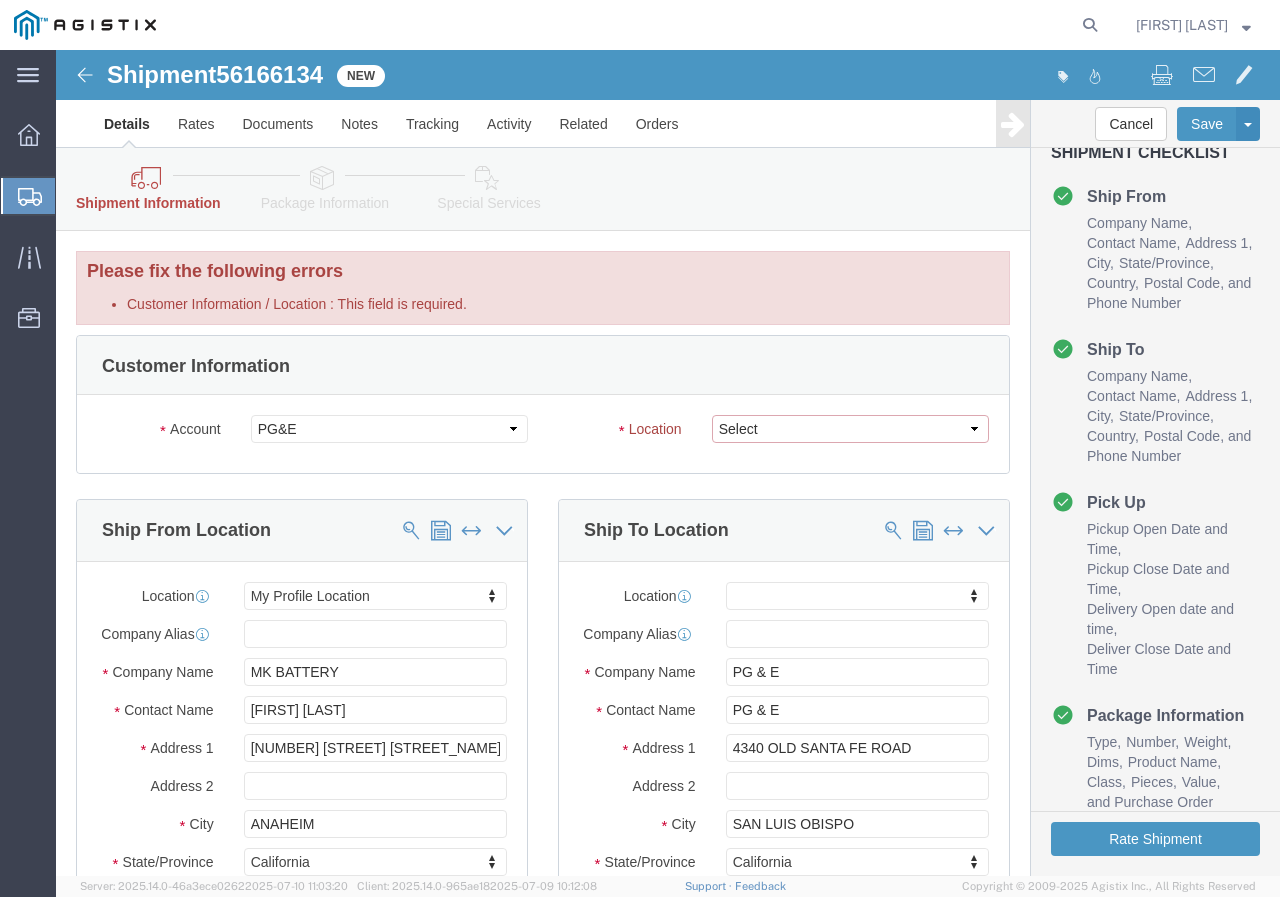 select on "23082" 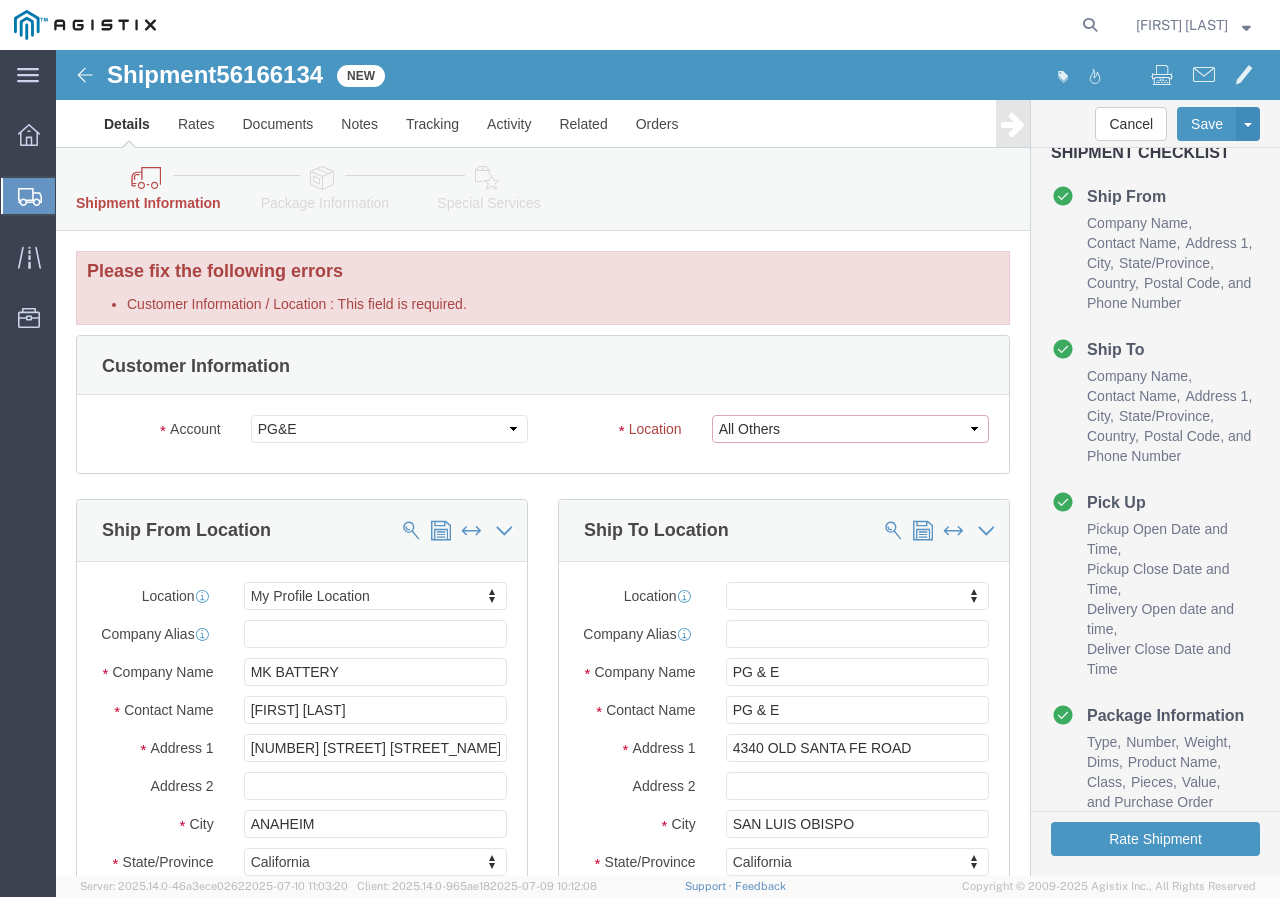 click on "Select All Others Fremont DC Fresno DC Wheatland DC" 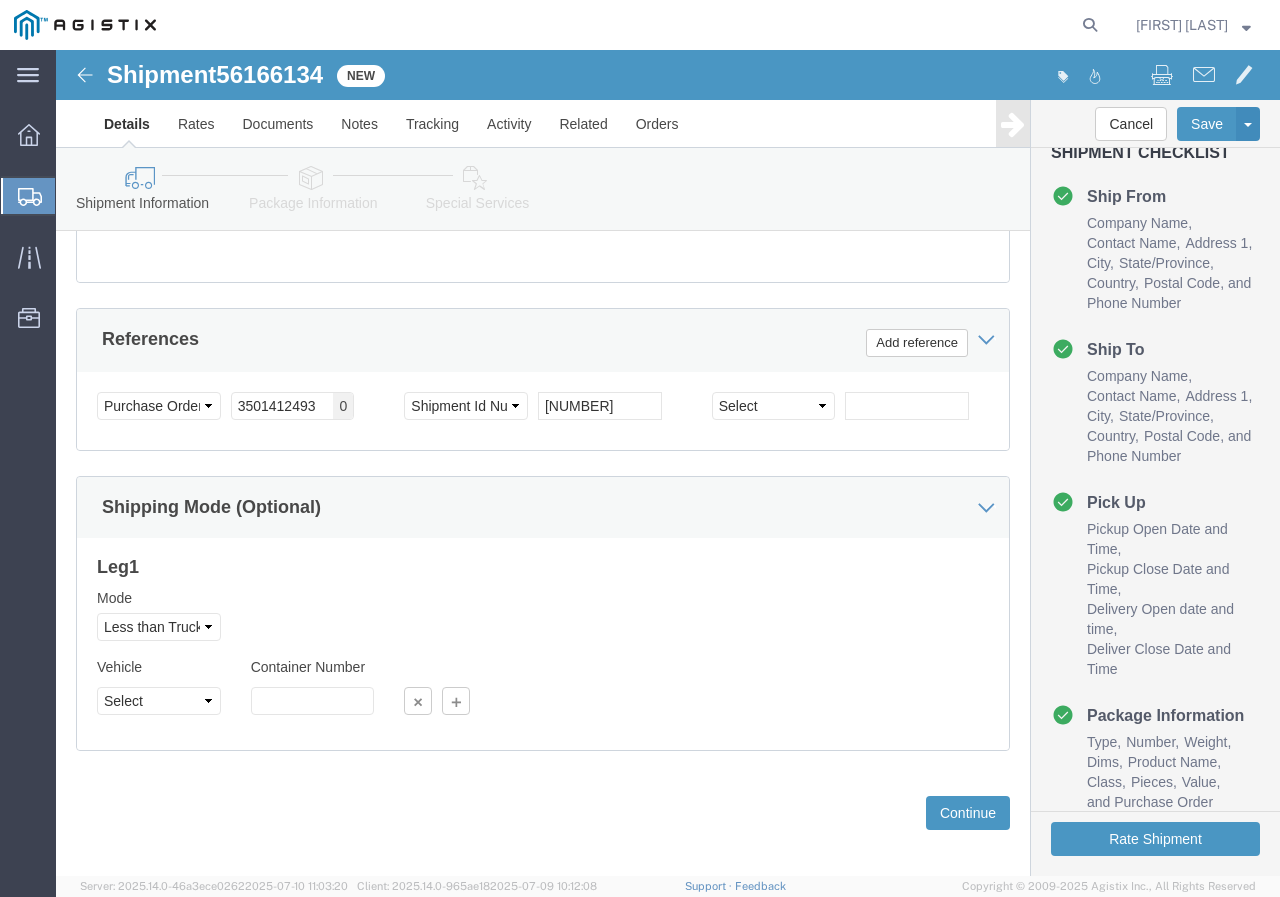 scroll, scrollTop: 1231, scrollLeft: 0, axis: vertical 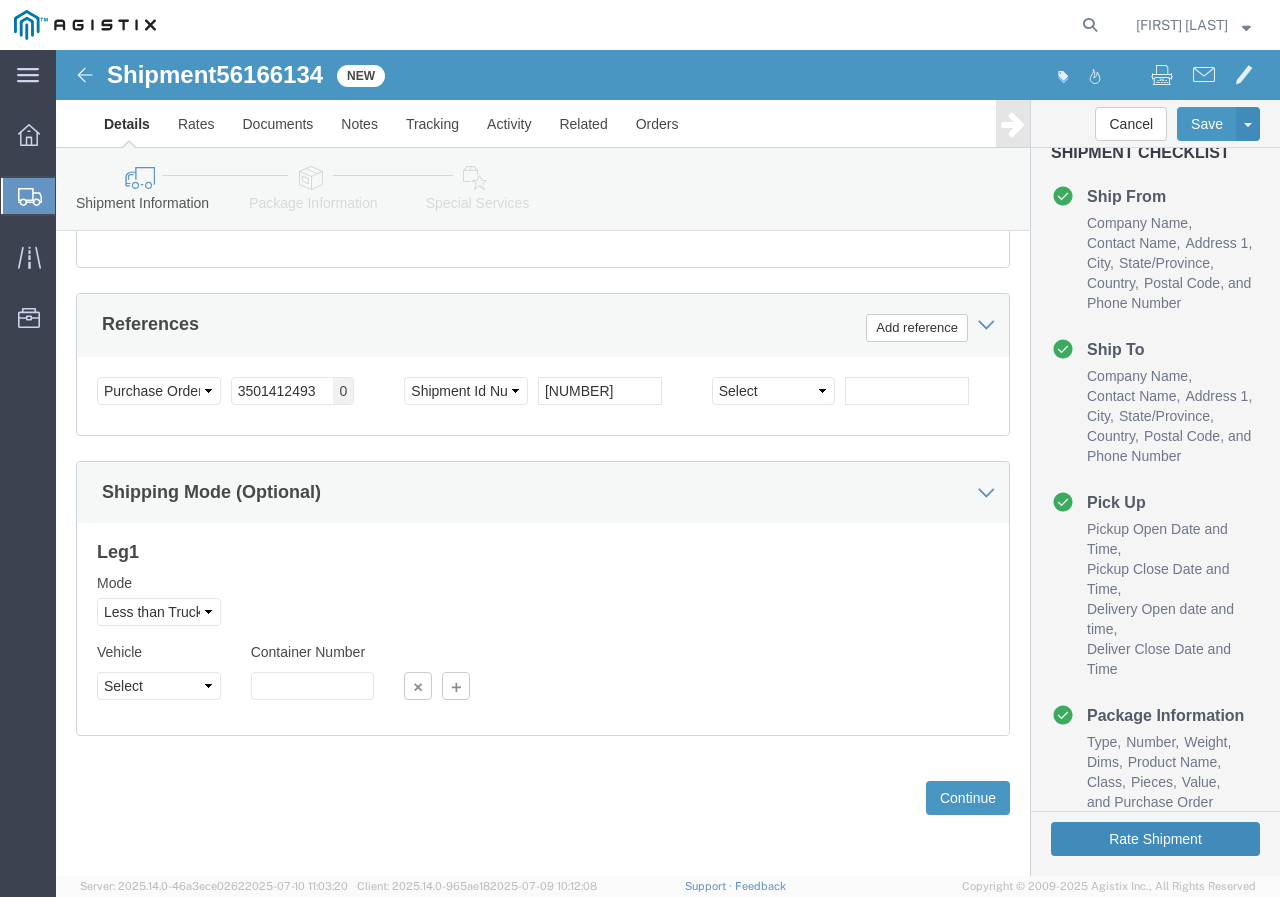 click on "Rate Shipment" 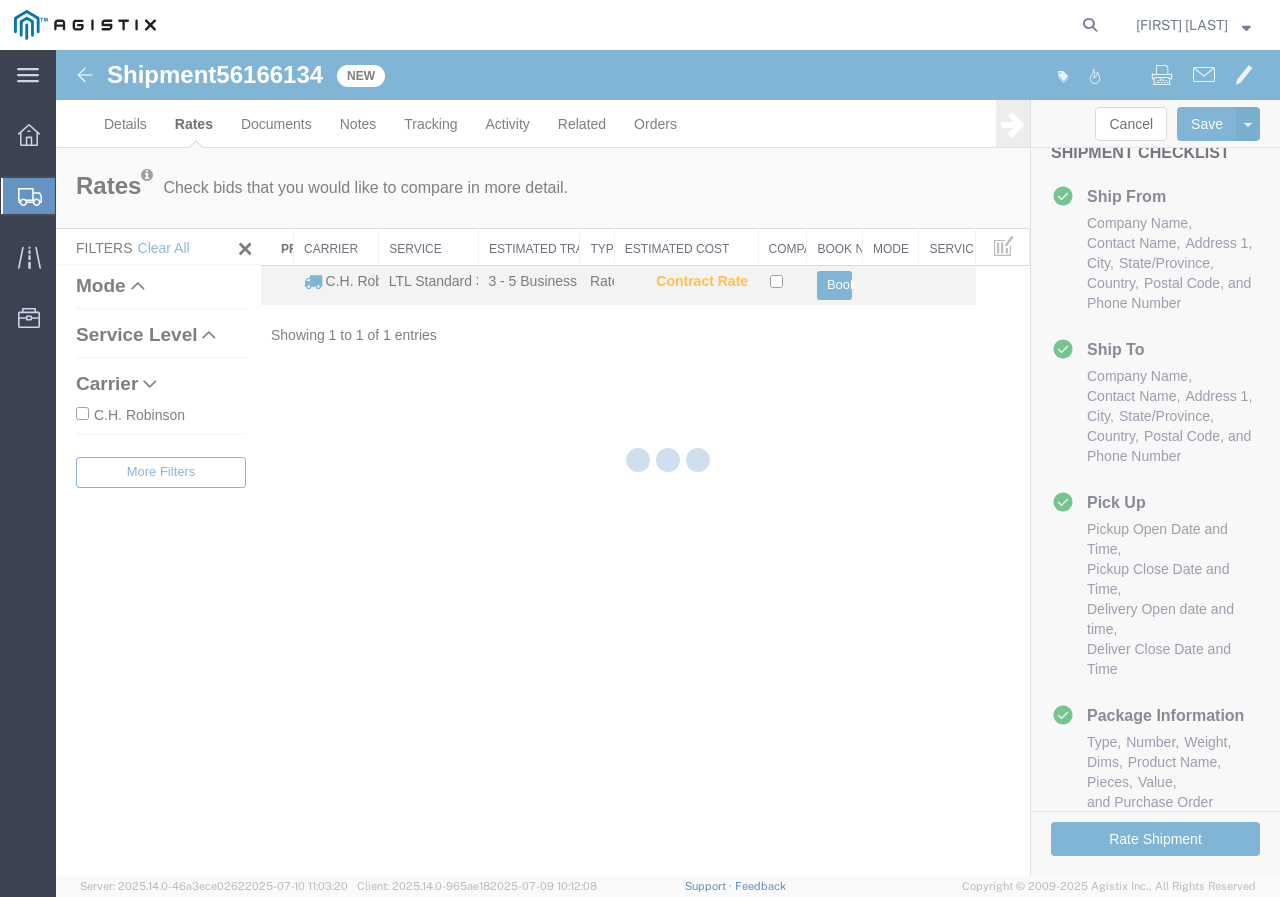 scroll, scrollTop: 0, scrollLeft: 0, axis: both 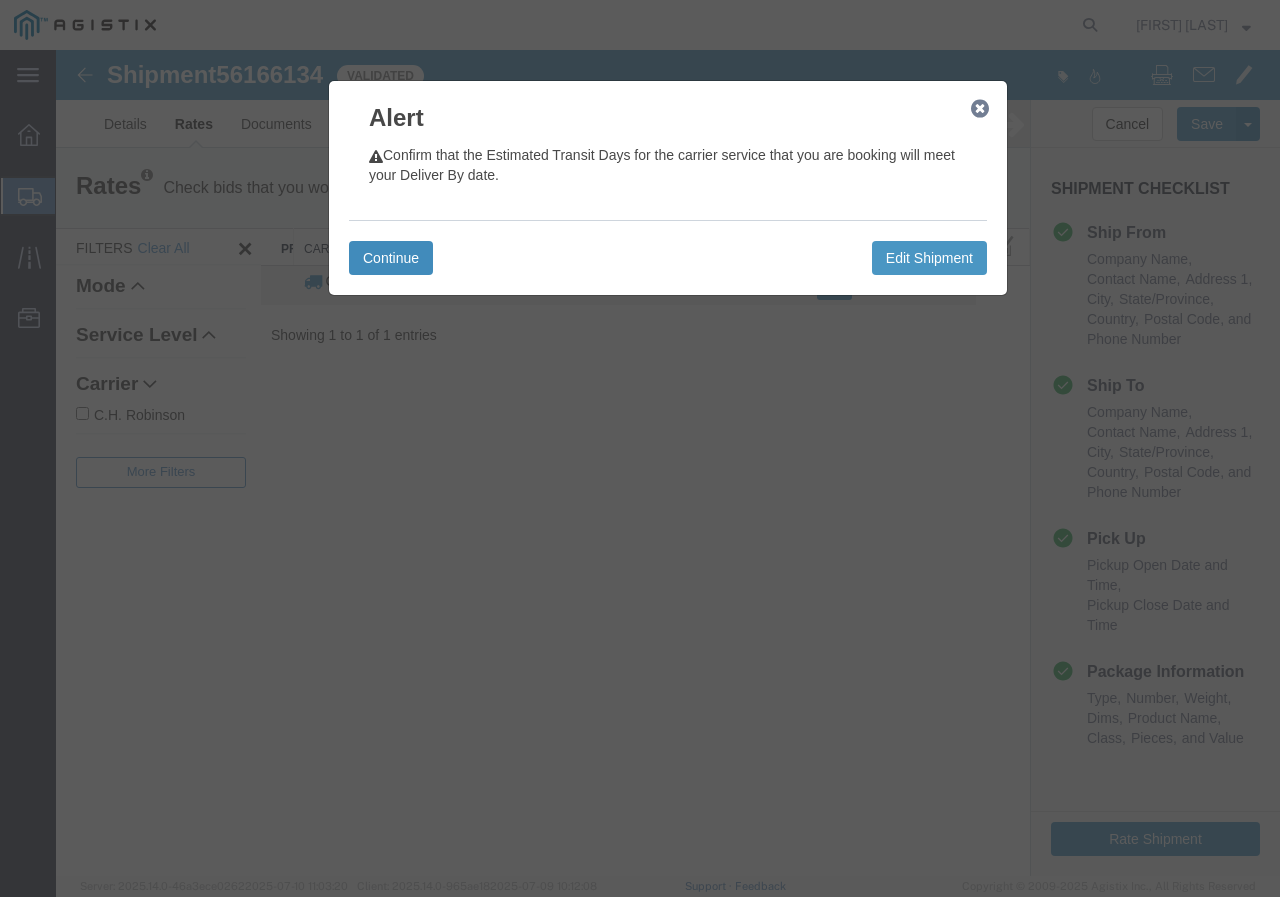 click on "Continue" at bounding box center [391, 258] 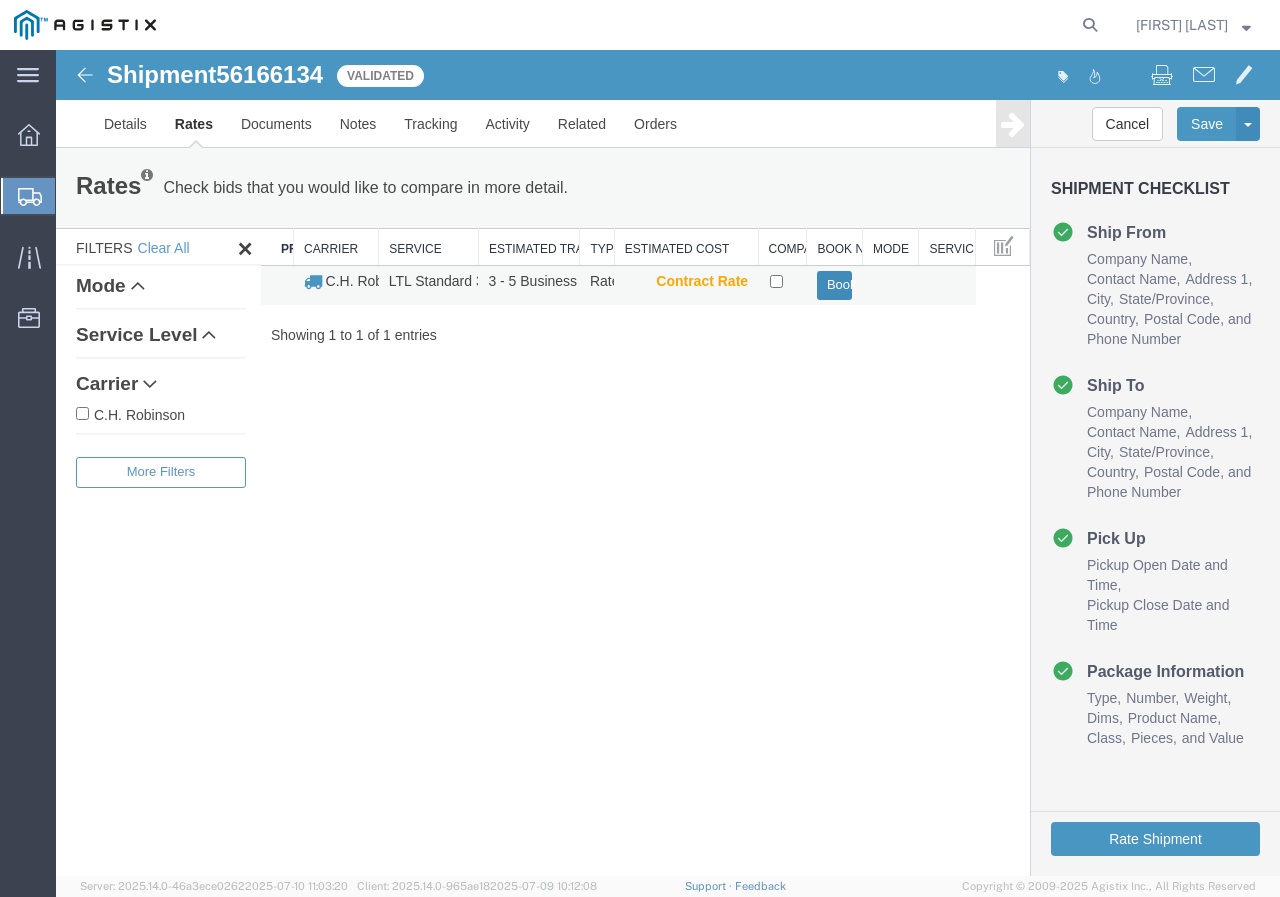 click on "Book" at bounding box center (835, 285) 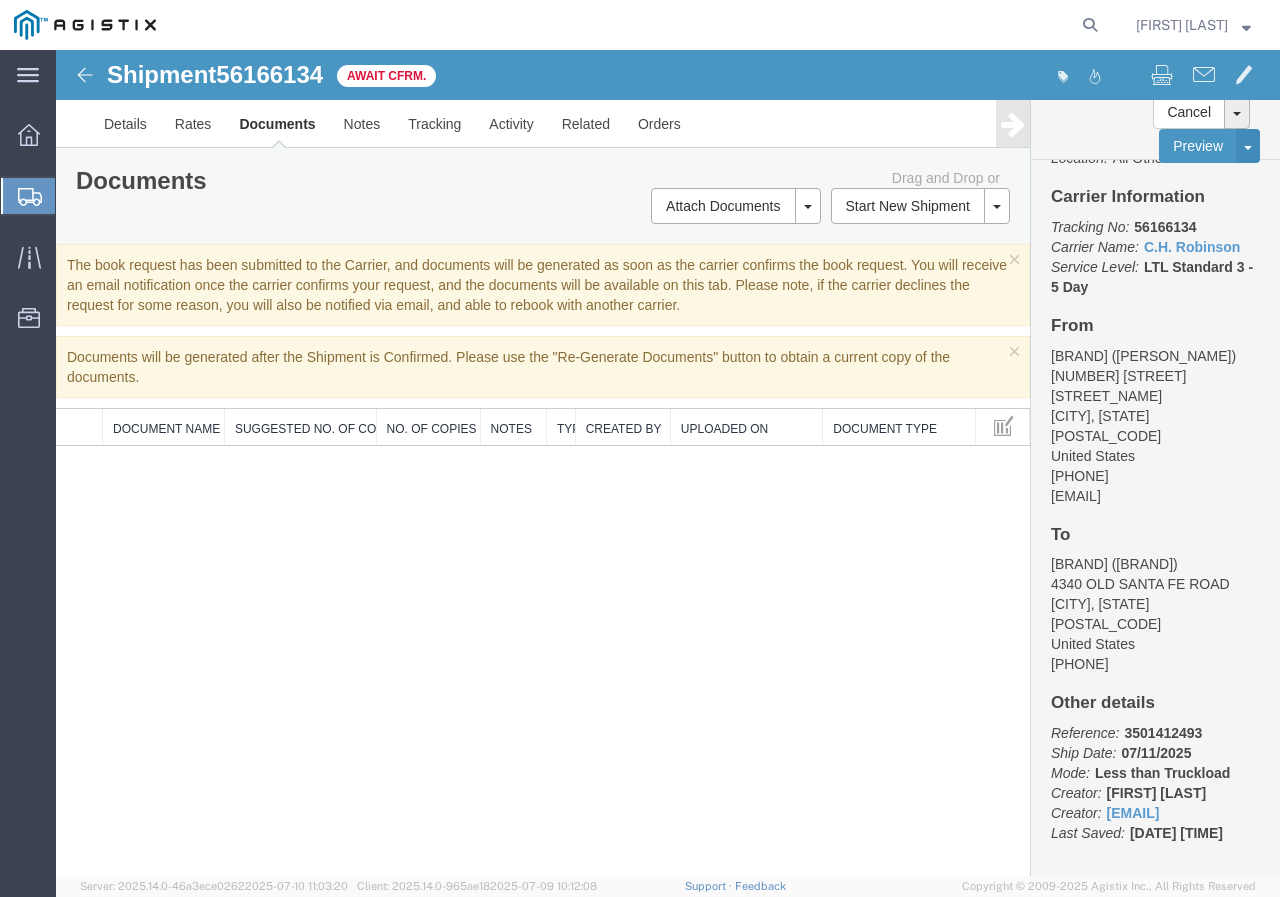 scroll, scrollTop: 0, scrollLeft: 0, axis: both 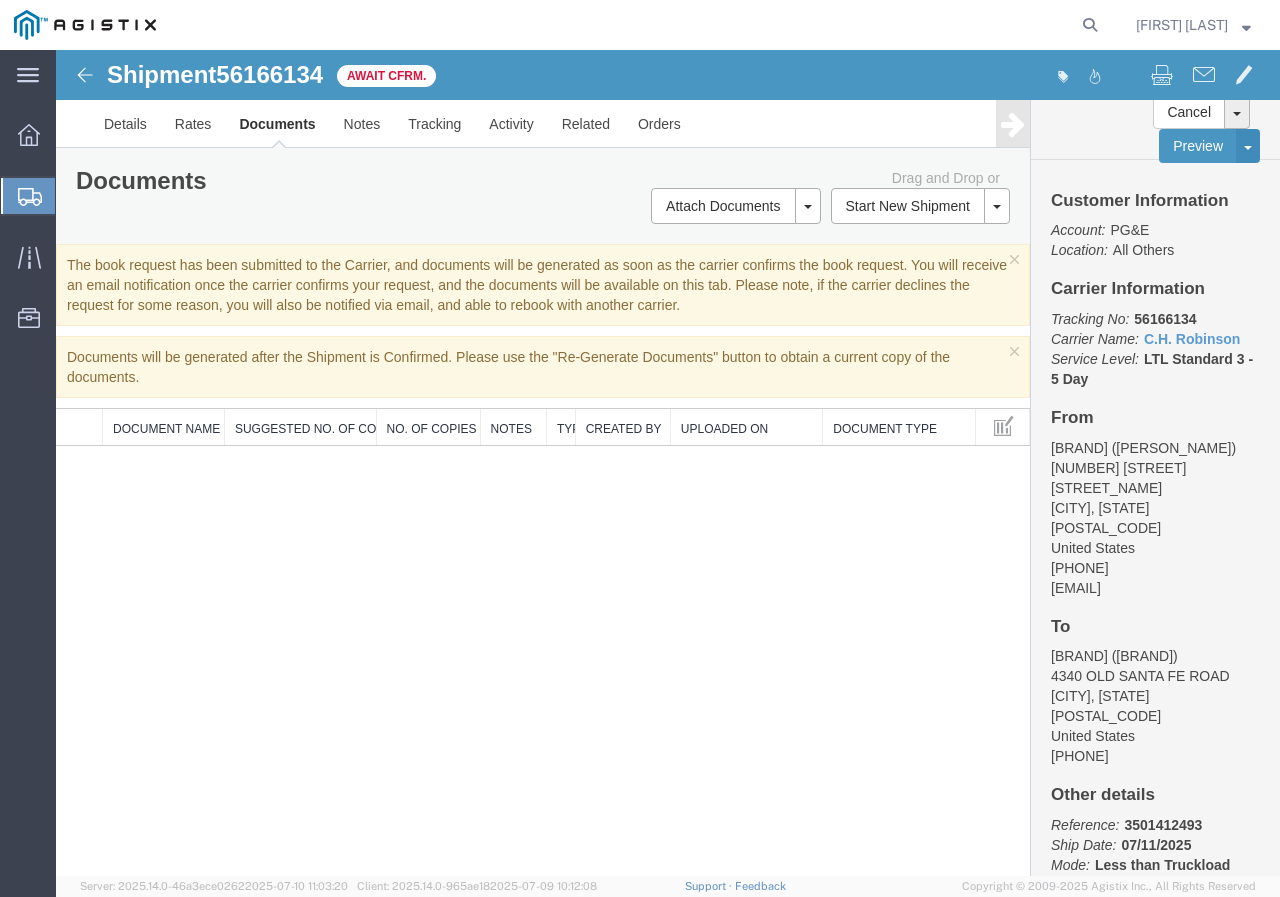click on "[FIRST] [LAST]" 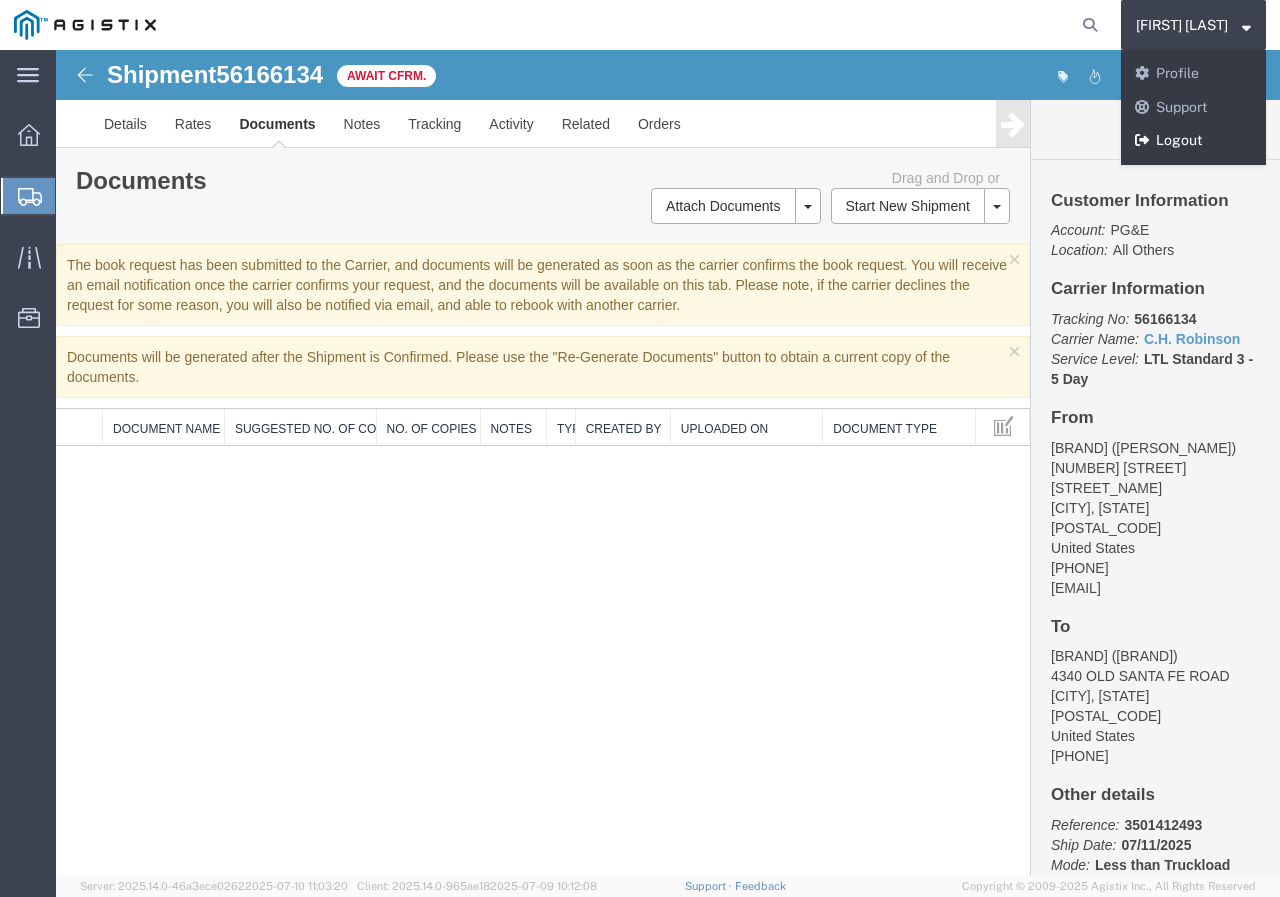 click on "Logout" 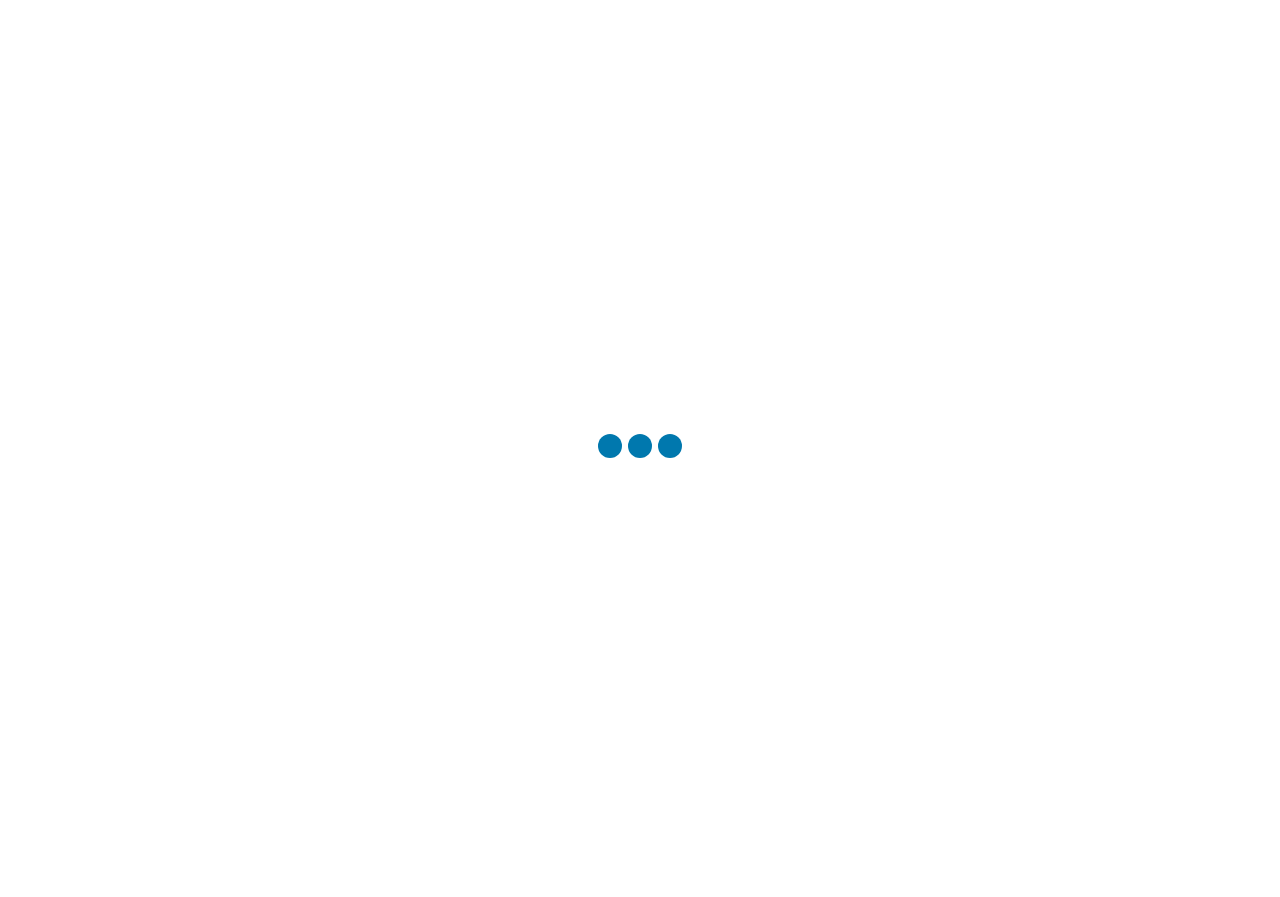 scroll, scrollTop: 0, scrollLeft: 0, axis: both 